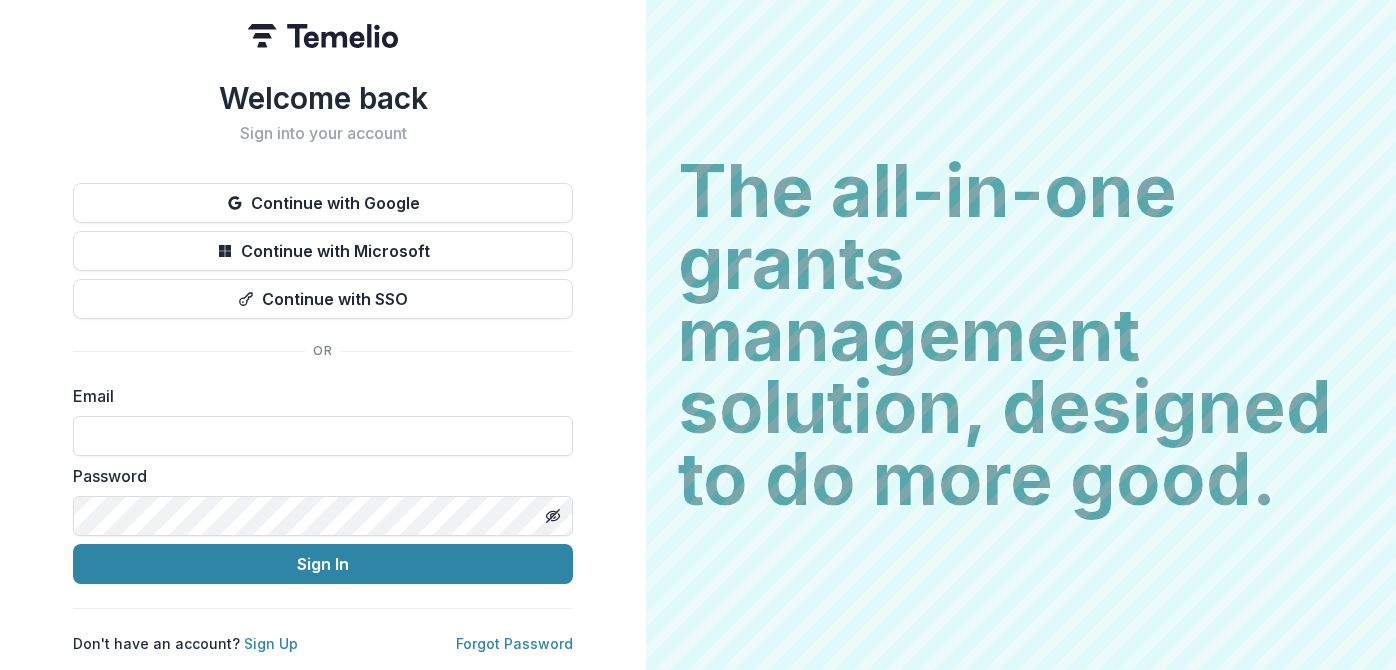 scroll, scrollTop: 0, scrollLeft: 0, axis: both 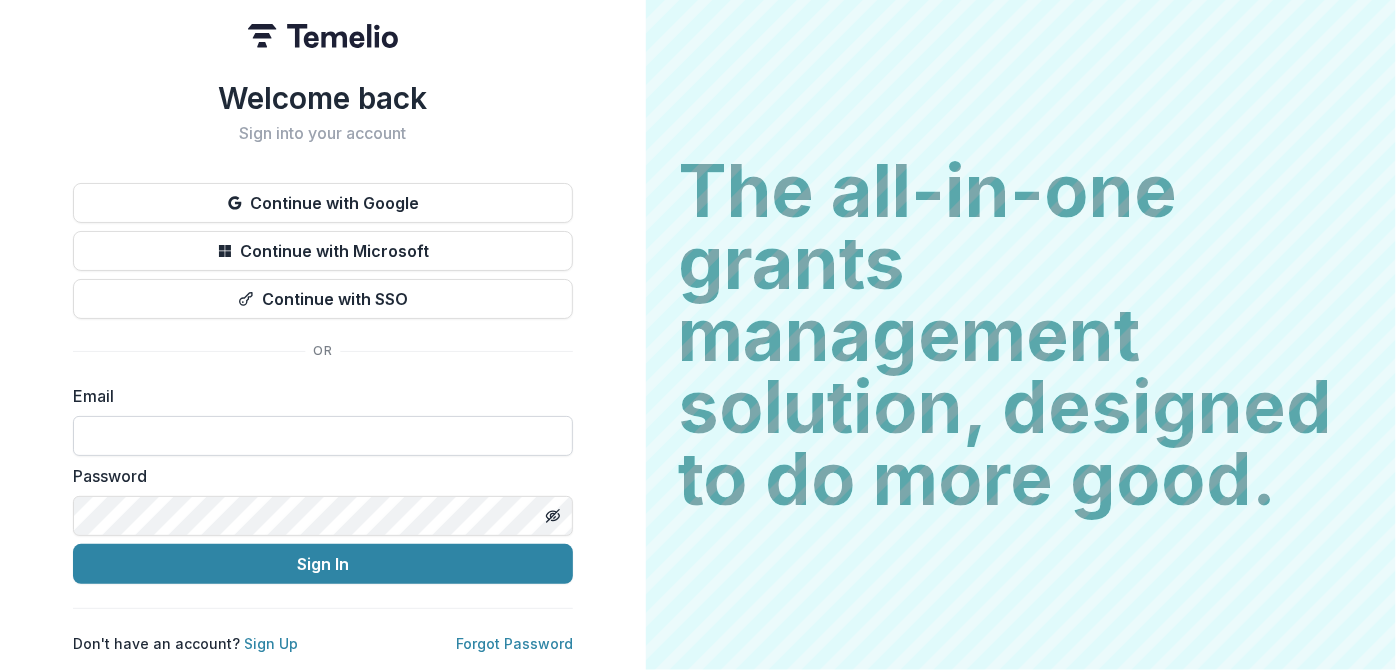 click at bounding box center (323, 436) 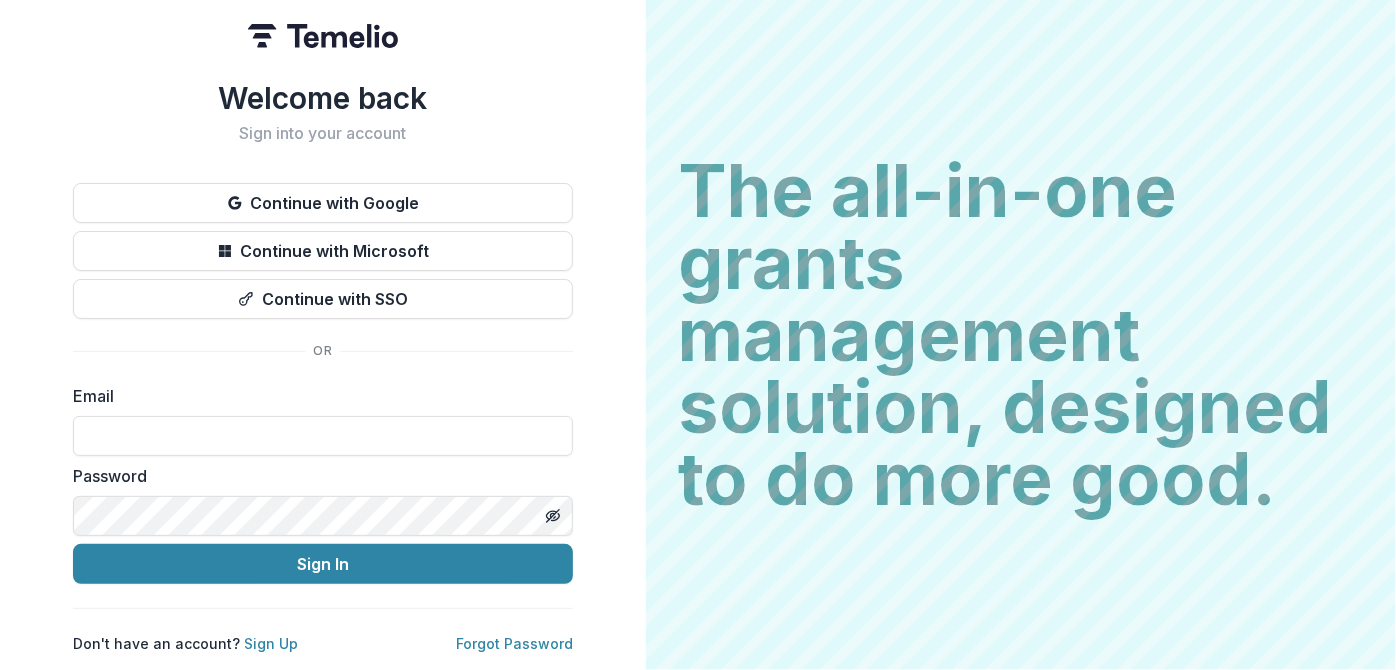 type on "**********" 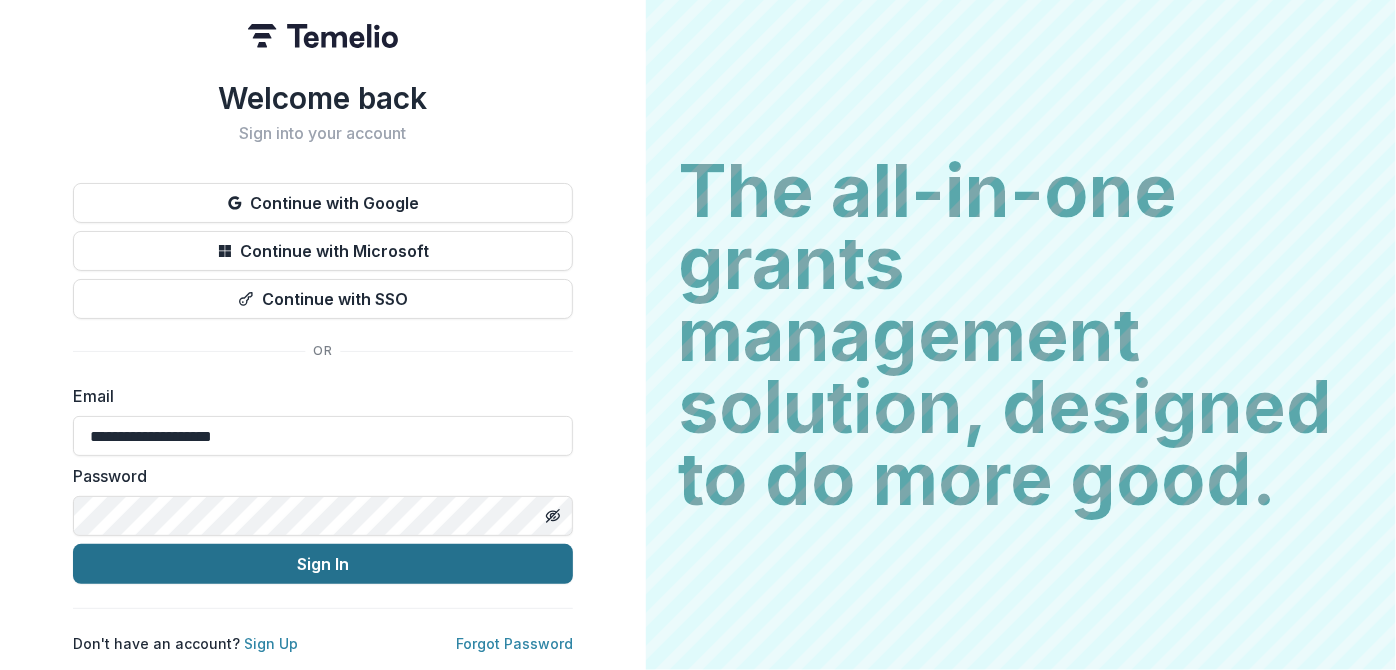 click on "Sign In" at bounding box center [323, 564] 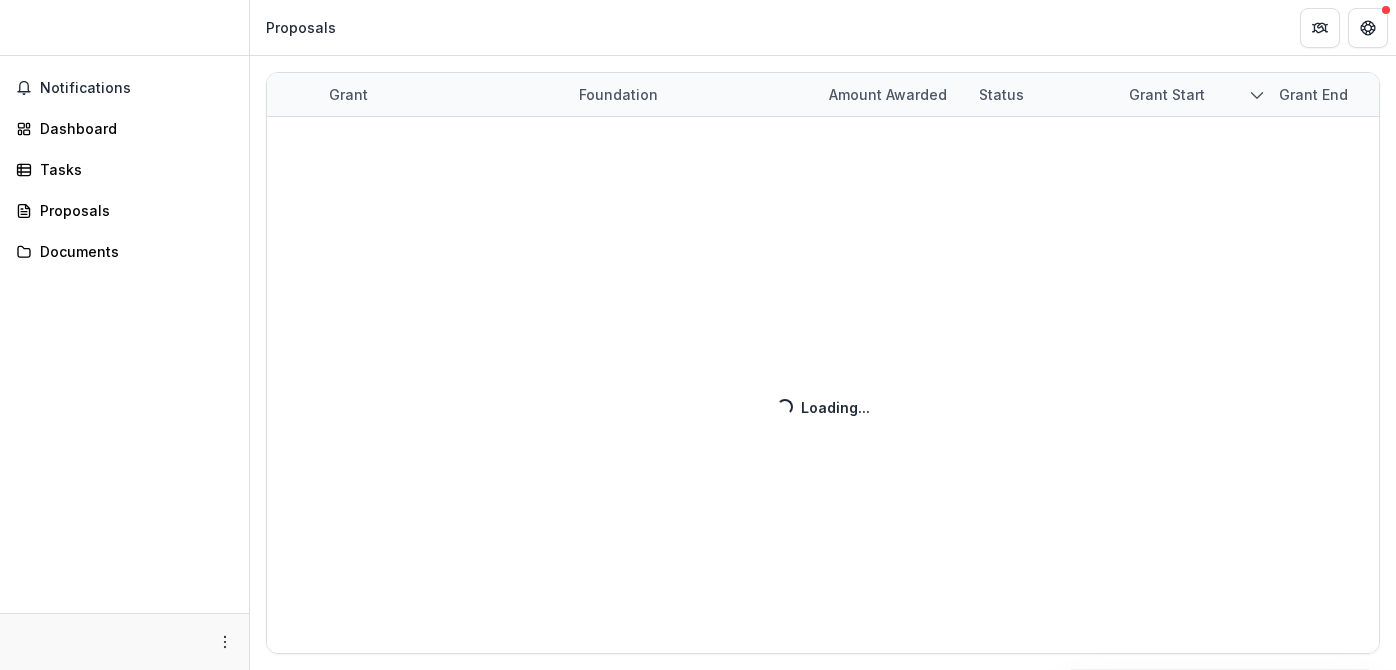 scroll, scrollTop: 0, scrollLeft: 0, axis: both 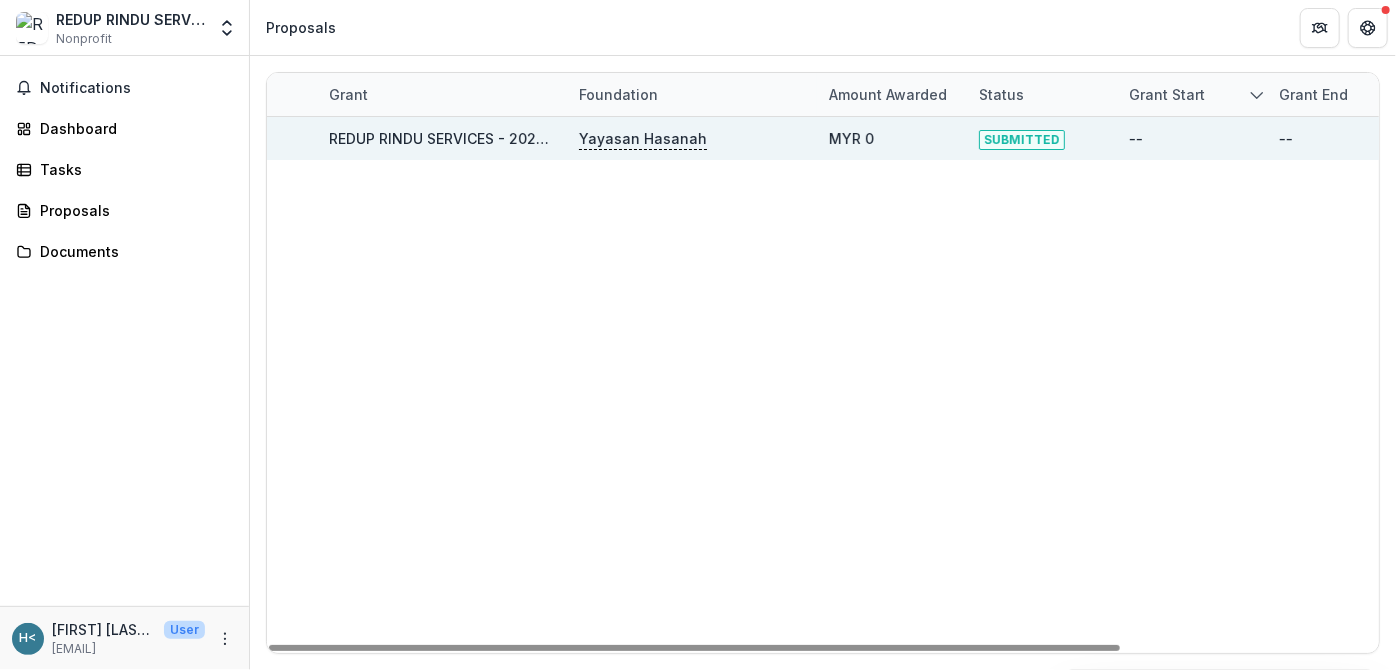 click on "REDUP RINDU SERVICES - 2025 - HSEF2025 - Satu Creative" at bounding box center [534, 138] 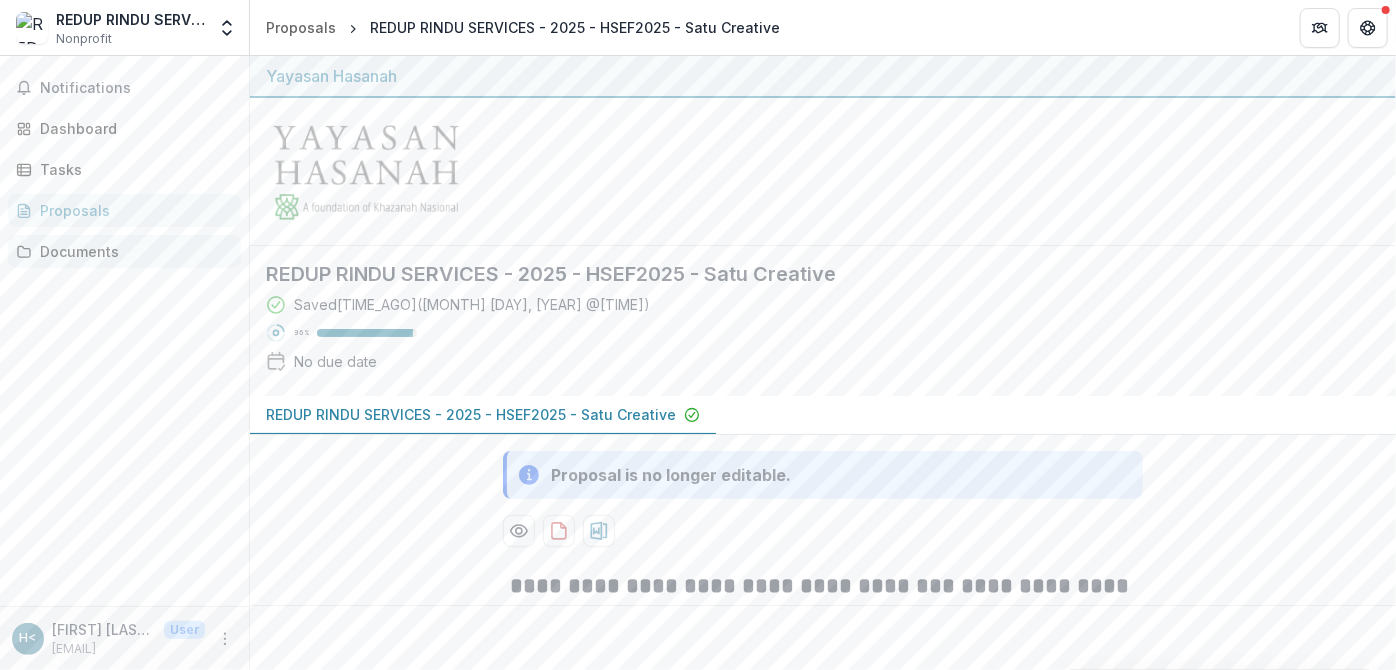 click on "Documents" at bounding box center (132, 251) 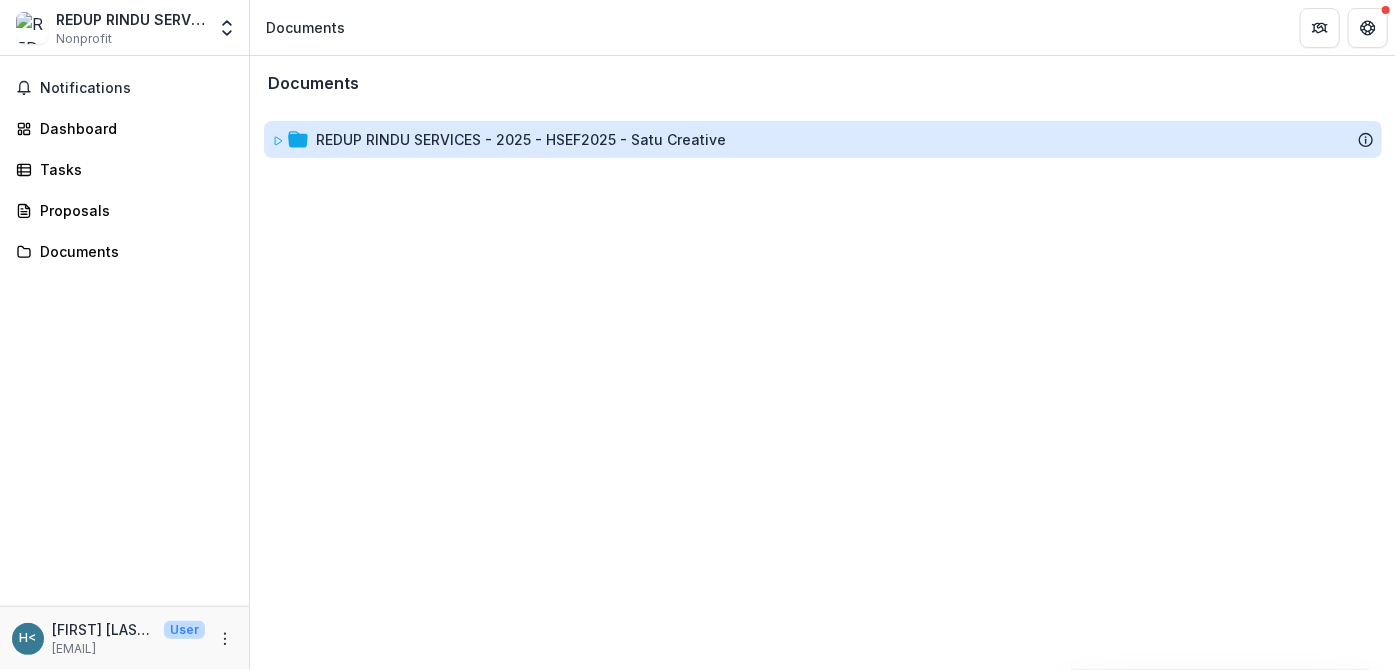 click on "REDUP RINDU SERVICES - 2025 - HSEF2025 - Satu Creative" at bounding box center (521, 139) 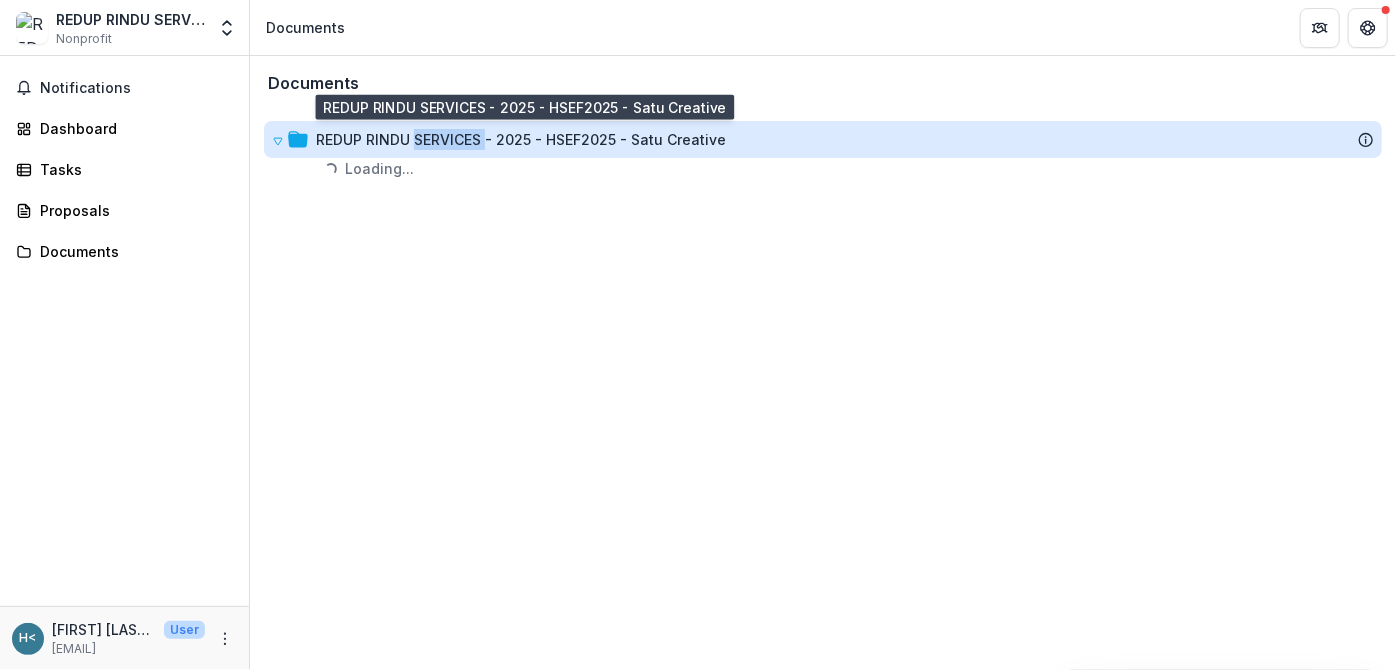 click on "REDUP RINDU SERVICES - 2025 - HSEF2025 - Satu Creative" at bounding box center [521, 139] 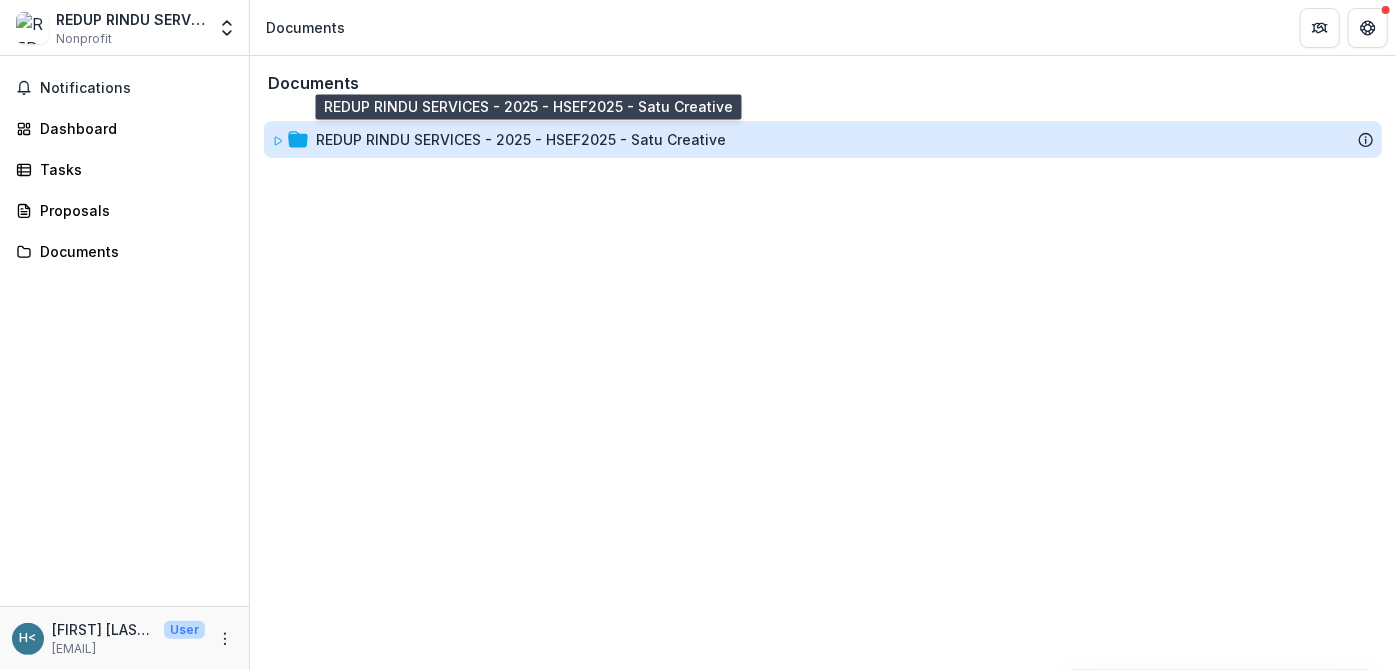 click on "REDUP RINDU SERVICES - 2025 - HSEF2025 - Satu Creative" at bounding box center (521, 139) 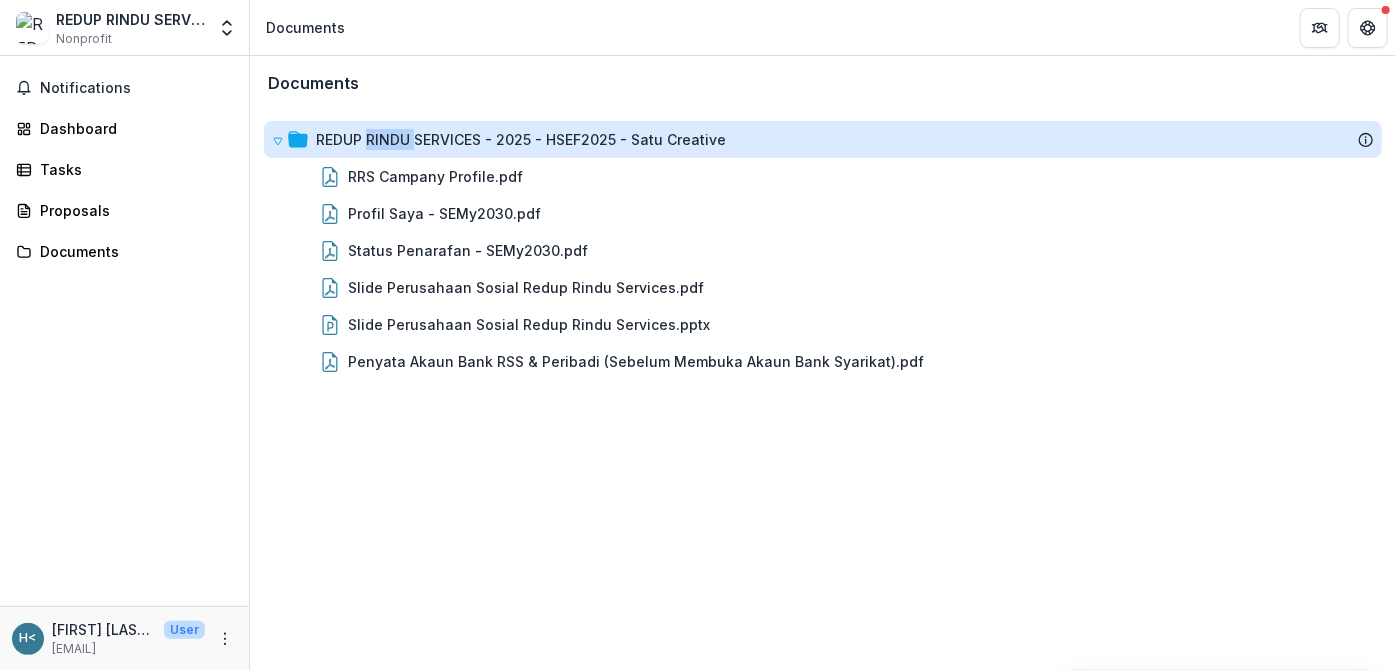 click on "REDUP RINDU SERVICES - 2025 - HSEF2025 - Satu Creative" at bounding box center [521, 139] 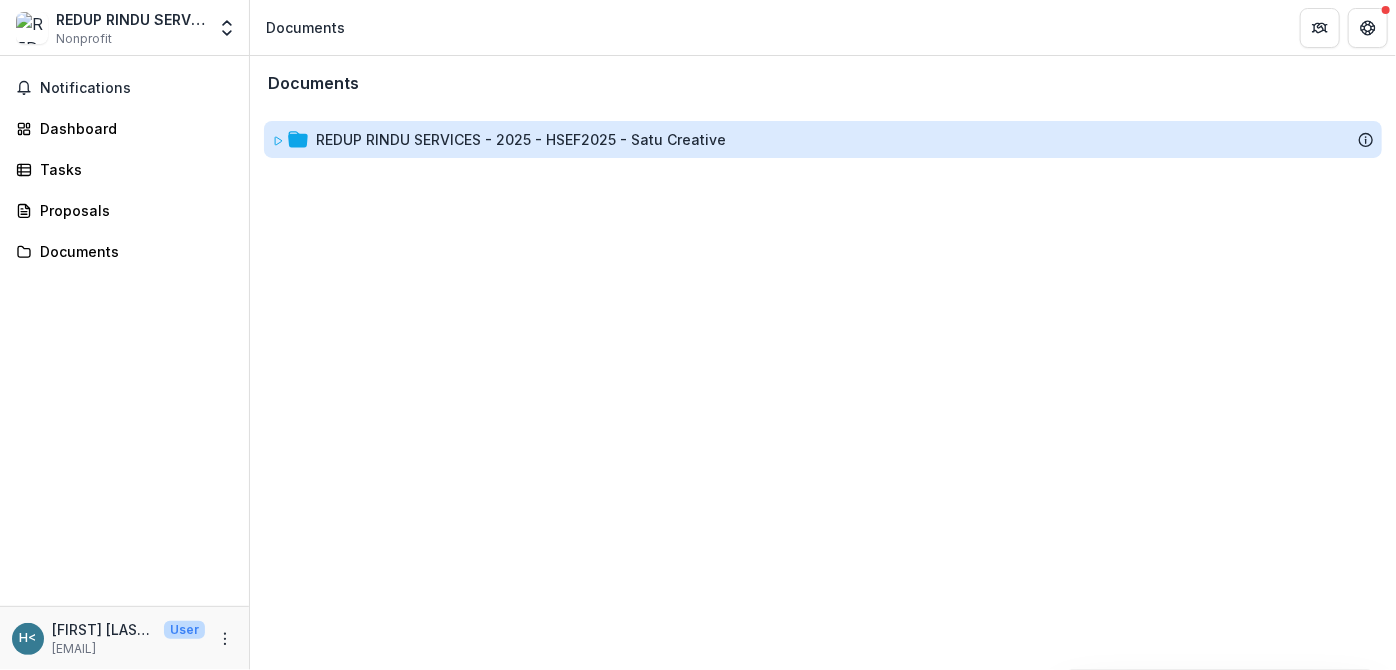 click on "REDUP RINDU SERVICES - 2025 - HSEF2025 - Satu Creative" at bounding box center (521, 139) 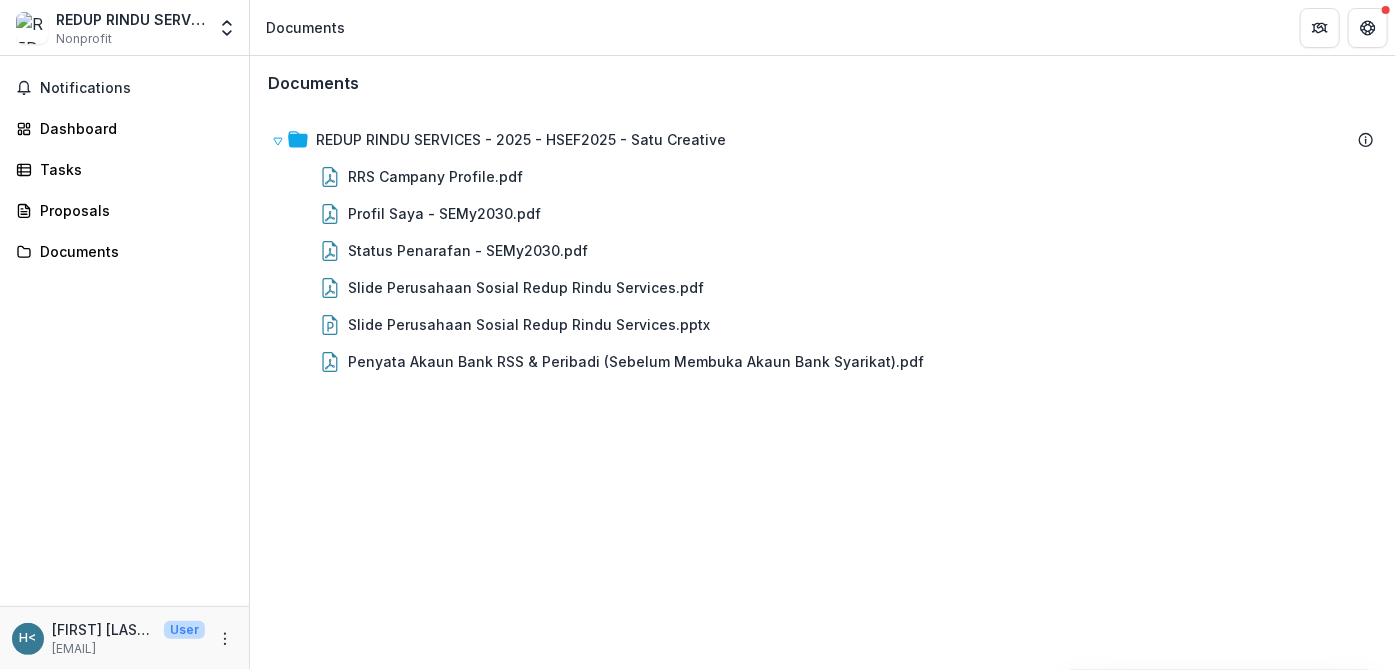 click on "REDUP RINDU SERVICES - 2025 - HSEF2025 - Satu Creative RRS Campany Profile.pdf Profil Saya - SEMy2030.pdf Status Penarafan - SEMy2030.pdf Slide Perusahaan Sosial Redup Rindu Services.pdf Slide Perusahaan Sosial Redup Rindu Services.pptx Penyata Akaun Bank RSS & Peribadi (Sebelum Membuka Akaun Bank Syarikat).pdf" at bounding box center (823, 388) 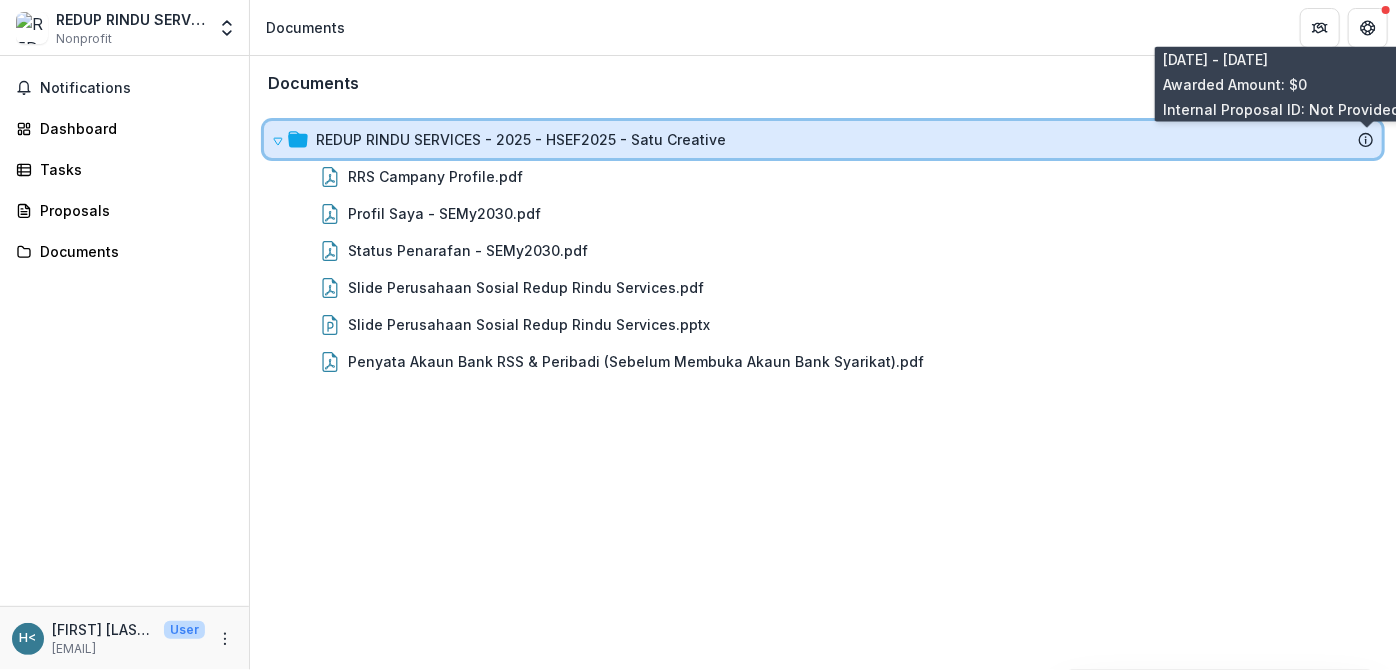 drag, startPoint x: 1366, startPoint y: 136, endPoint x: 1318, endPoint y: 200, distance: 80 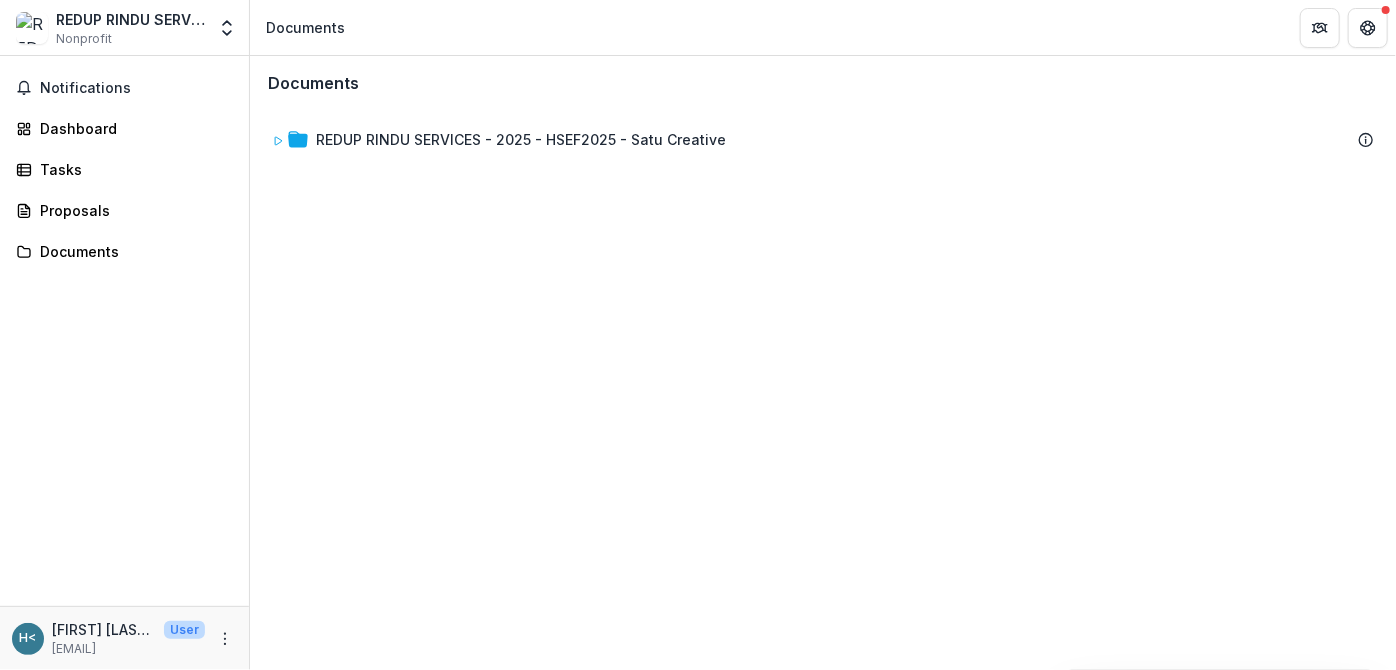 click on "REDUP RINDU SERVICES - 2025 - HSEF2025 - Satu Creative" at bounding box center [823, 388] 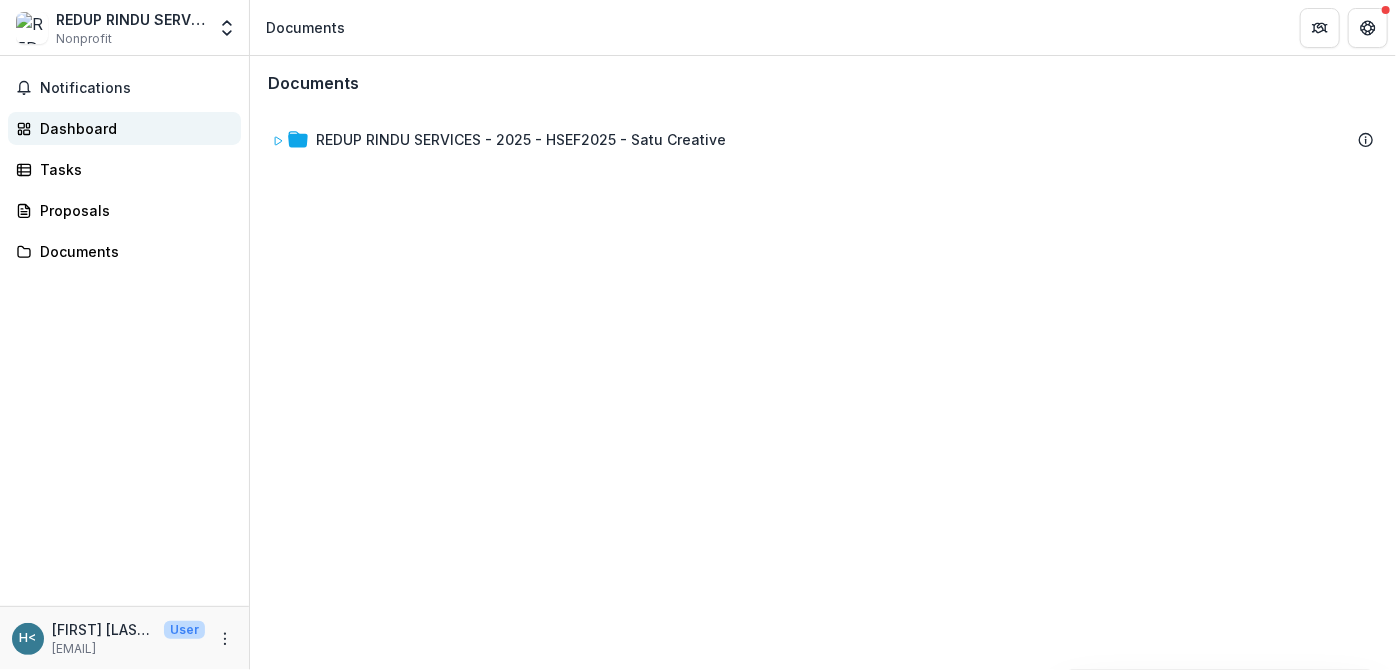 click on "Dashboard" at bounding box center [132, 128] 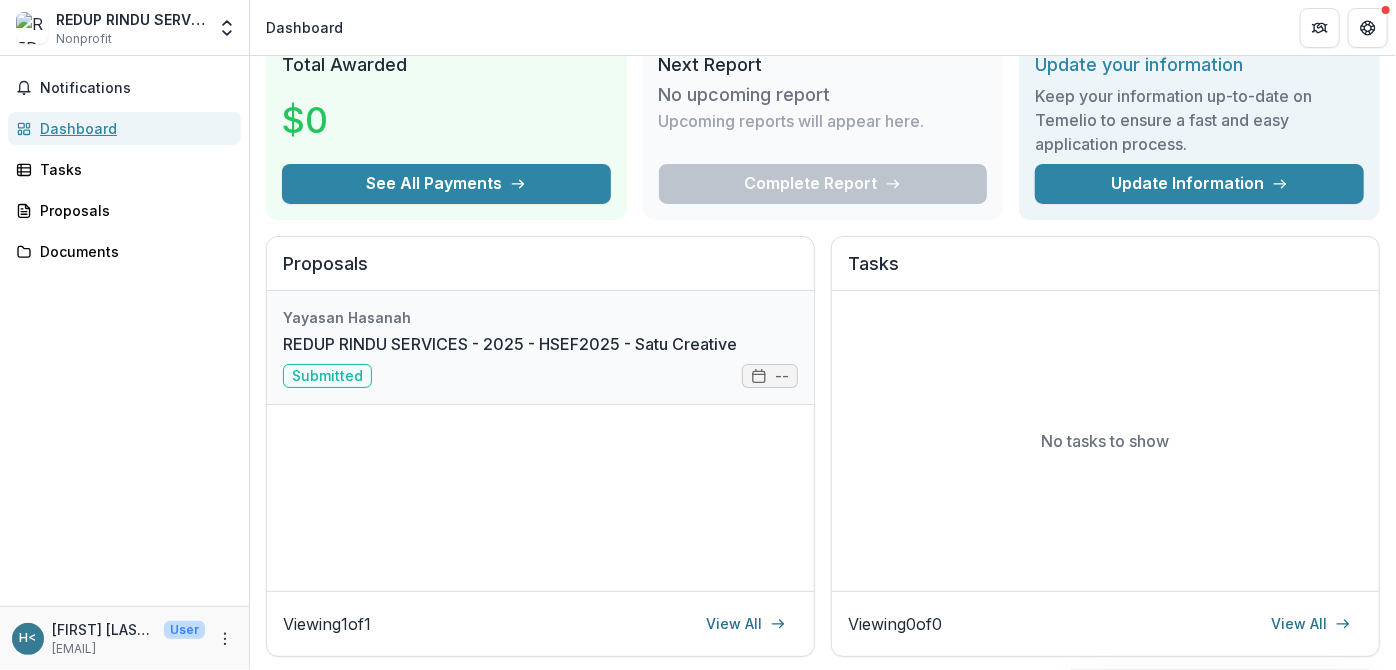 scroll, scrollTop: 242, scrollLeft: 0, axis: vertical 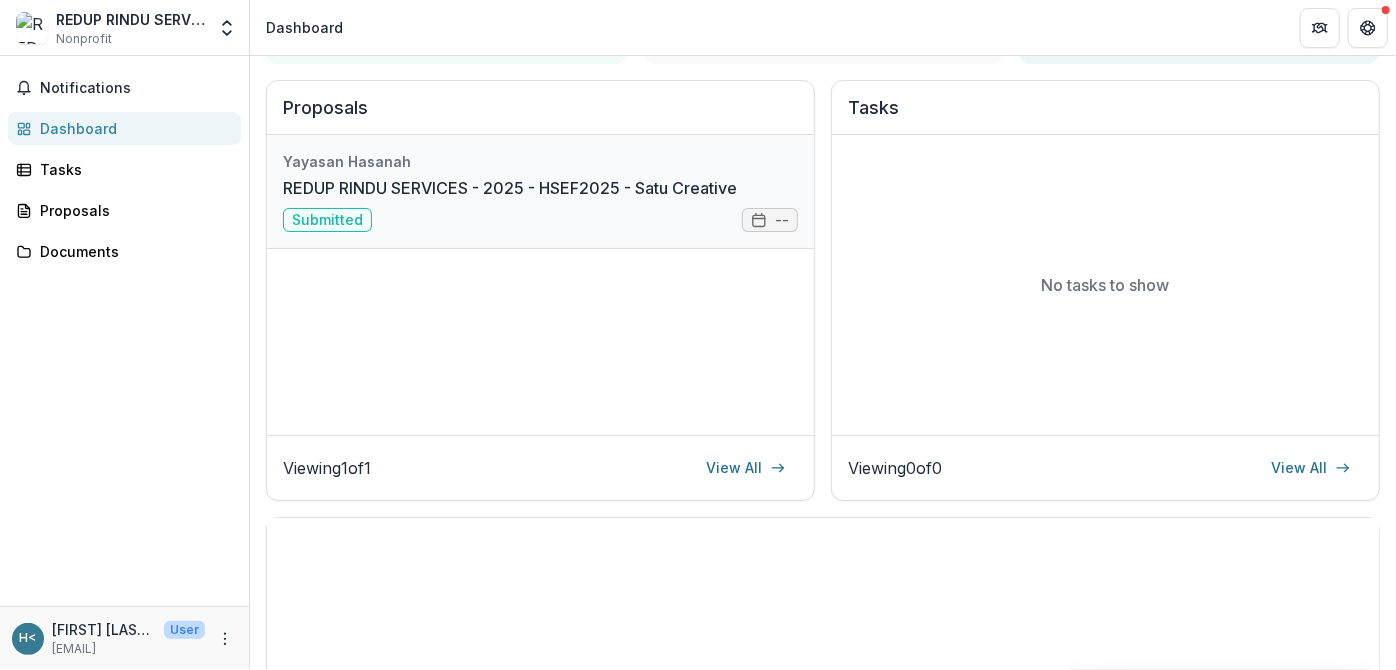 click on "REDUP RINDU SERVICES - 2025 - HSEF2025 - Satu Creative" at bounding box center (510, 188) 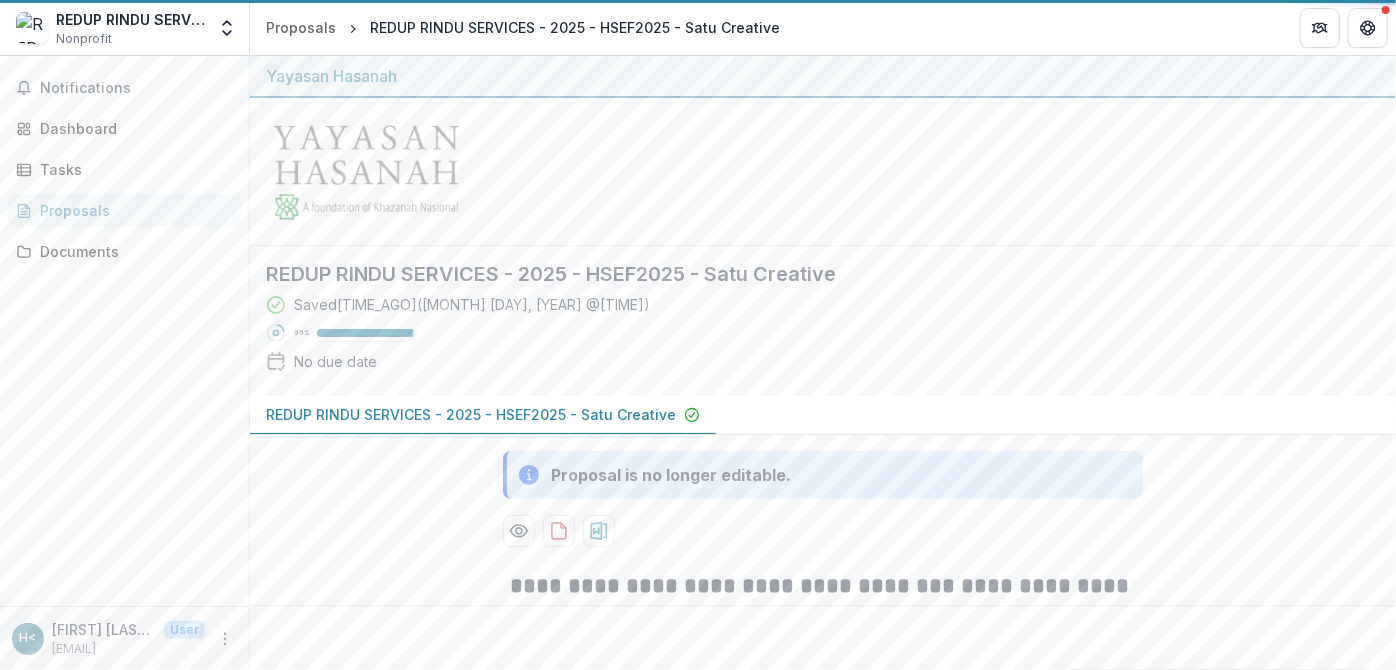 scroll, scrollTop: 0, scrollLeft: 0, axis: both 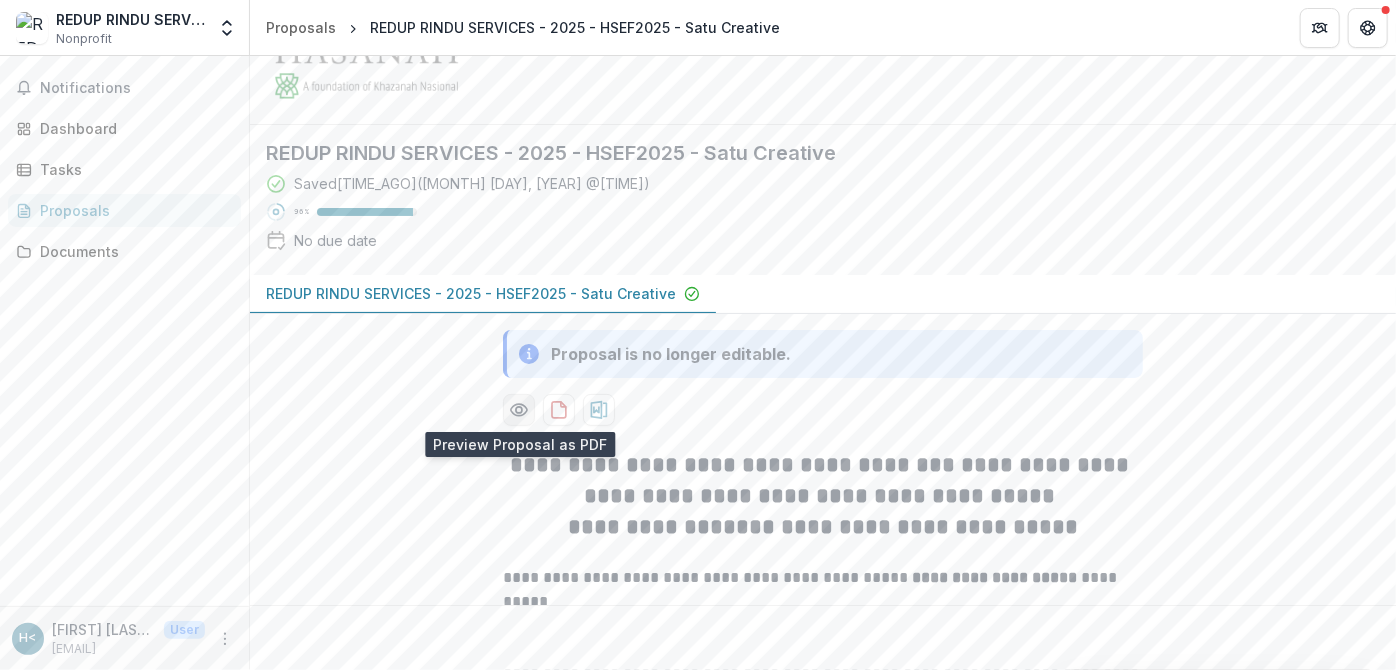 click 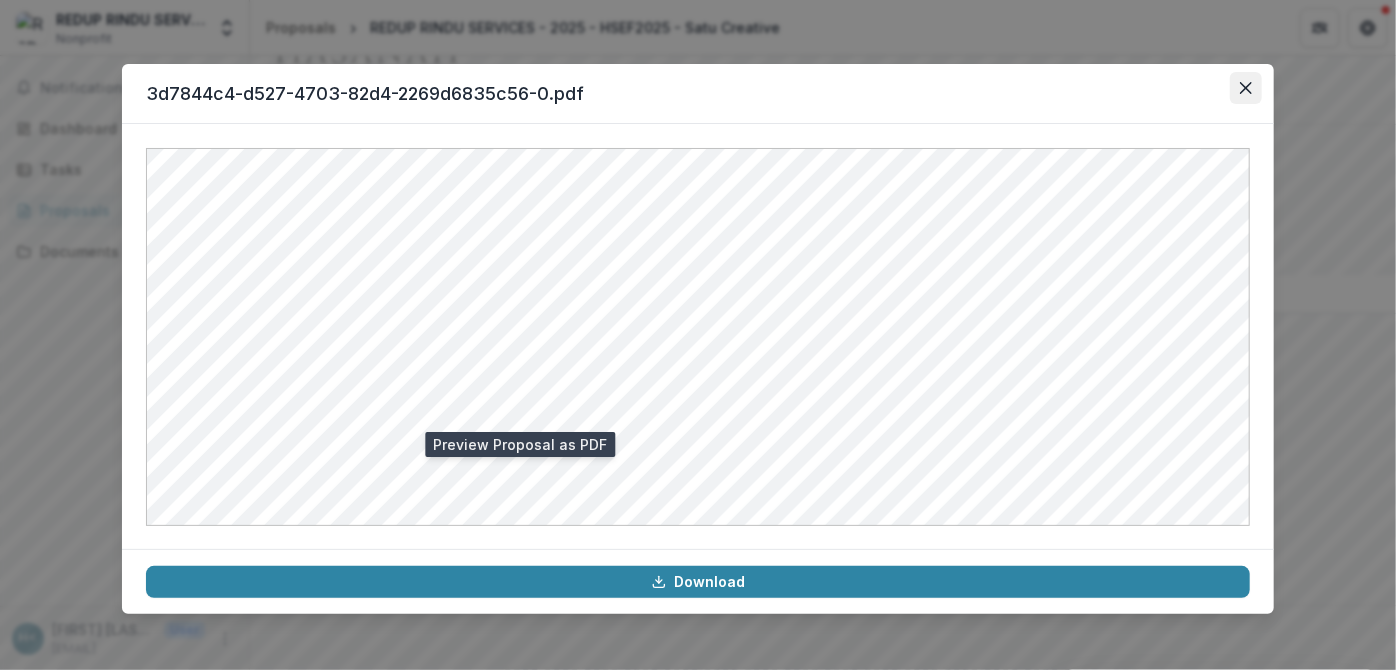 click 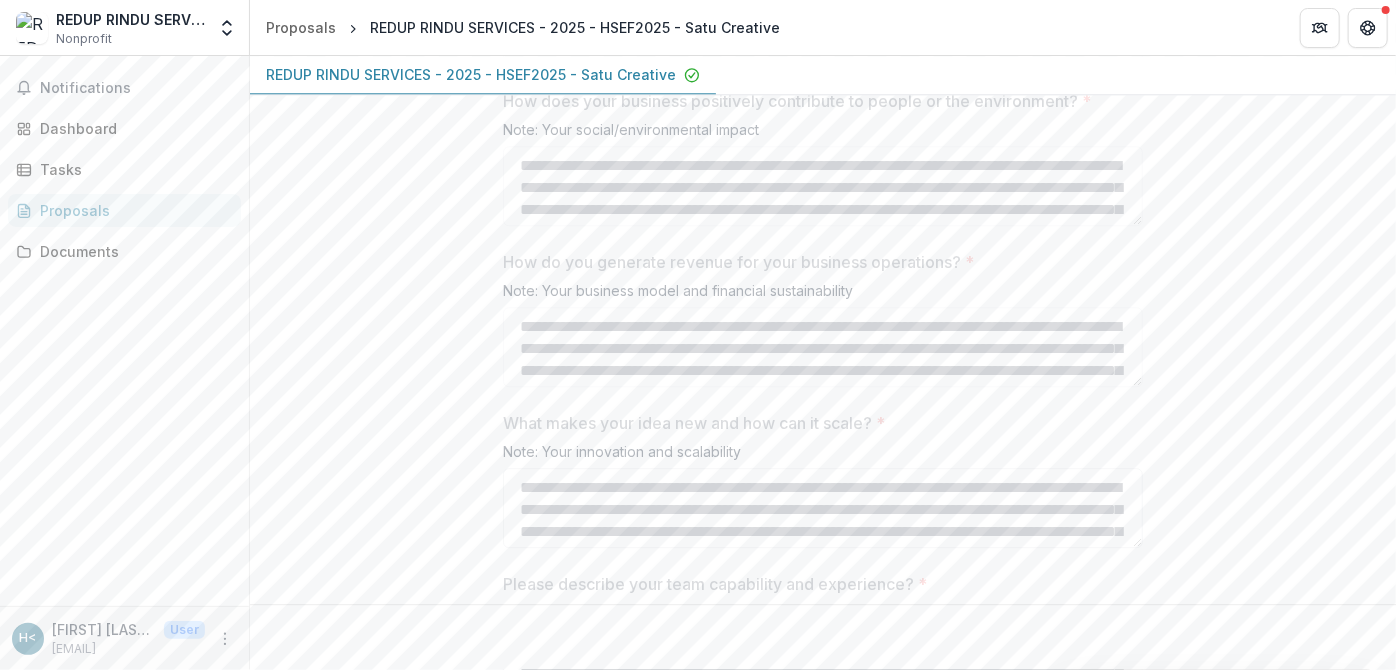 scroll, scrollTop: 2666, scrollLeft: 0, axis: vertical 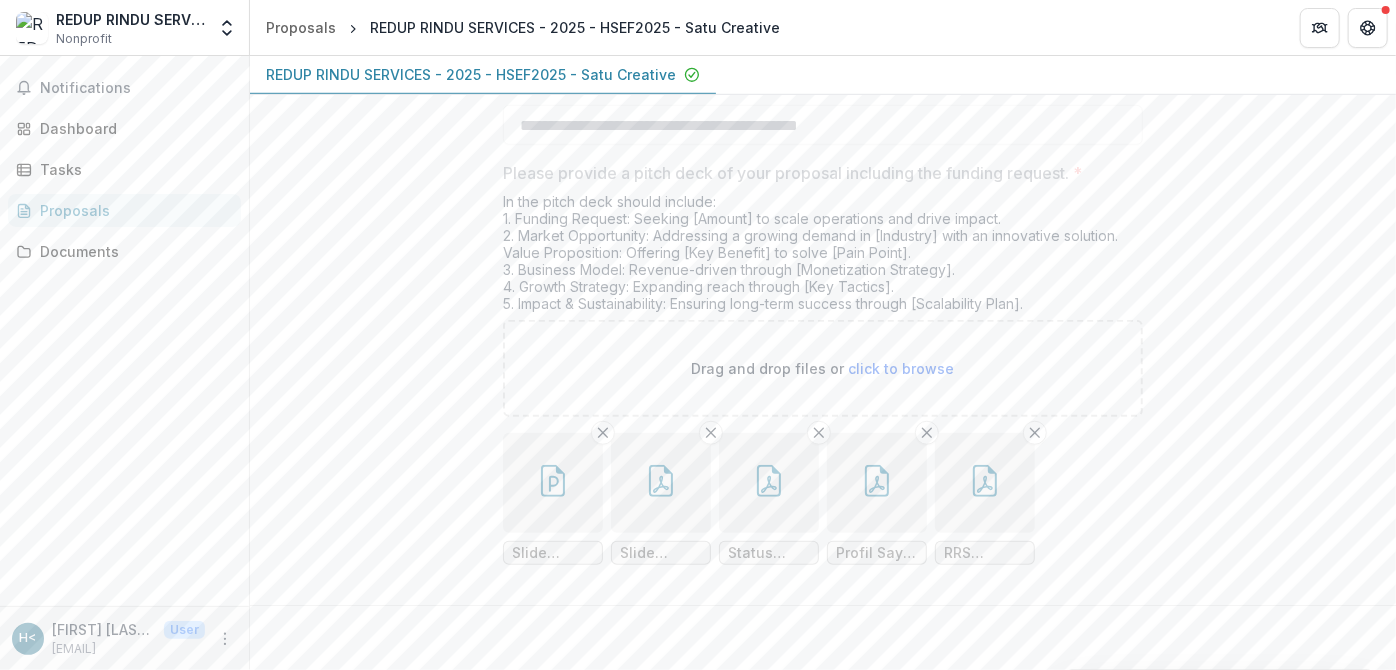 click on "Slide Perusahaan Sosial Redup Rindu Services.pptx Slide Perusahaan Sosial Redup Rindu Services.pdf Status Penarafan - SEMy2030.pdf Profil Saya - SEMy2030.pdf RRS Campany Profile.pdf" at bounding box center (823, 499) 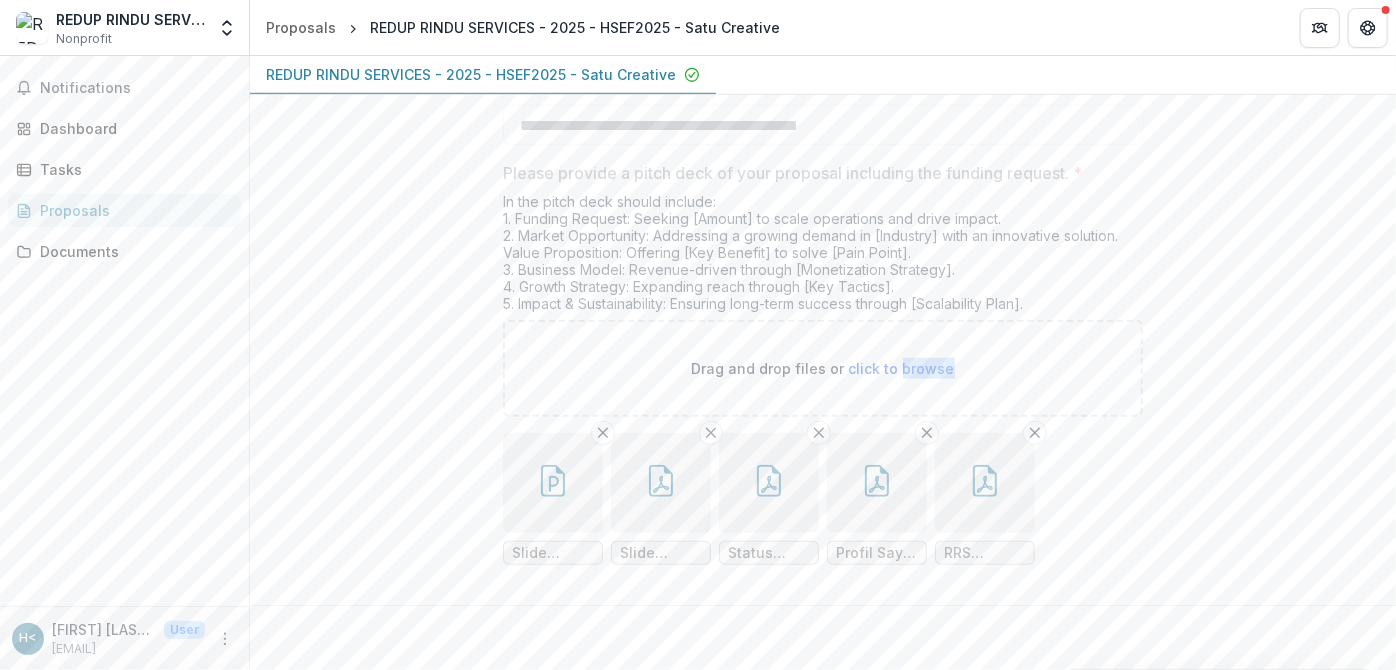 click on "click to browse" at bounding box center [902, 368] 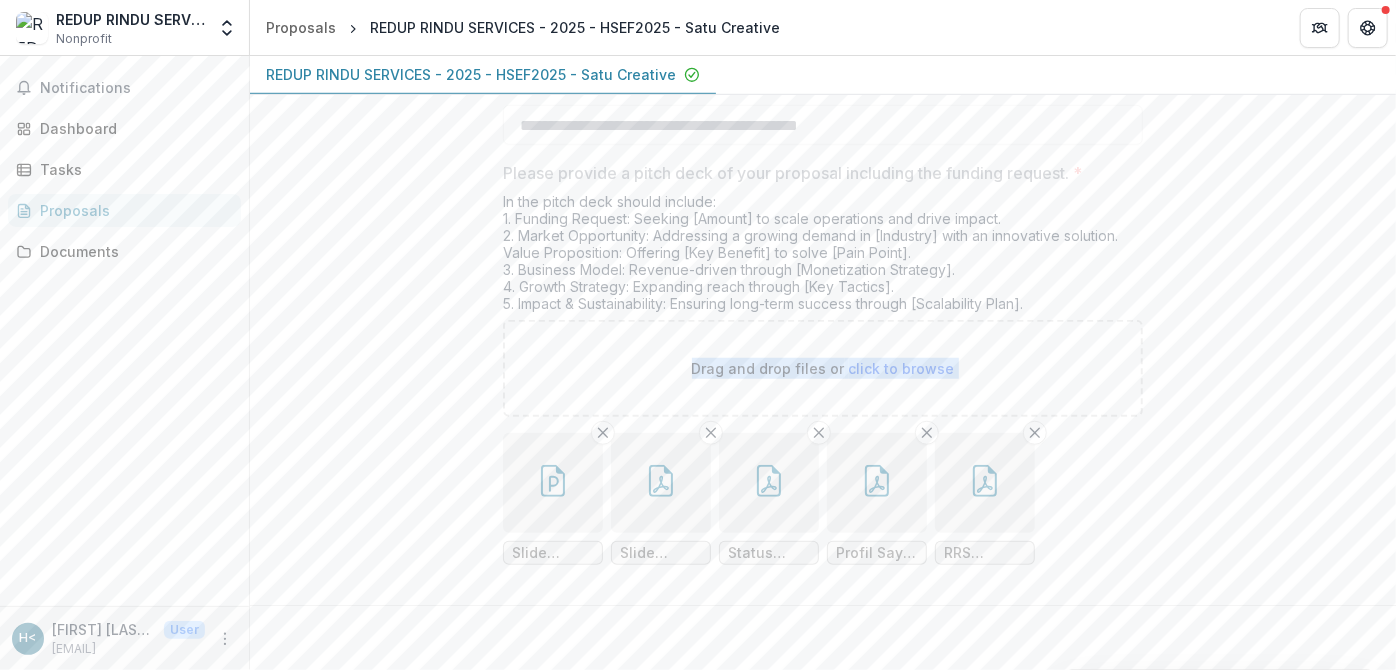 click on "click to browse" at bounding box center [902, 368] 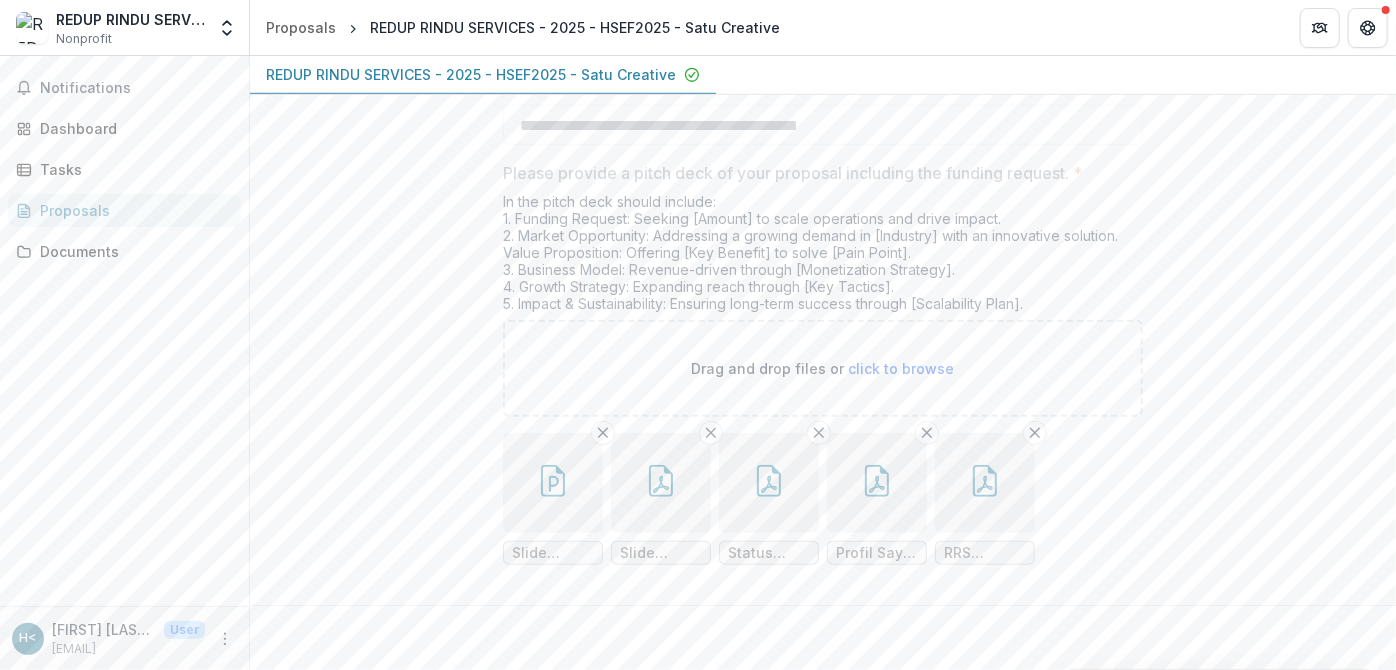 click on "Drag and drop files or   click to browse" at bounding box center [823, 368] 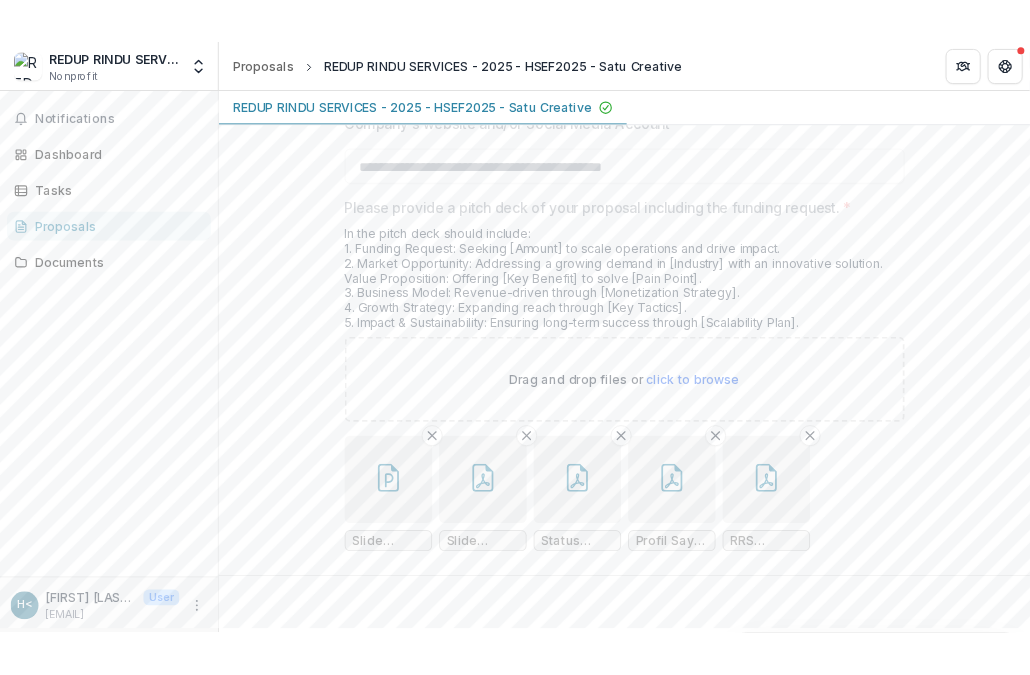 scroll, scrollTop: 4570, scrollLeft: 0, axis: vertical 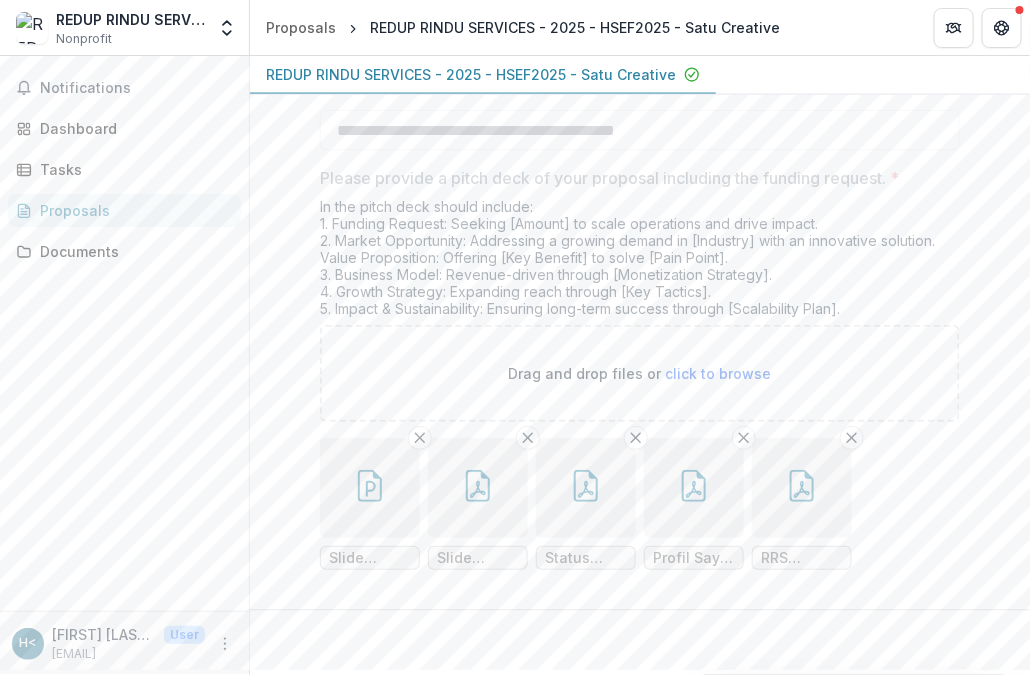 click on "click to browse" at bounding box center [719, 373] 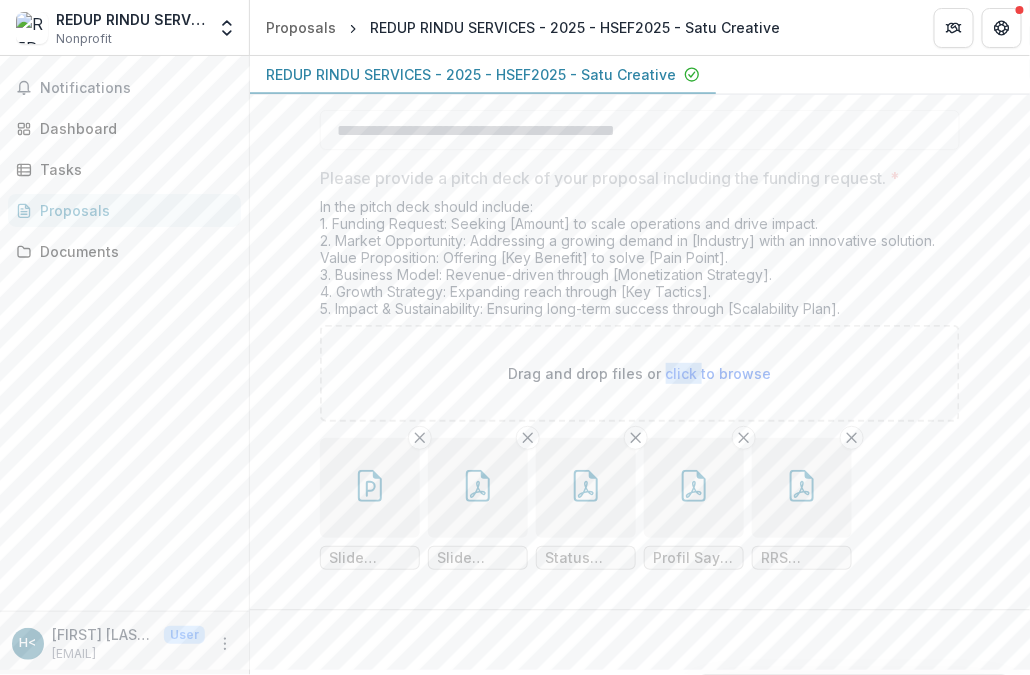 click on "click to browse" at bounding box center (719, 373) 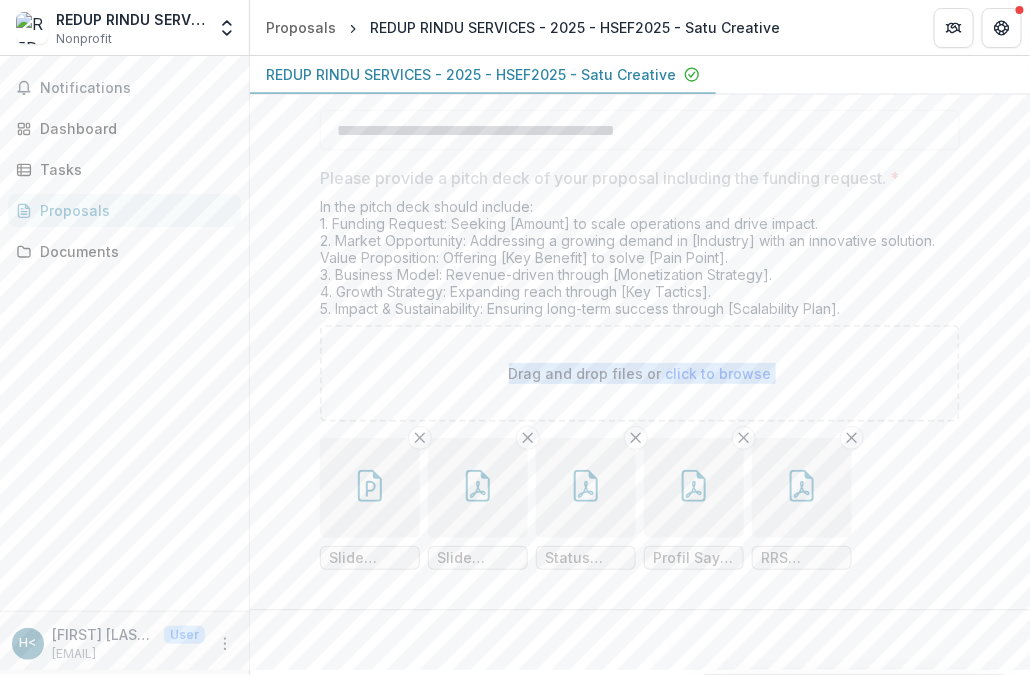 click on "click to browse" at bounding box center [719, 373] 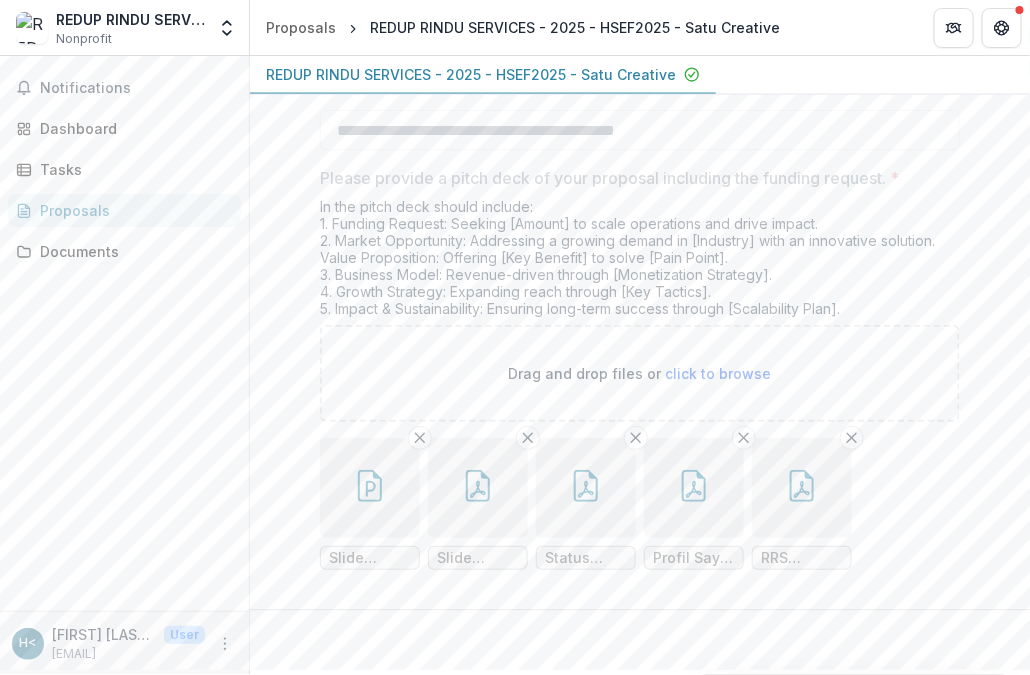 click on "Back" at bounding box center (640, 642) 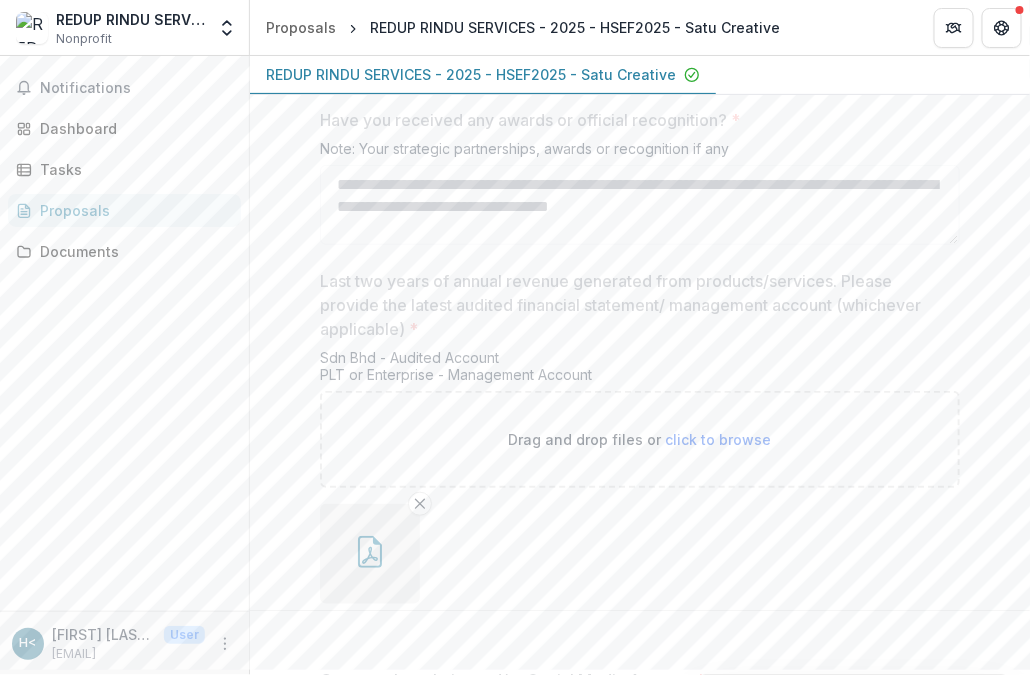 scroll, scrollTop: 4085, scrollLeft: 0, axis: vertical 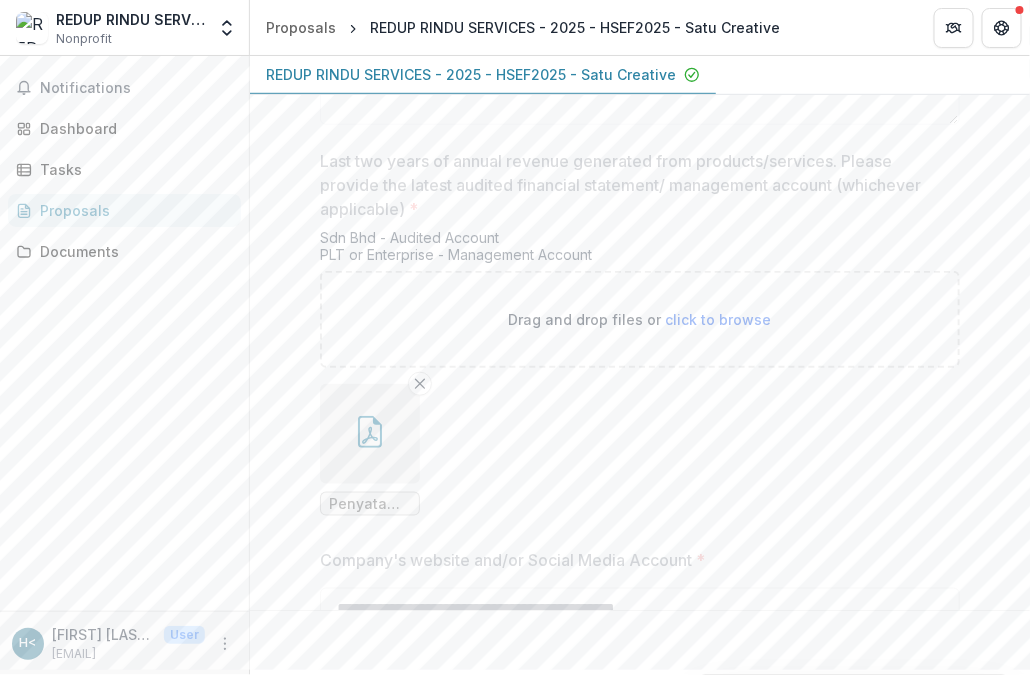 click on "Drag and drop files or   click to browse" at bounding box center [640, 319] 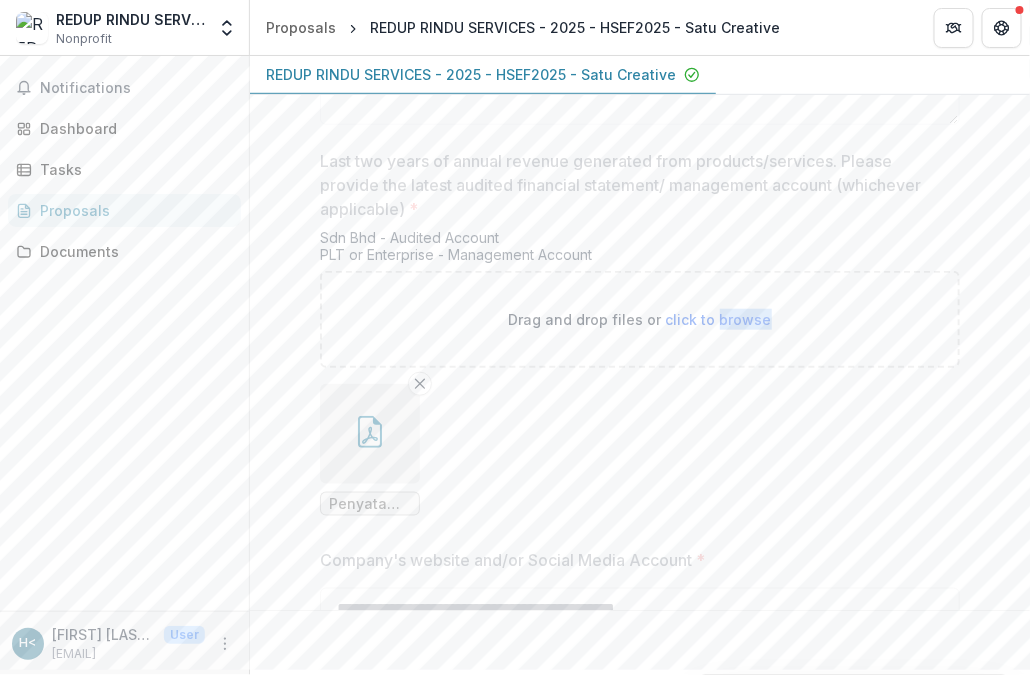 click on "click to browse" at bounding box center (719, 319) 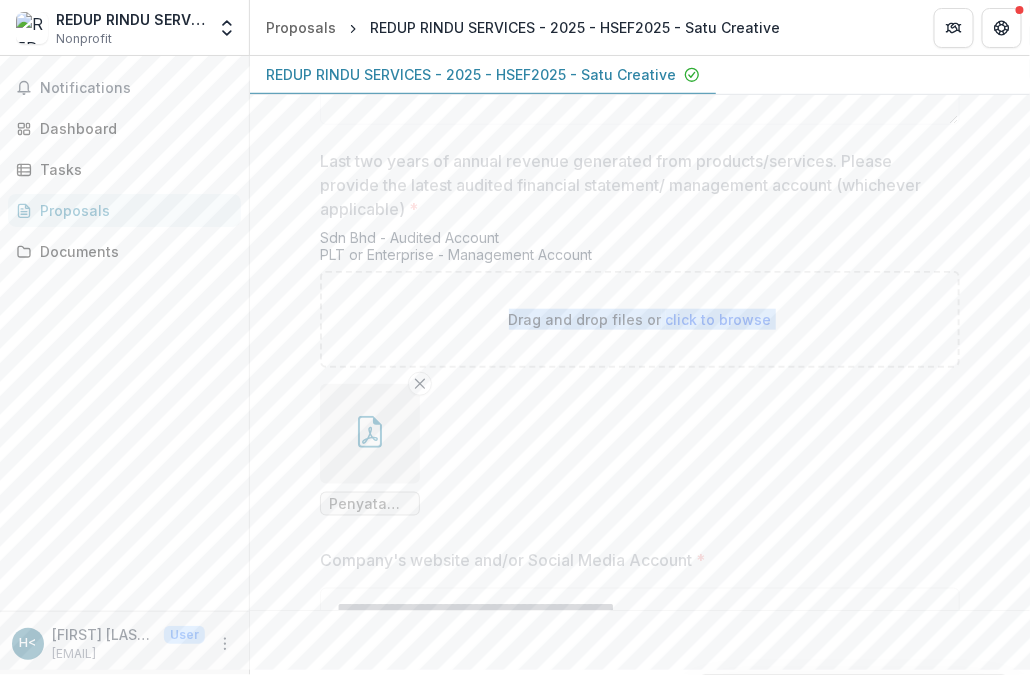 click on "click to browse" at bounding box center [719, 319] 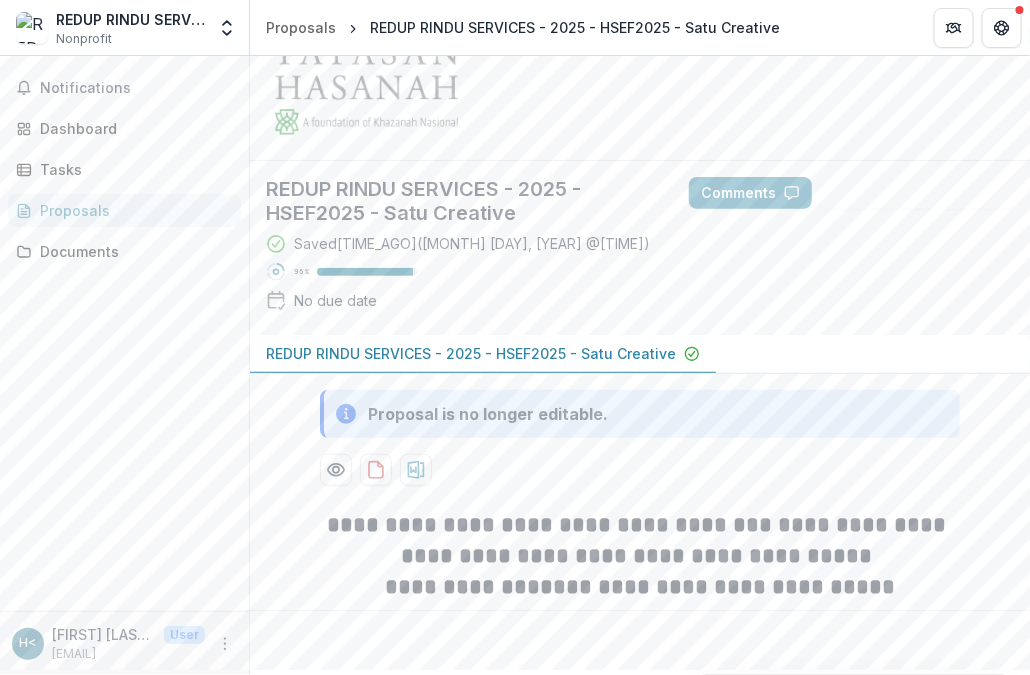 scroll, scrollTop: 0, scrollLeft: 0, axis: both 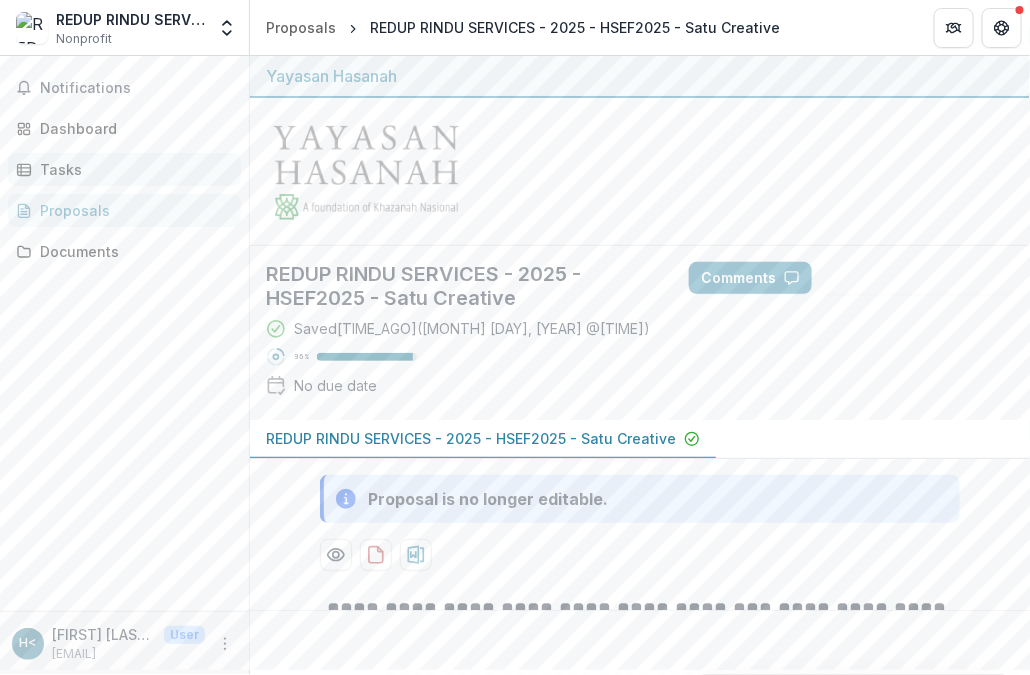 click on "Tasks" at bounding box center [132, 169] 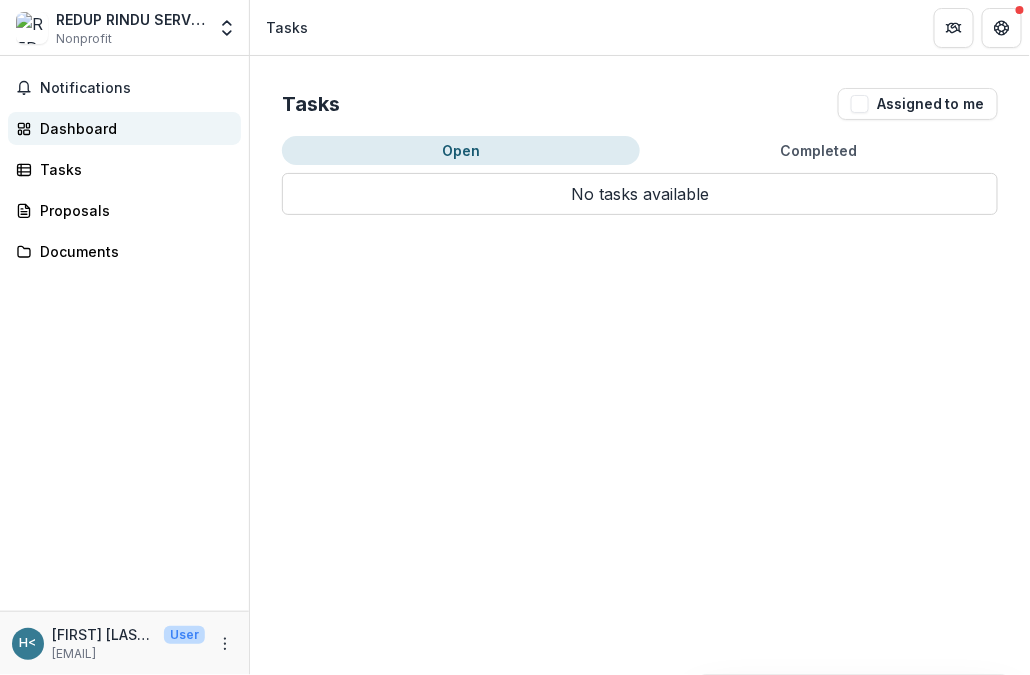 click on "Dashboard" at bounding box center (132, 128) 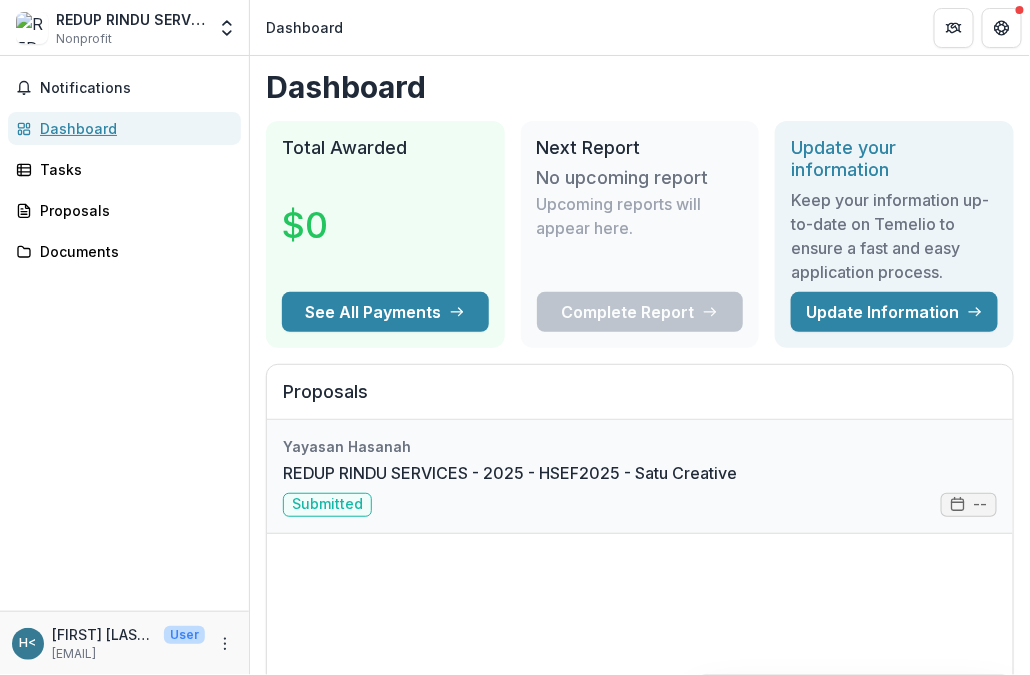scroll, scrollTop: 0, scrollLeft: 0, axis: both 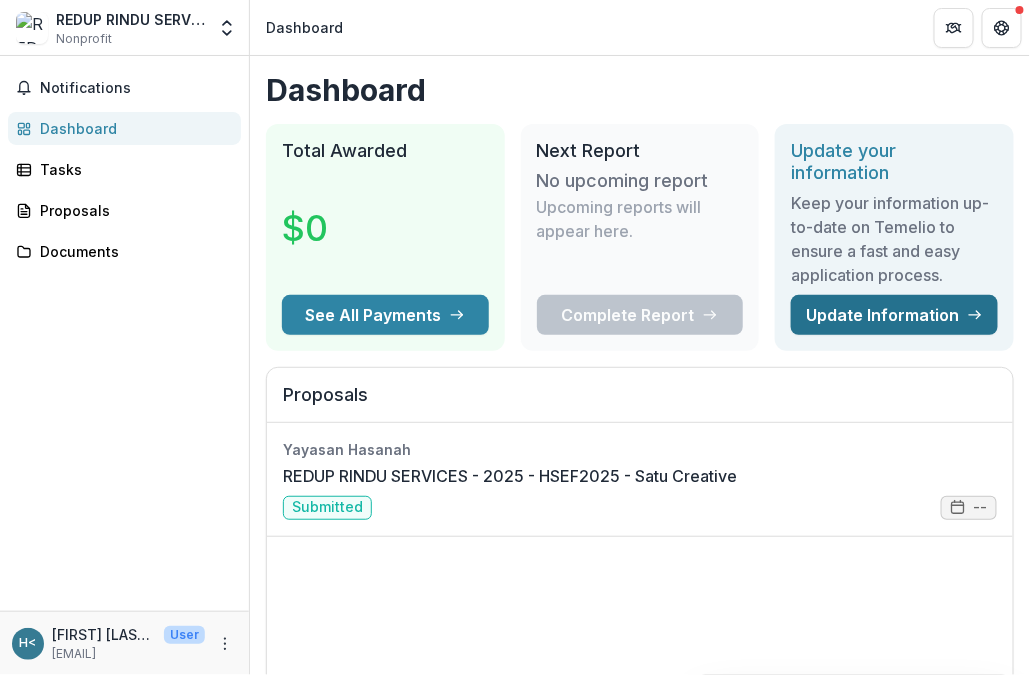 click on "Update Information" at bounding box center (894, 315) 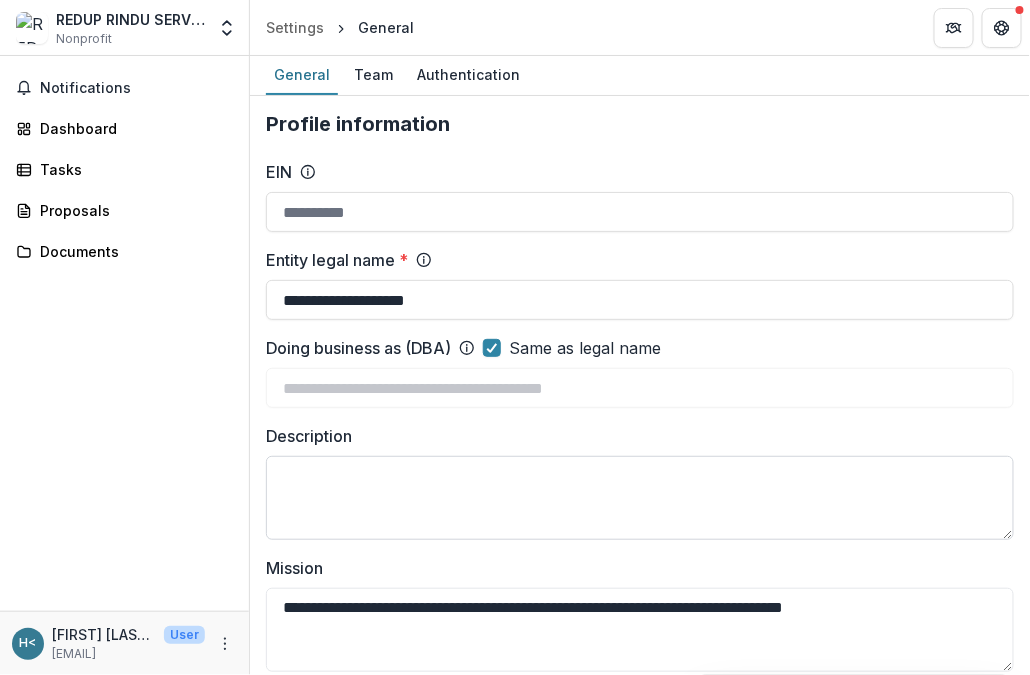 click on "Description" at bounding box center [640, 498] 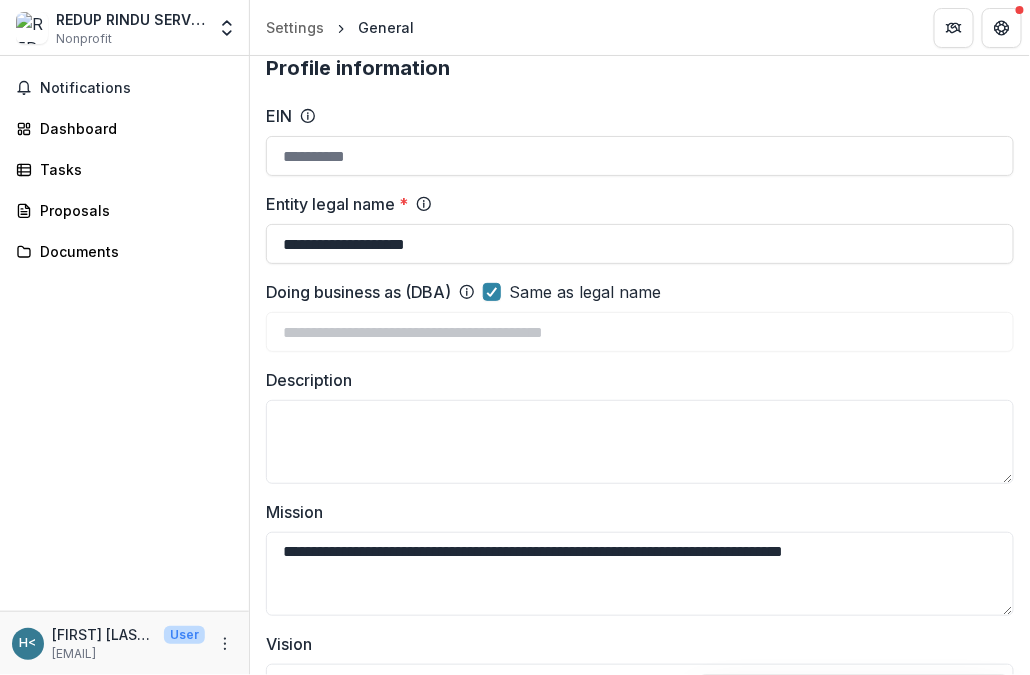 scroll, scrollTop: 0, scrollLeft: 0, axis: both 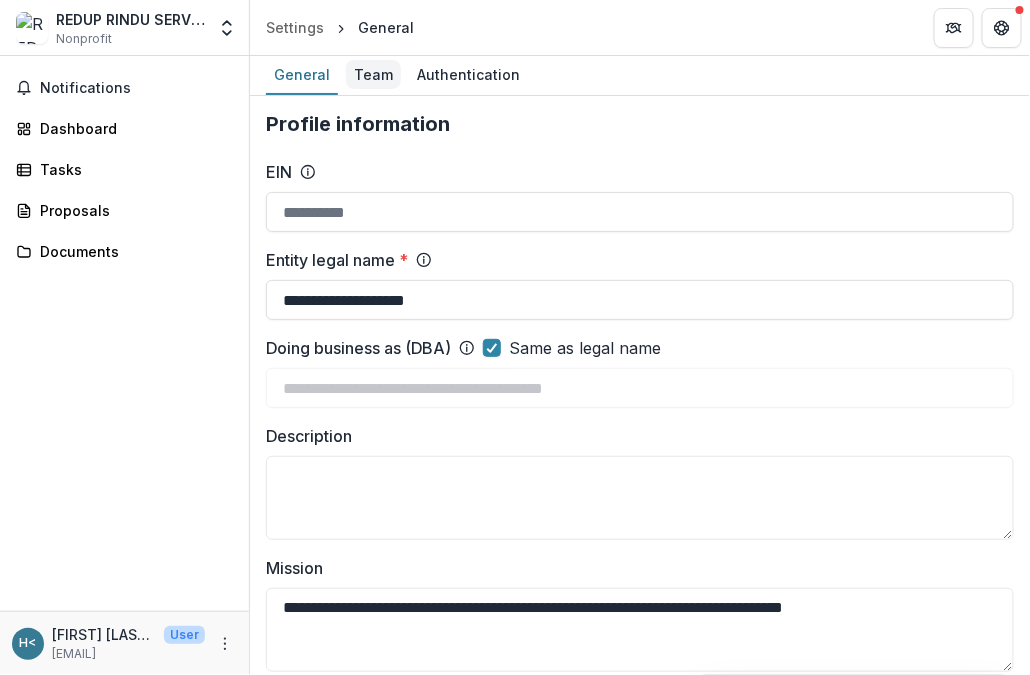 click on "Team" at bounding box center (373, 74) 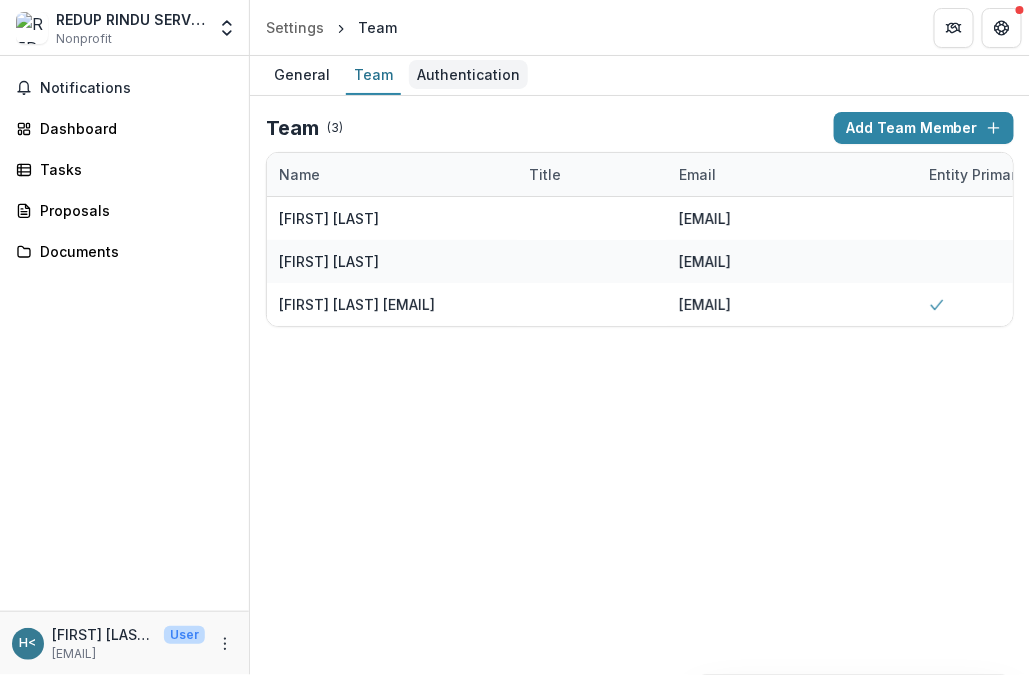 click on "Authentication" at bounding box center [468, 74] 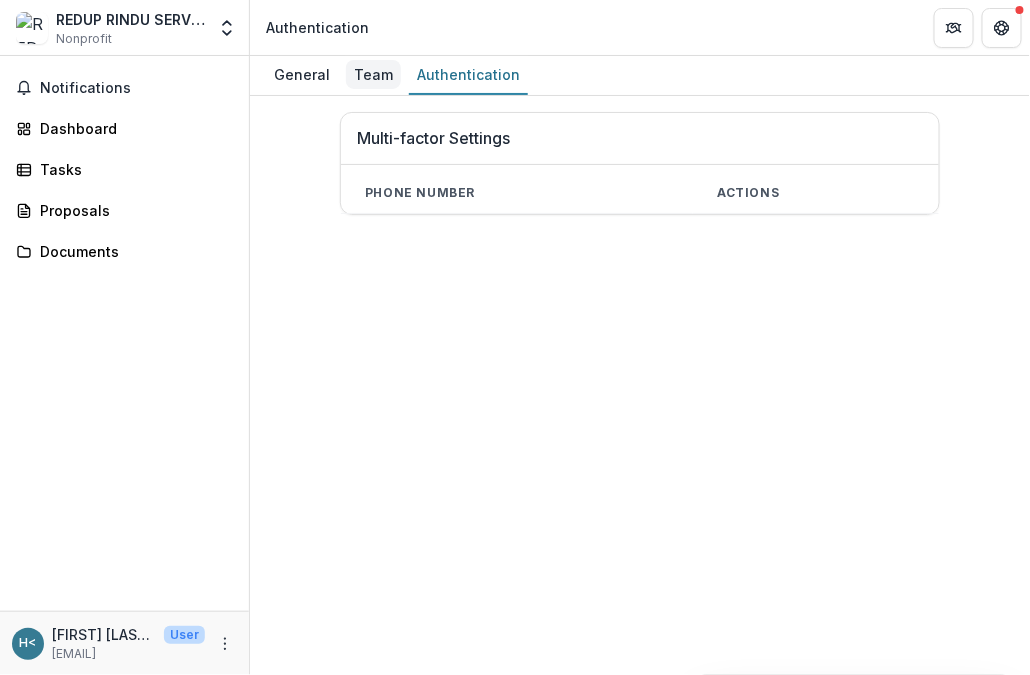 click on "Team" at bounding box center [373, 74] 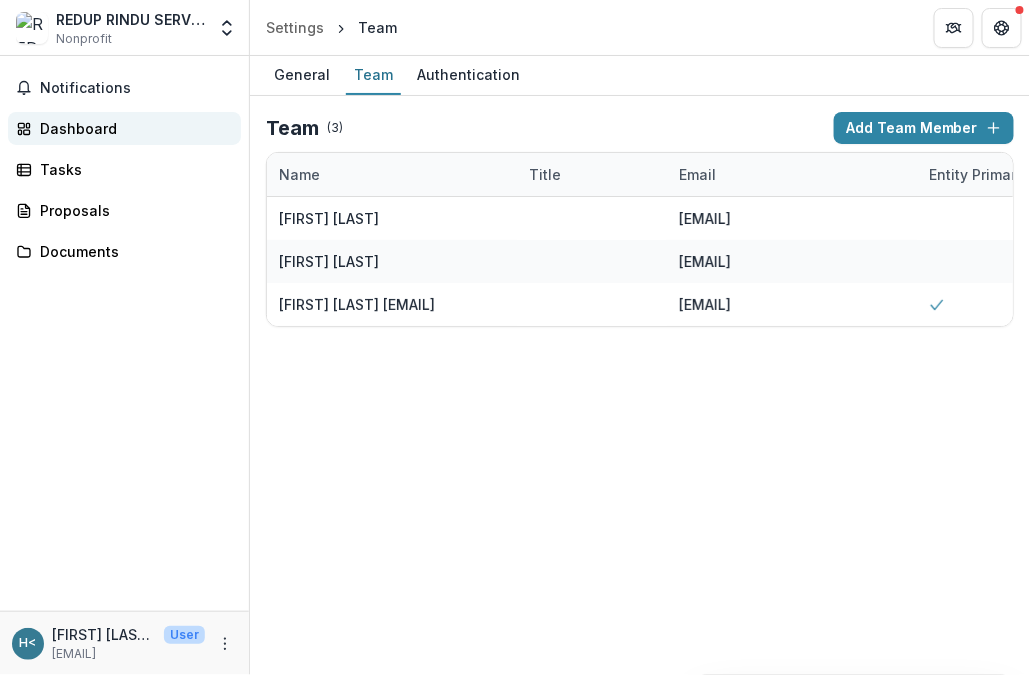 click on "Dashboard" at bounding box center [132, 128] 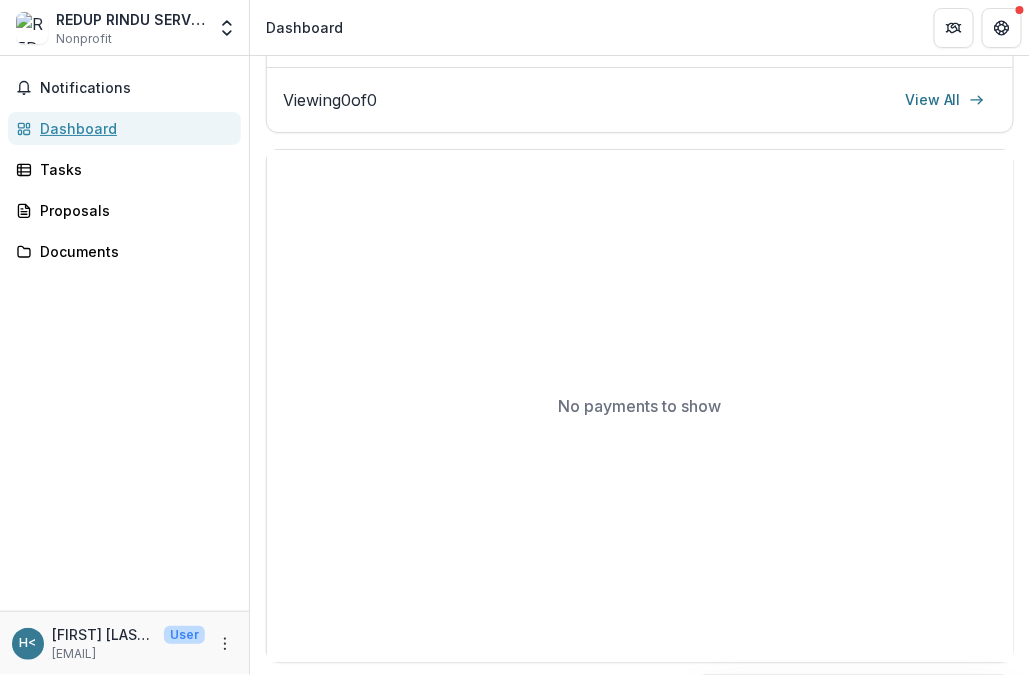 scroll, scrollTop: 851, scrollLeft: 0, axis: vertical 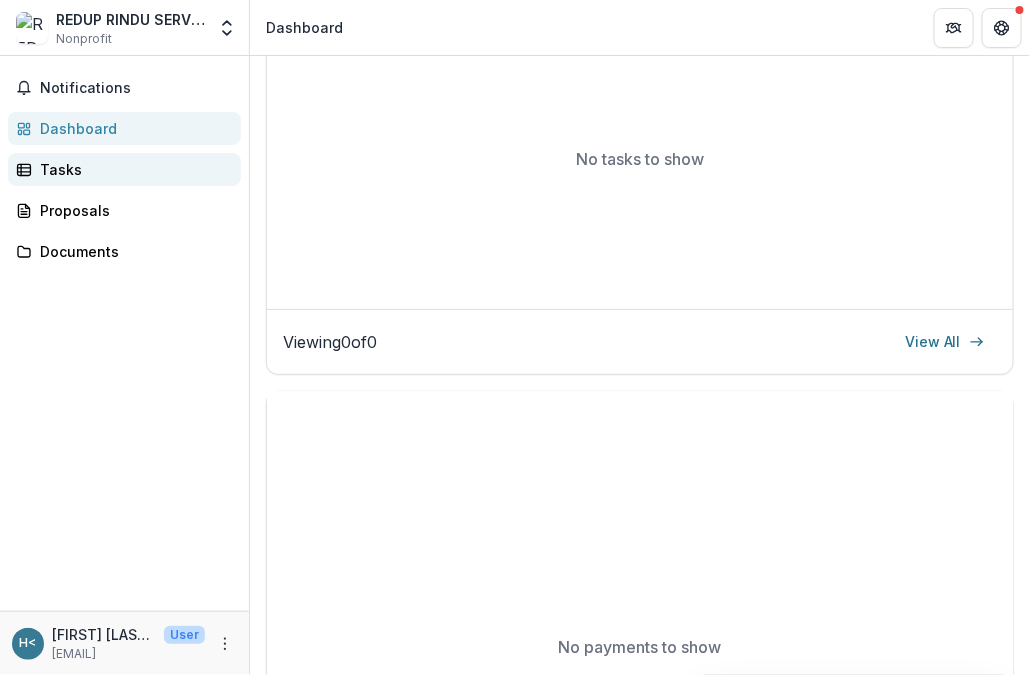 click on "Tasks" at bounding box center [132, 169] 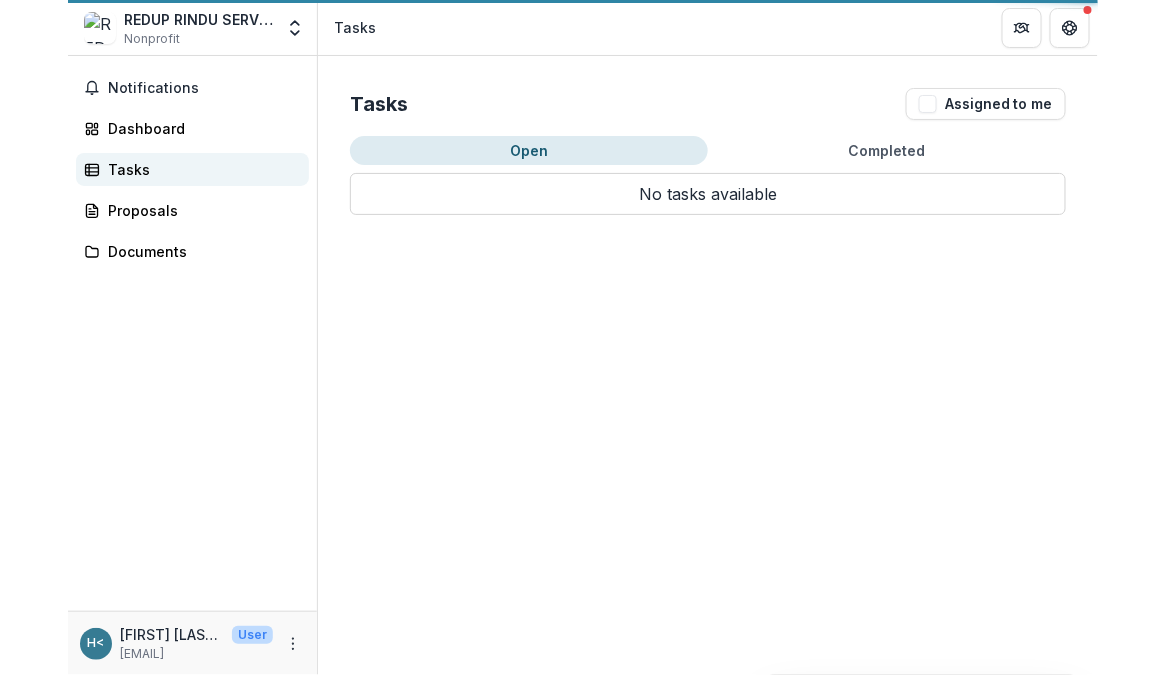 scroll, scrollTop: 0, scrollLeft: 0, axis: both 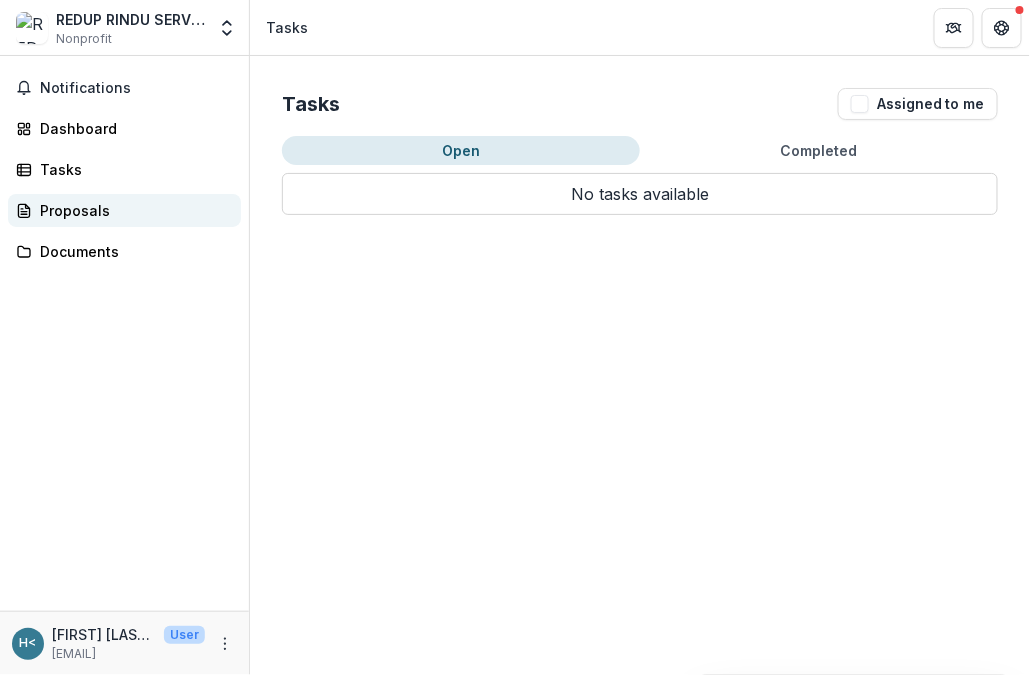 click on "Proposals" at bounding box center (132, 210) 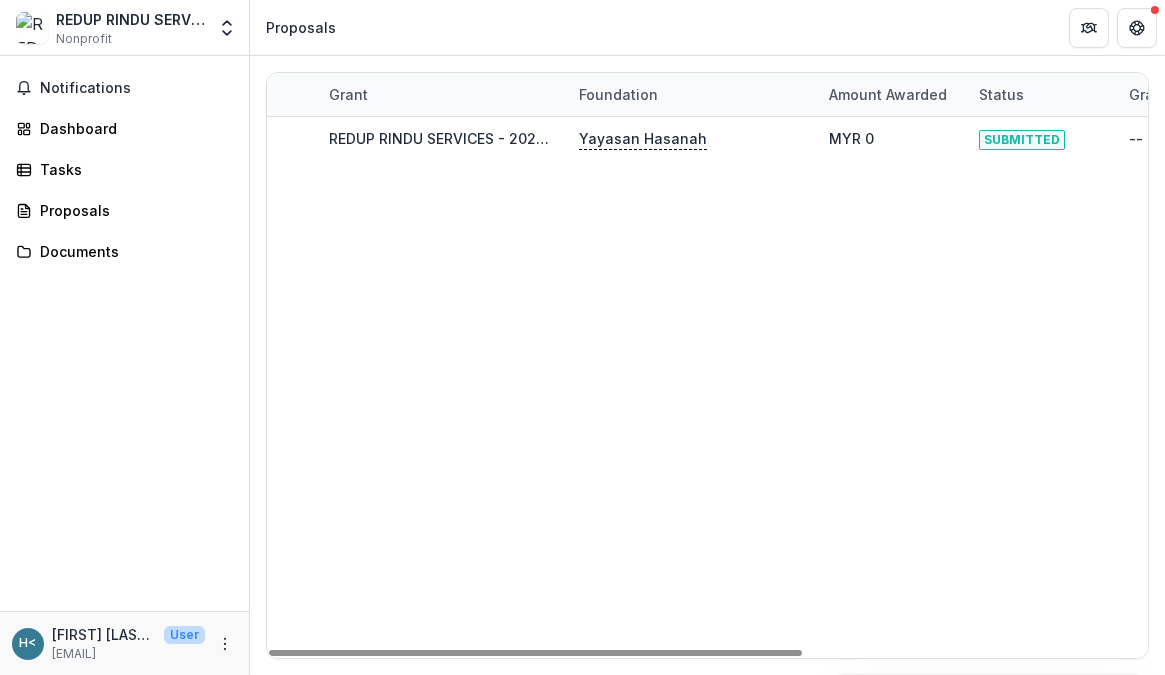 click on "Amount awarded" at bounding box center (888, 94) 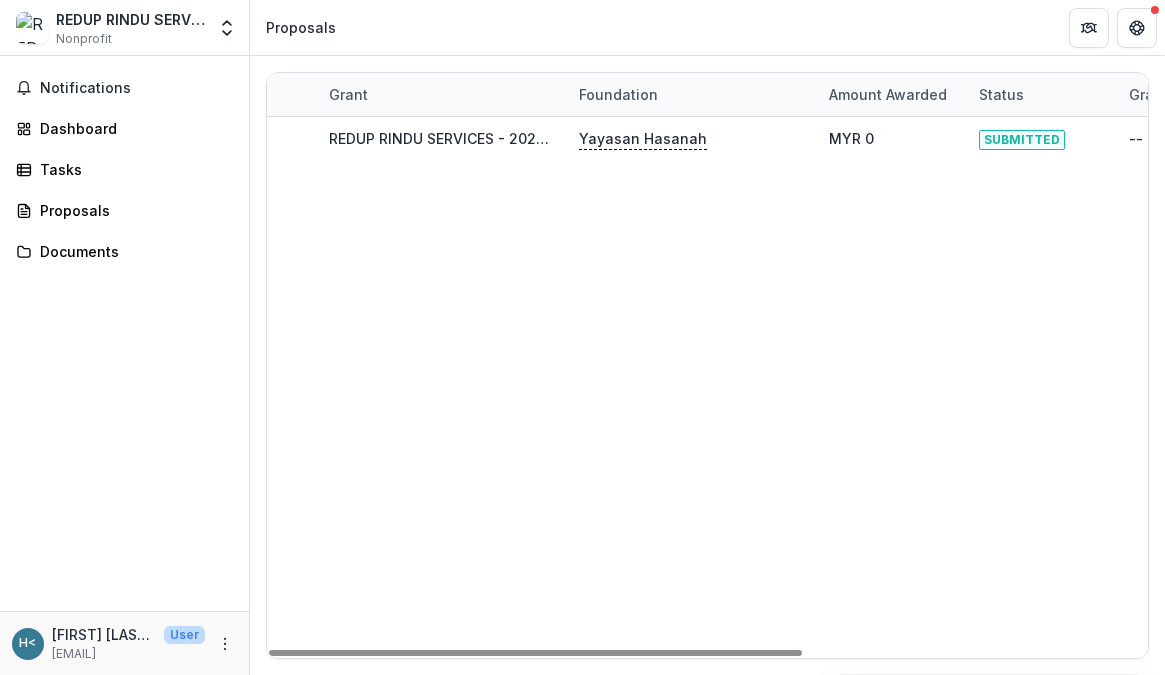 click on "Status" at bounding box center (1001, 94) 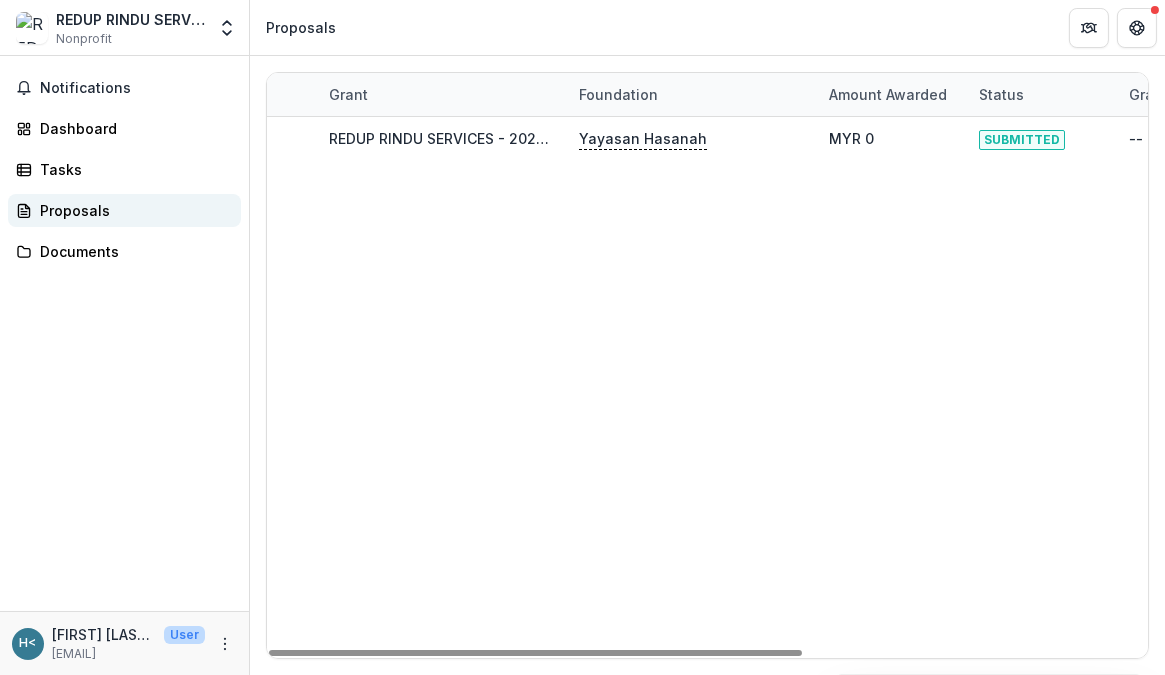 click on "Proposals" at bounding box center (132, 210) 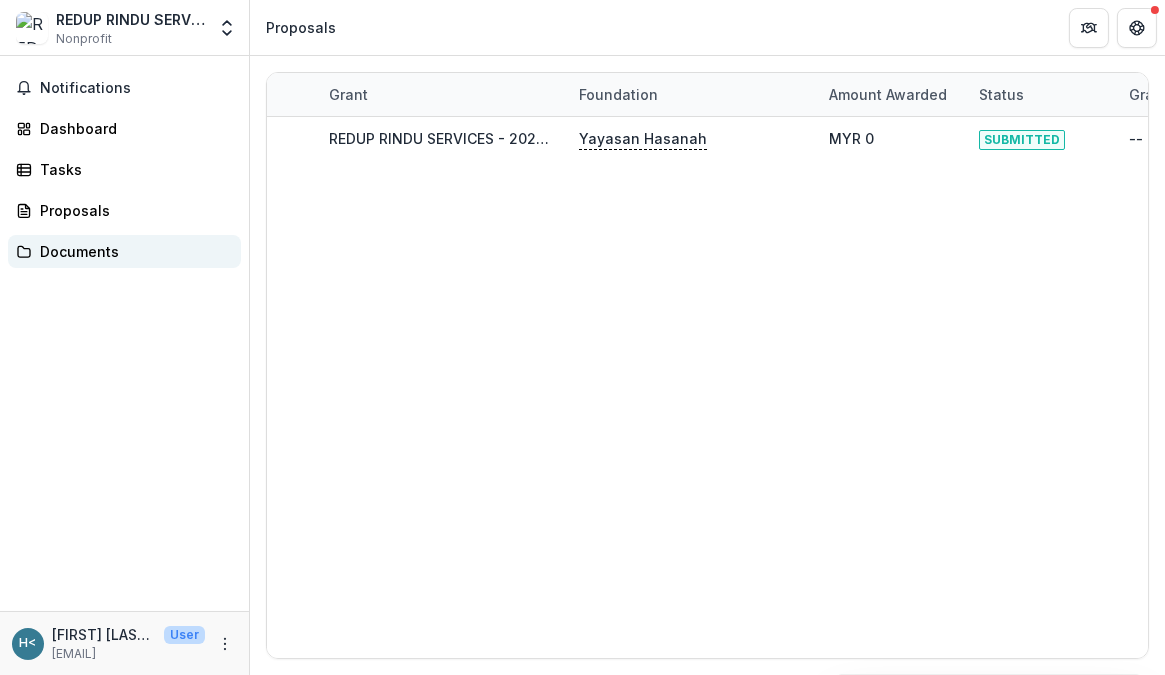 click on "Documents" at bounding box center (132, 251) 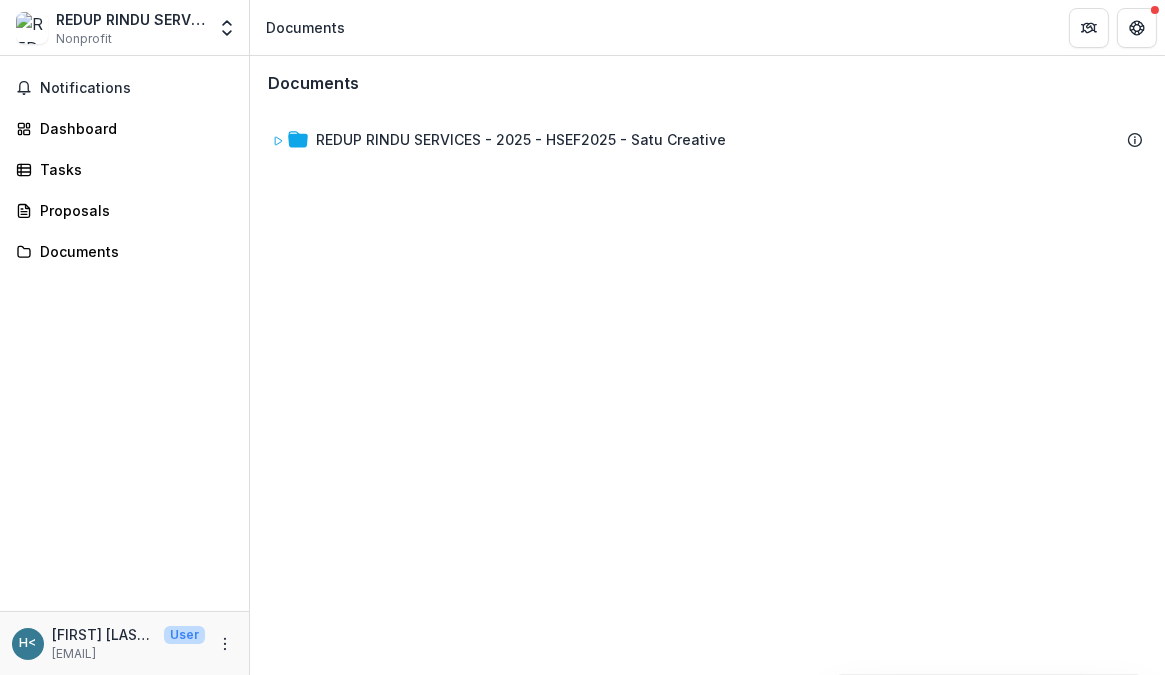 click on "REDUP RINDU SERVICES - 2025 - HSEF2025 - Satu Creative" at bounding box center (707, 391) 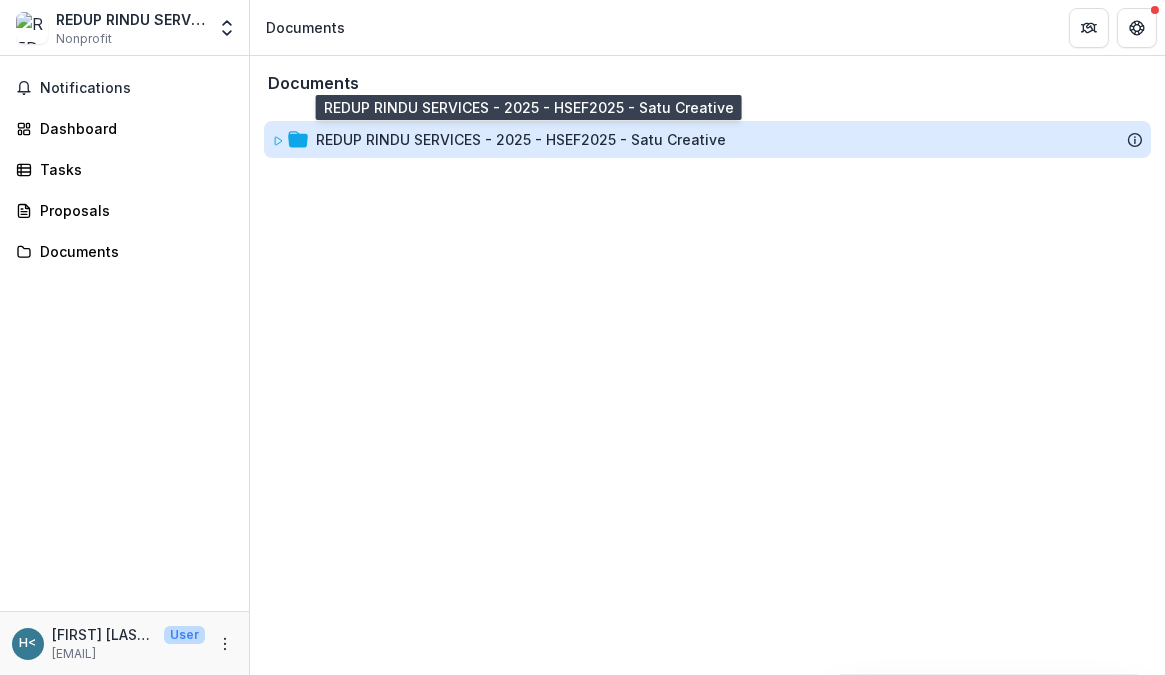 click on "REDUP RINDU SERVICES - 2025 - HSEF2025 - Satu Creative" at bounding box center (521, 139) 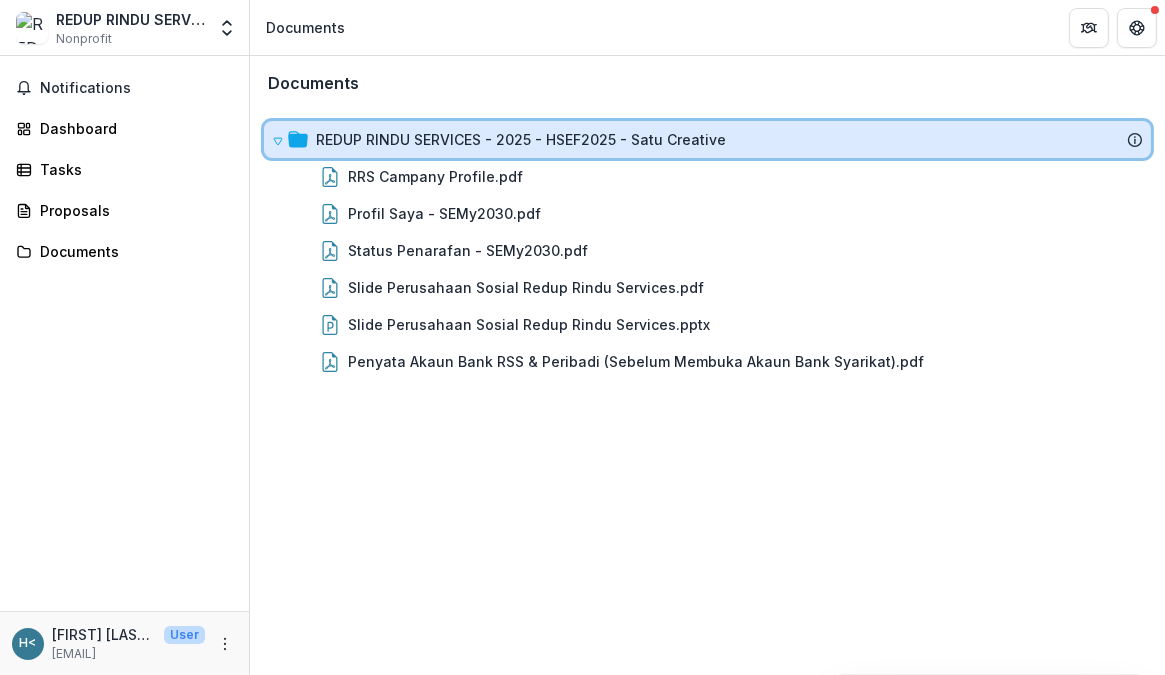 click 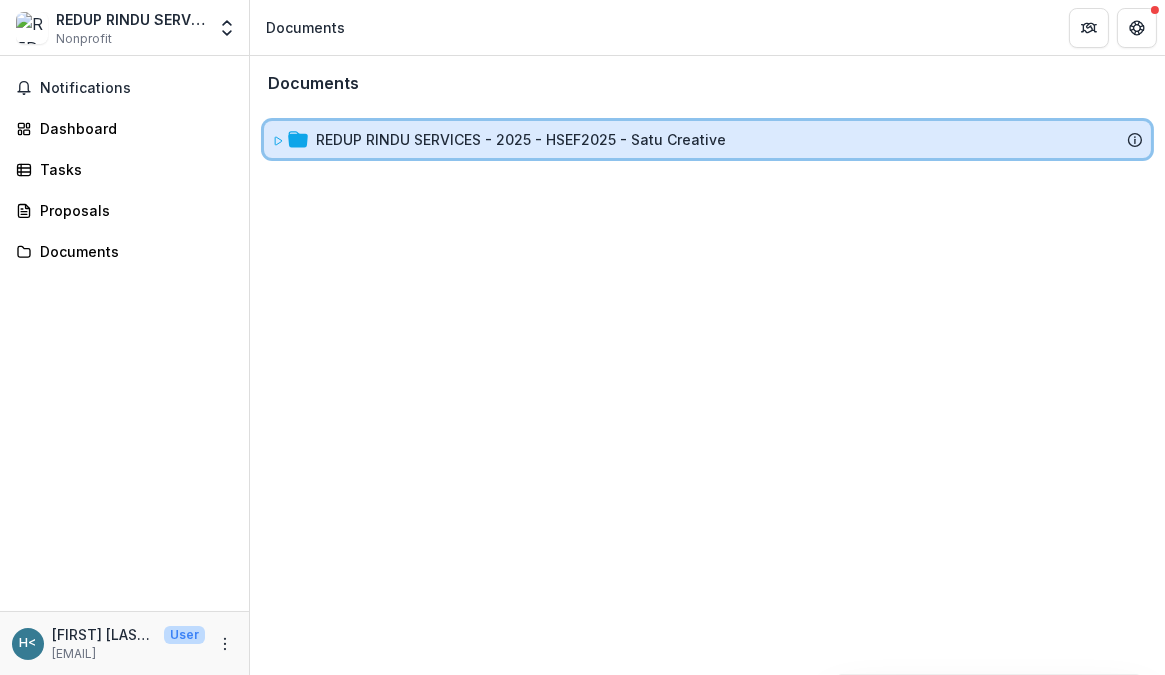 click 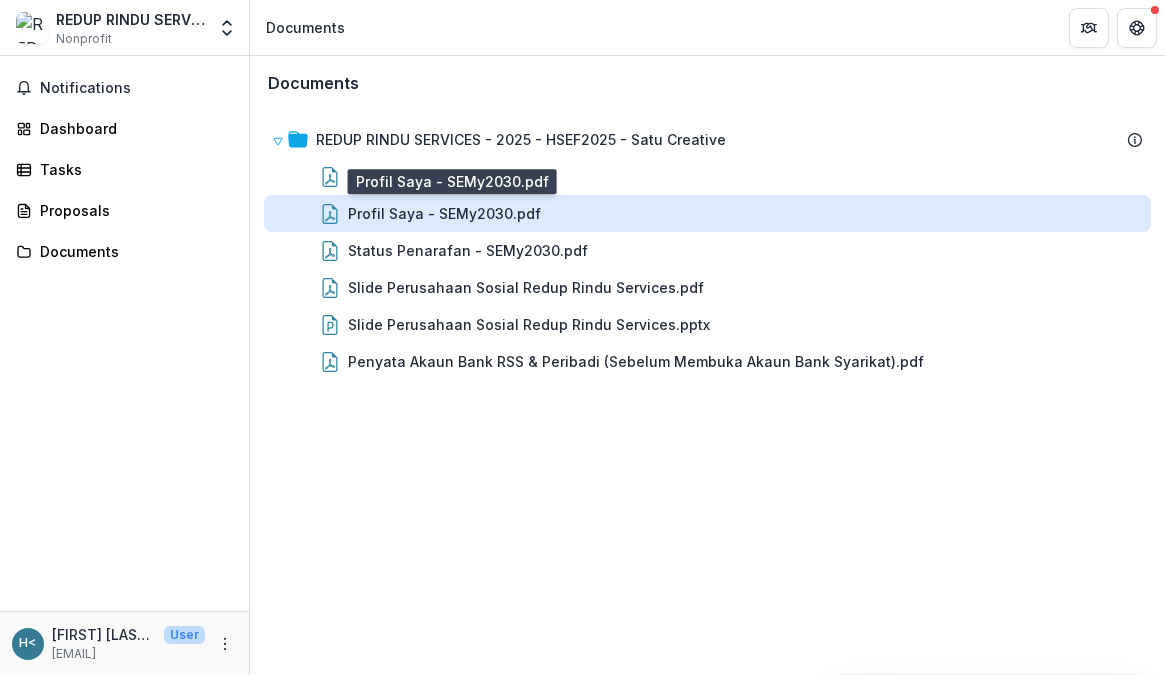click on "Profil Saya - SEMy2030.pdf" at bounding box center (444, 213) 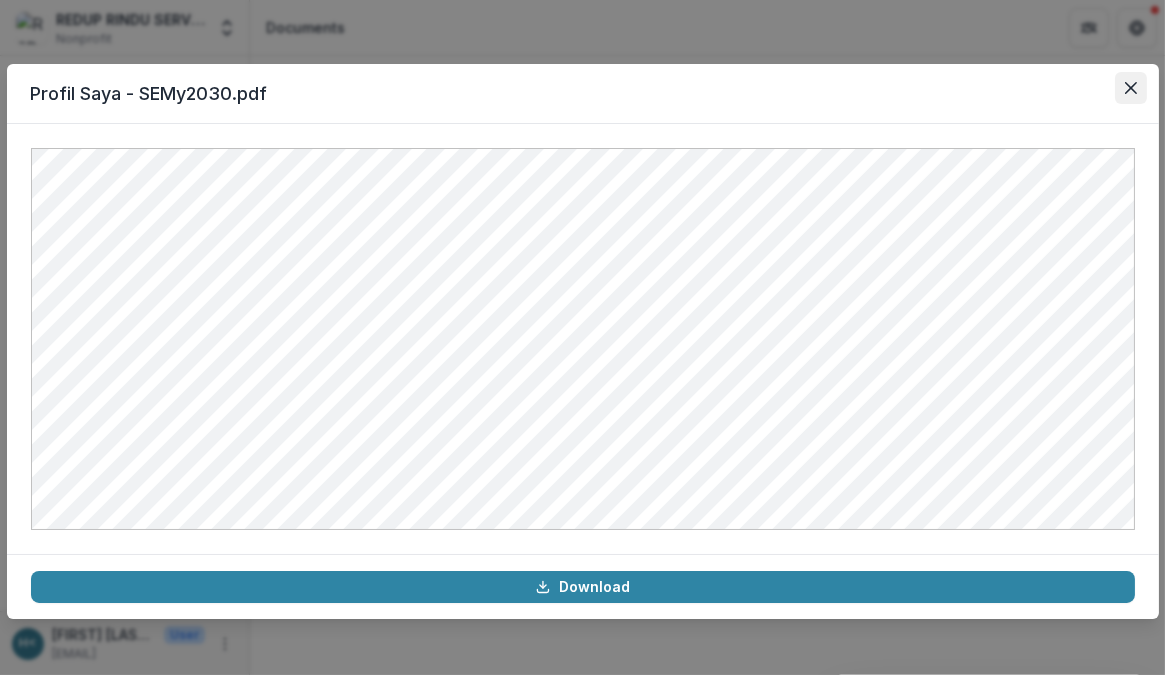 click 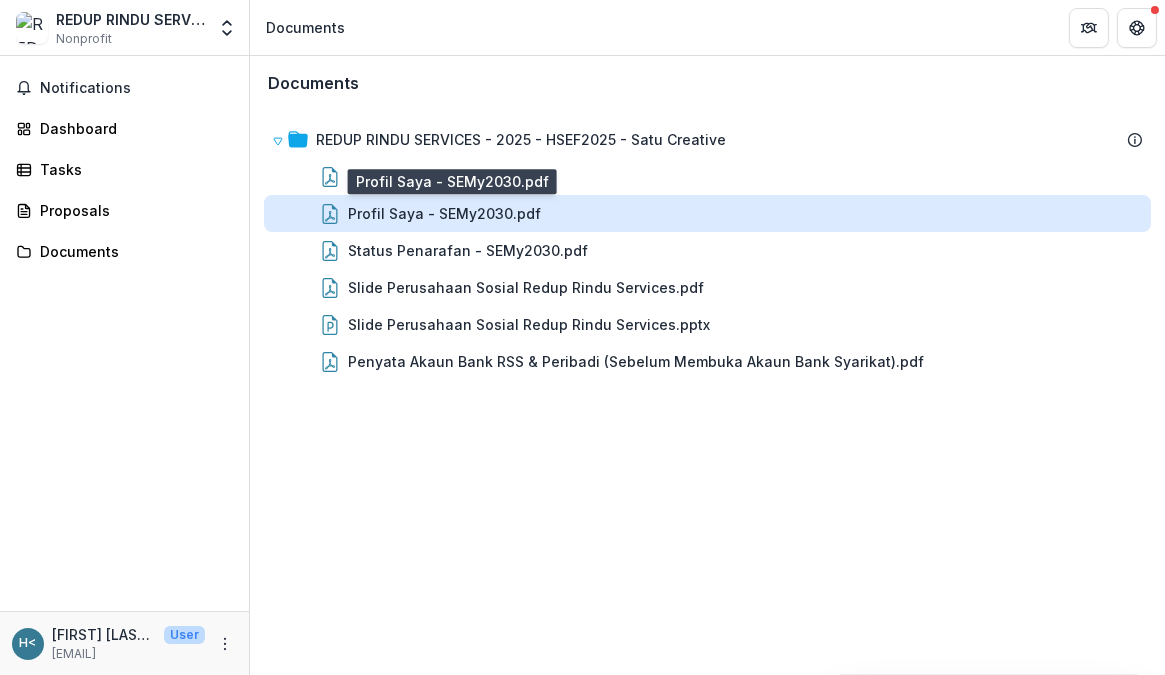 click on "Profil Saya - SEMy2030.pdf" at bounding box center [444, 213] 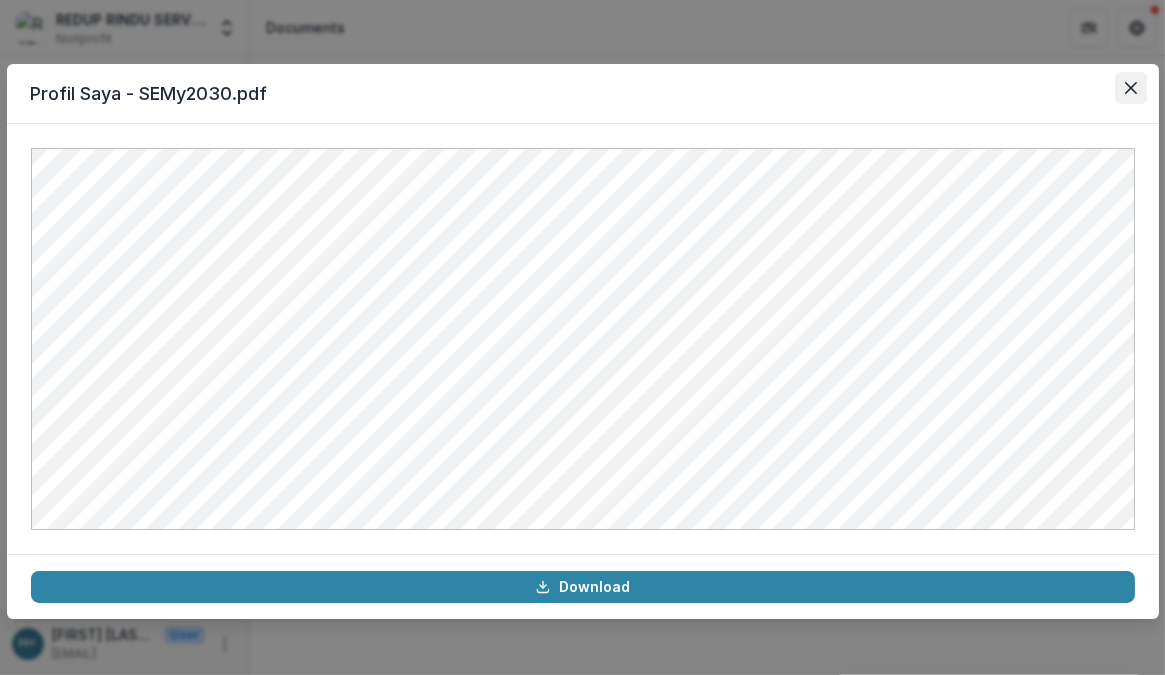 click 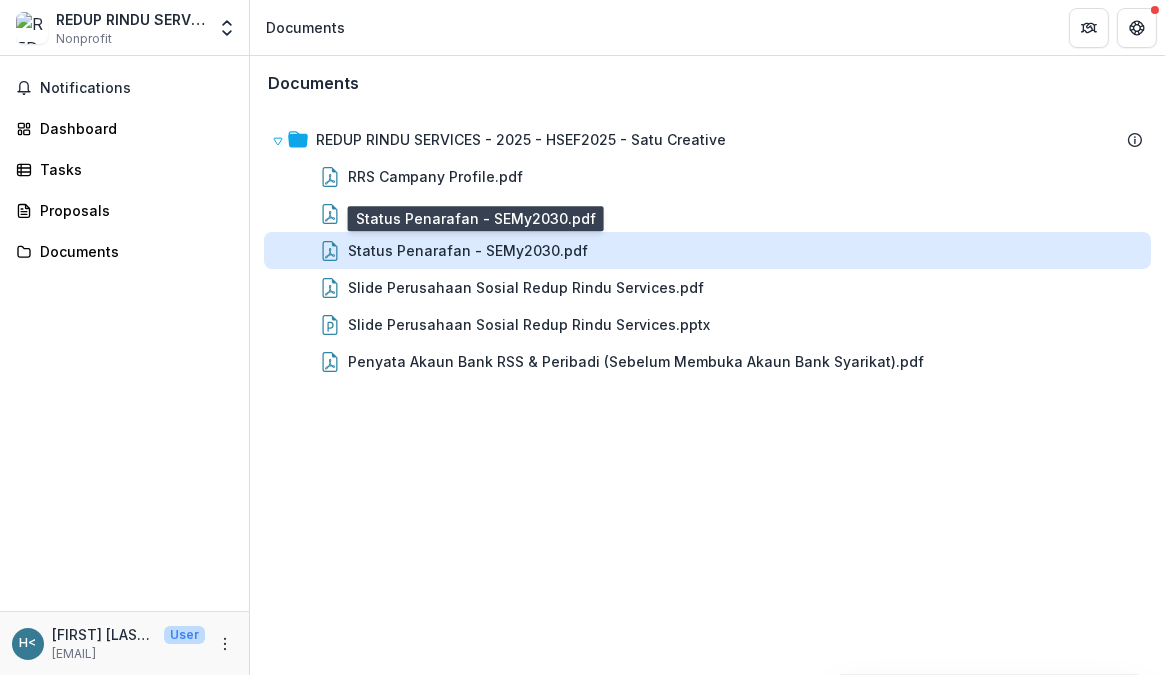 click on "Status Penarafan - SEMy2030.pdf" at bounding box center (468, 250) 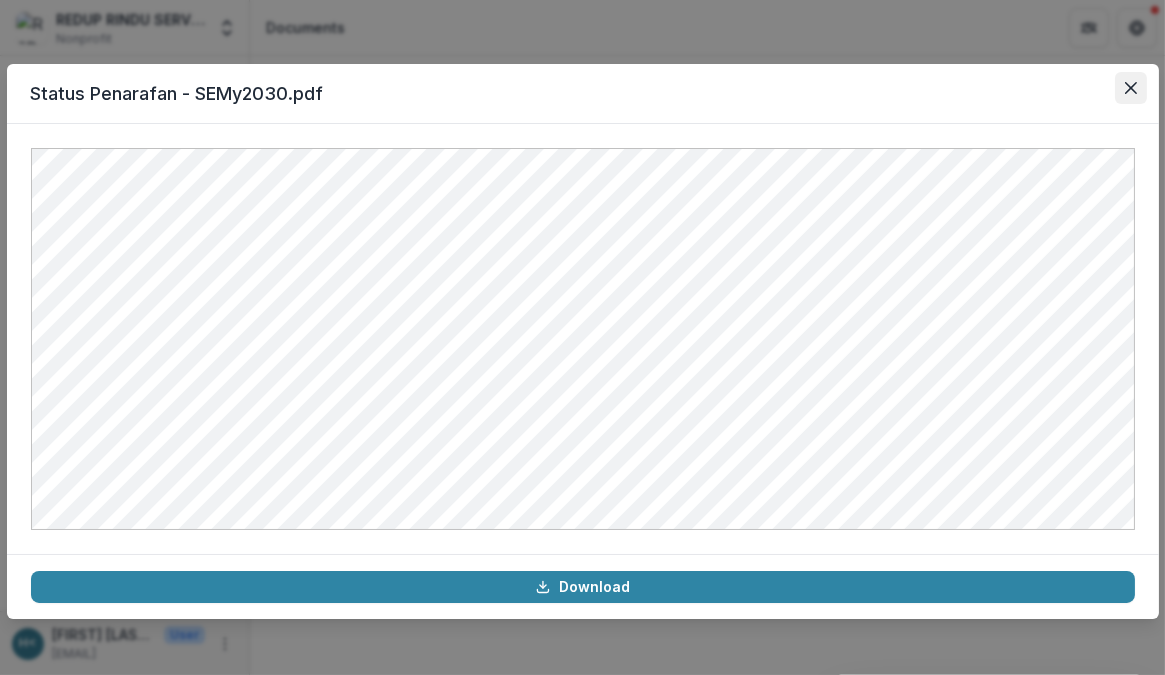 click at bounding box center (1131, 88) 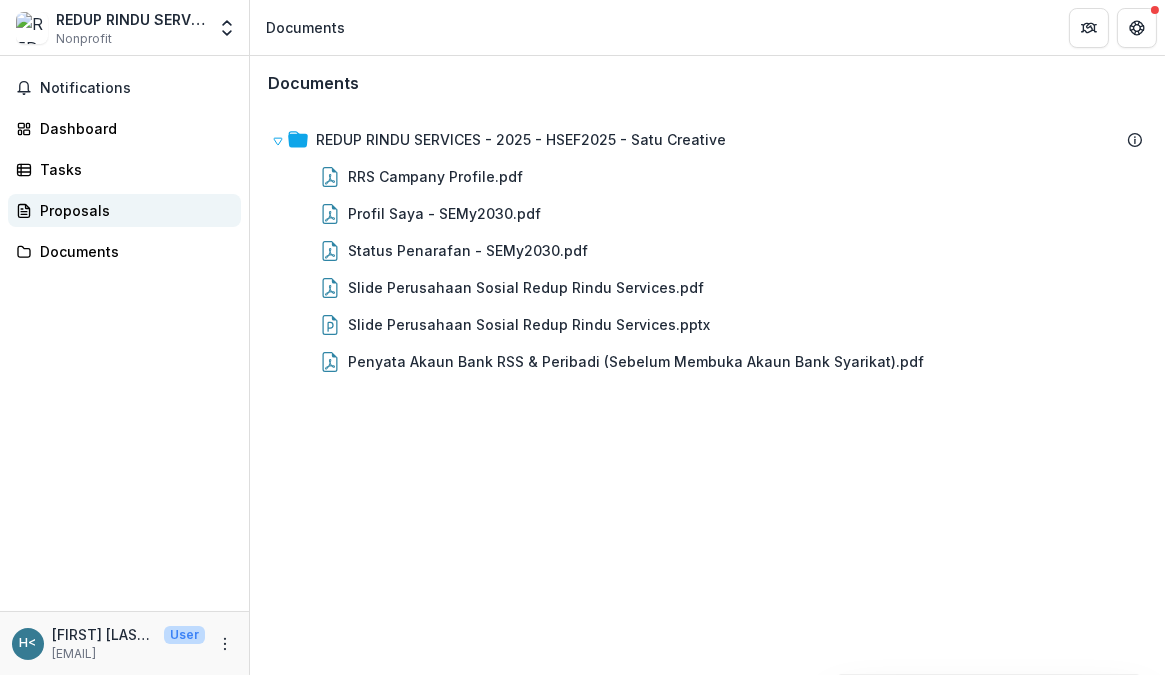 click on "Proposals" at bounding box center (132, 210) 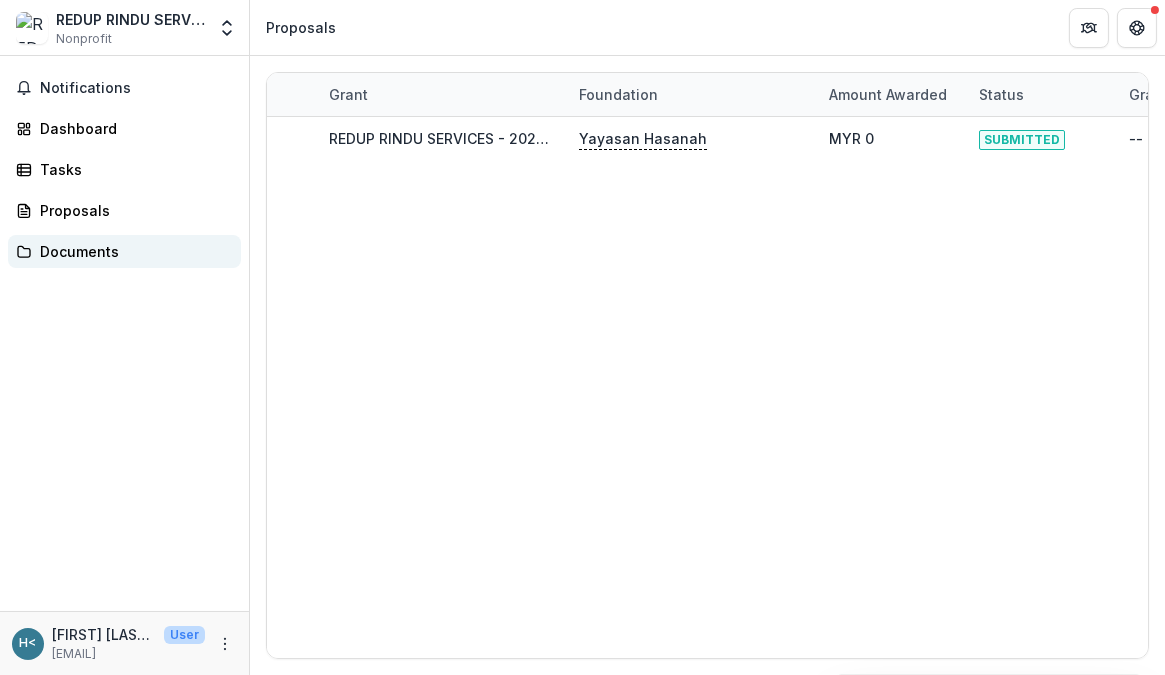 click on "Documents" at bounding box center [132, 251] 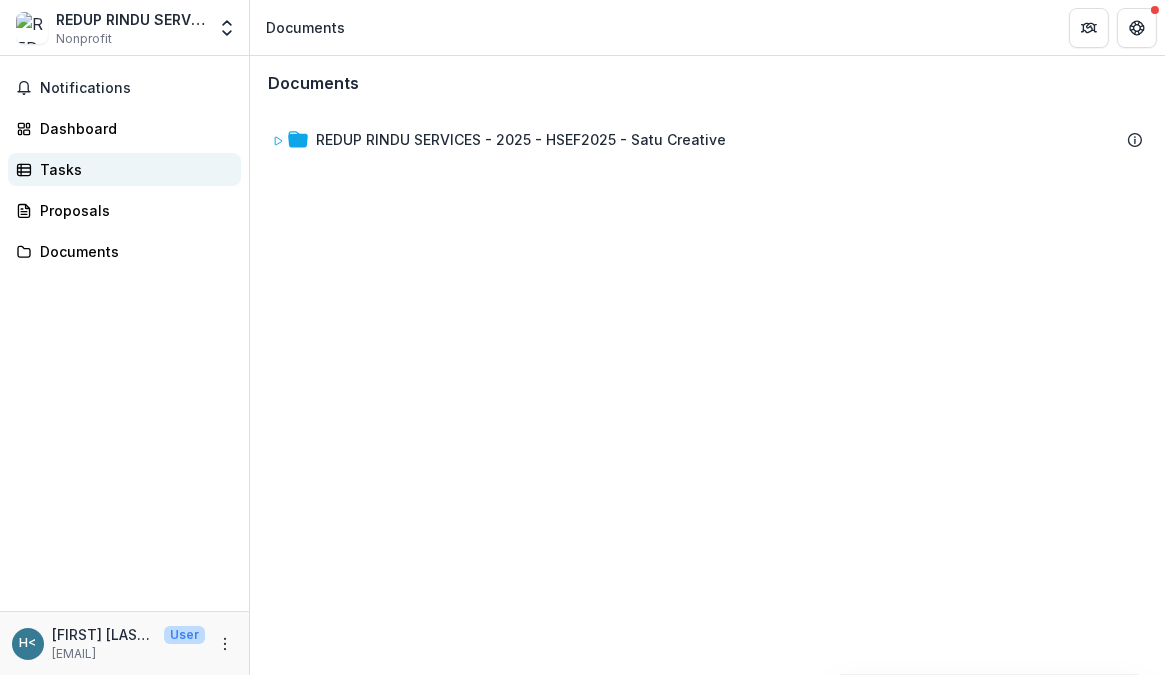 click on "Tasks" at bounding box center (132, 169) 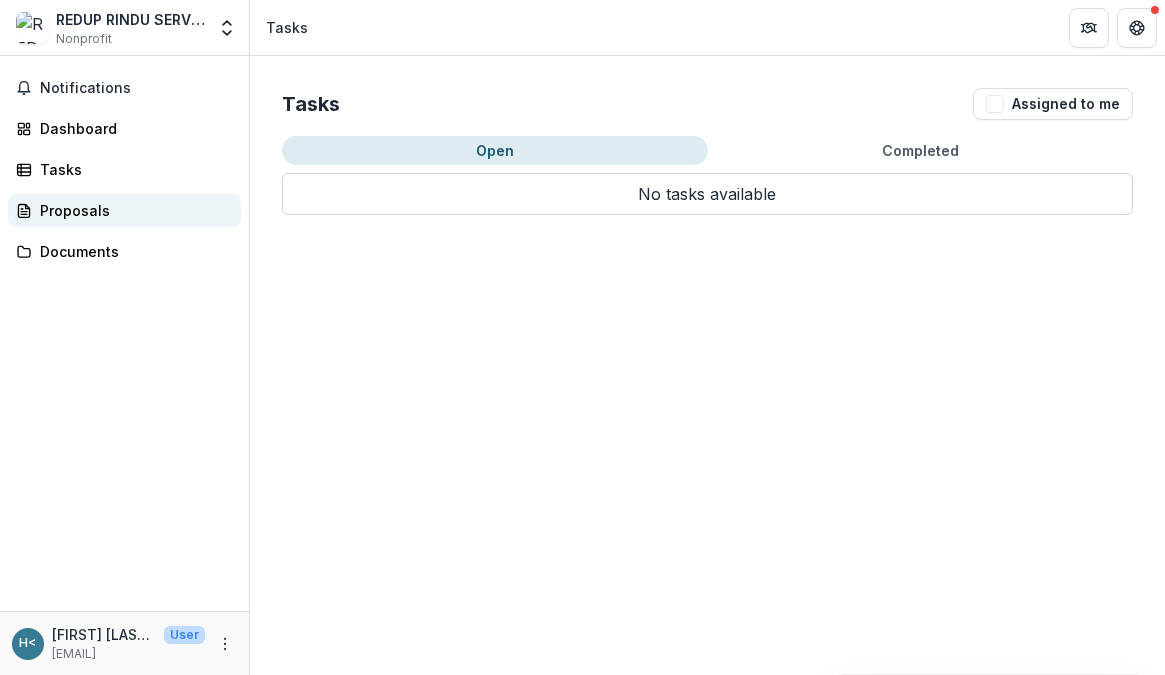 click on "Proposals" at bounding box center (132, 210) 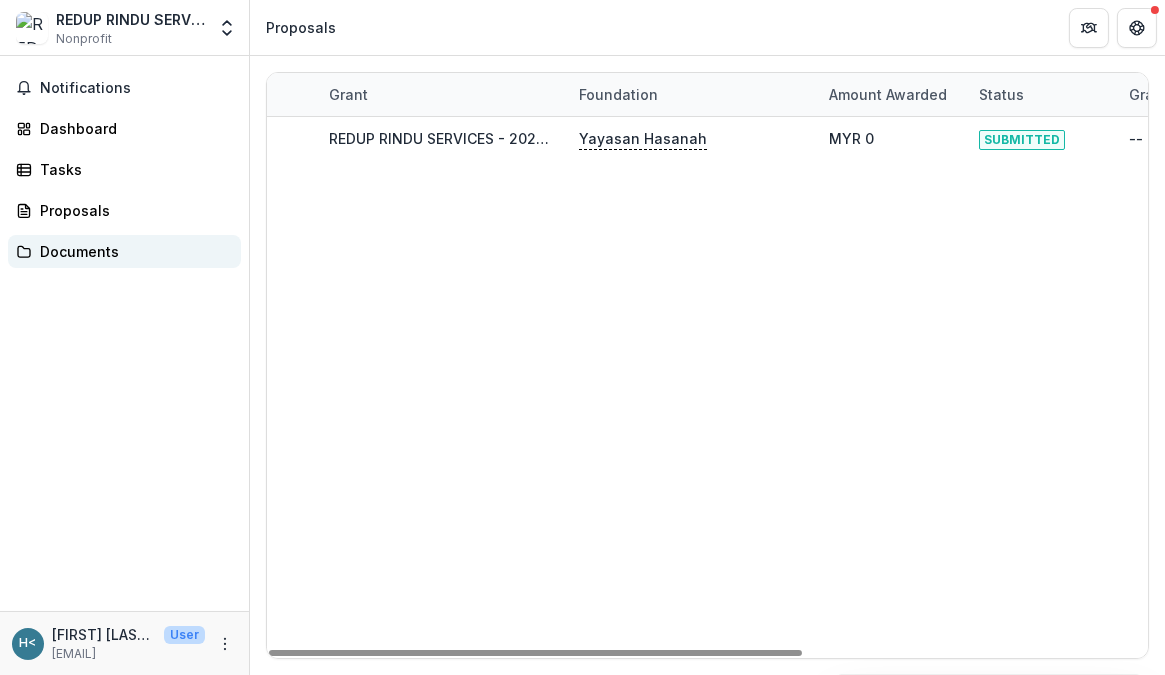 click on "Documents" at bounding box center (132, 251) 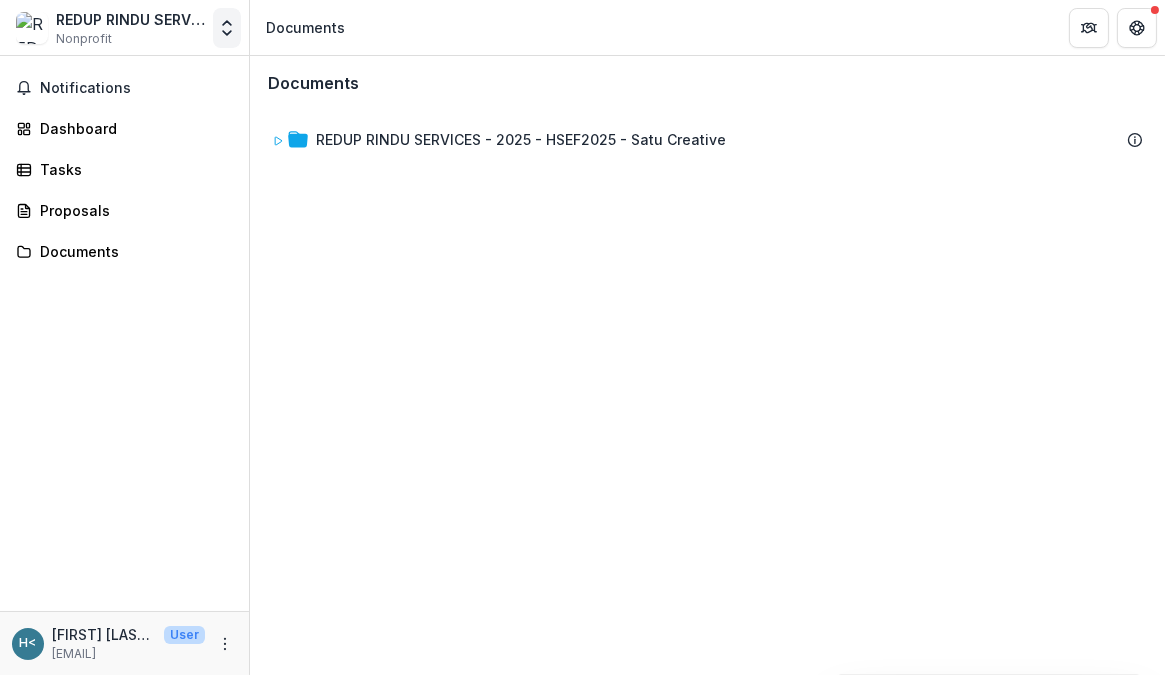 click 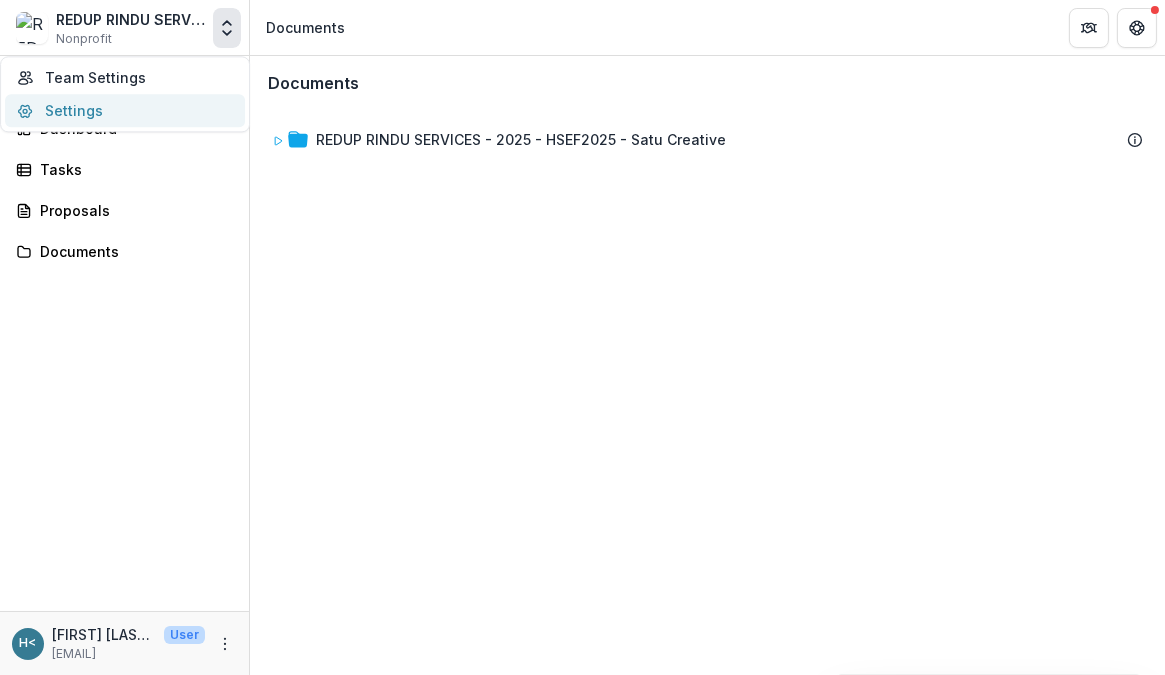 click on "Settings" at bounding box center [125, 110] 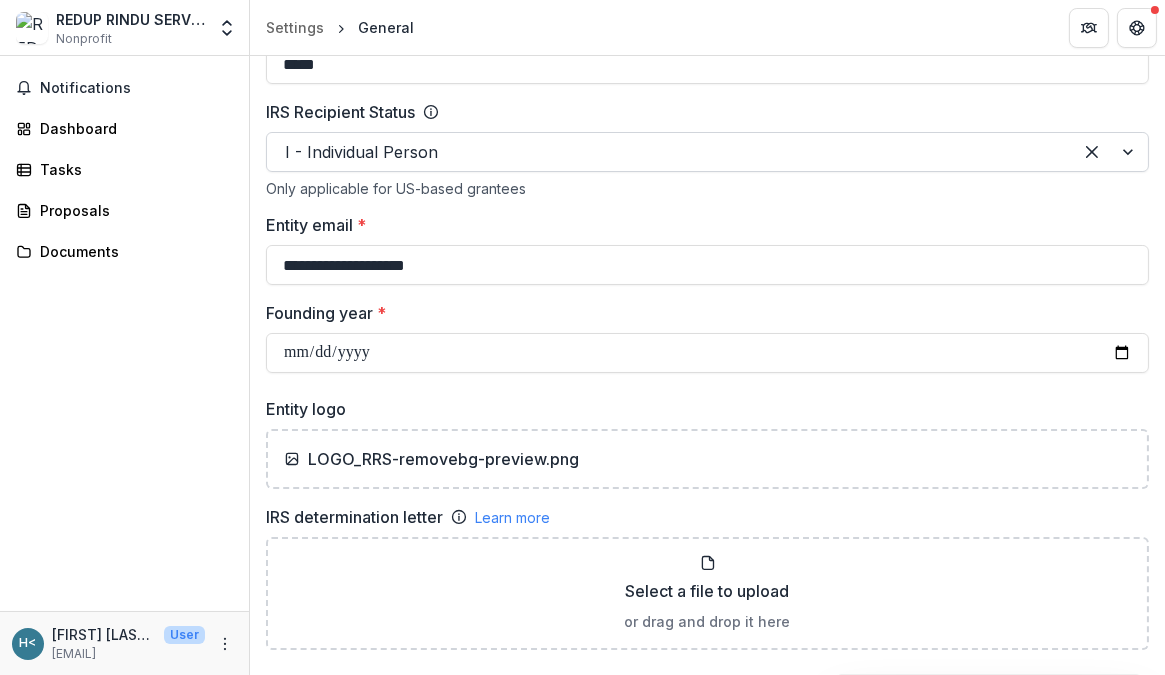 scroll, scrollTop: 1212, scrollLeft: 0, axis: vertical 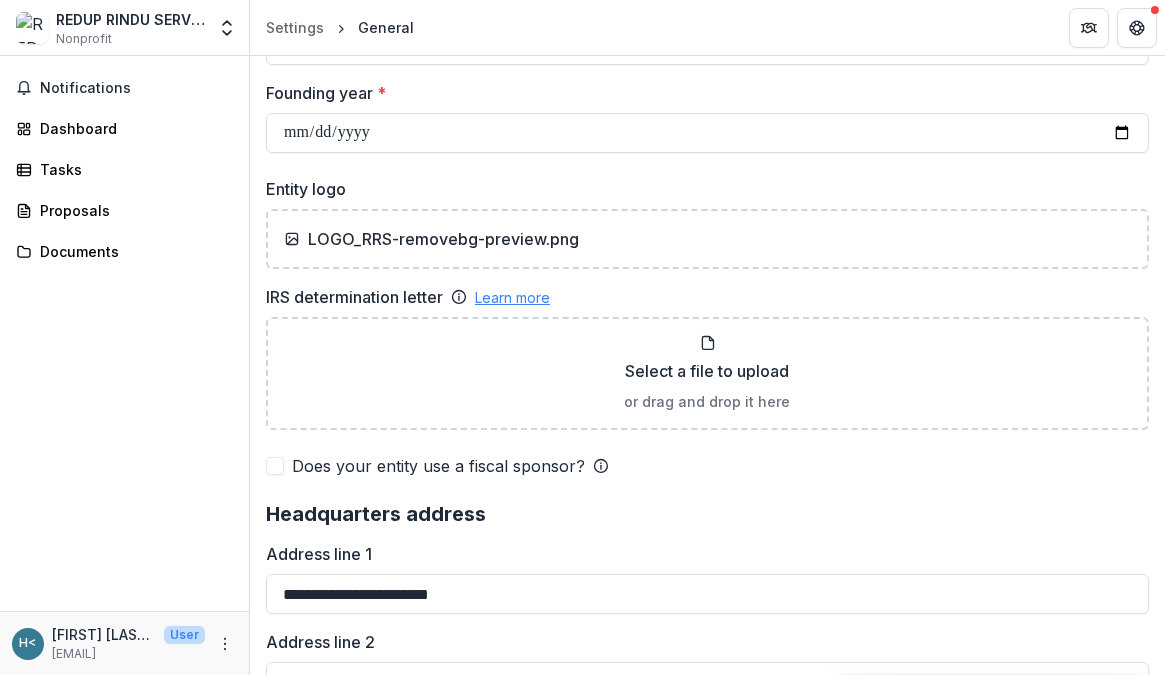 click on "Learn more" at bounding box center [512, 297] 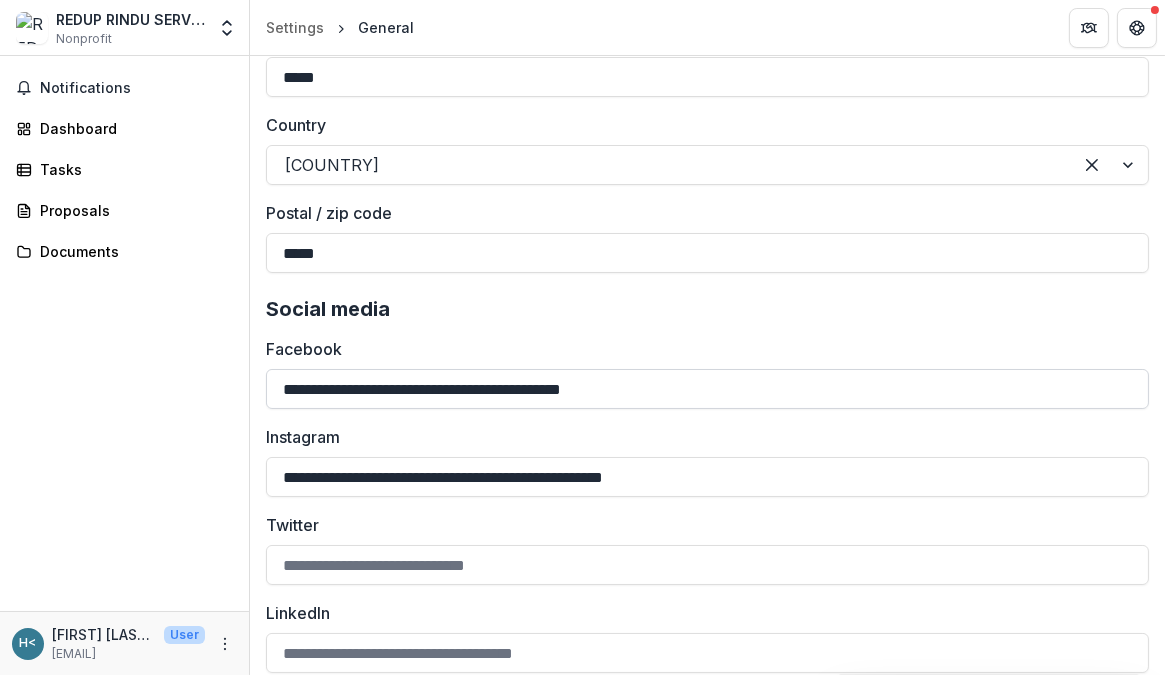 scroll, scrollTop: 2762, scrollLeft: 0, axis: vertical 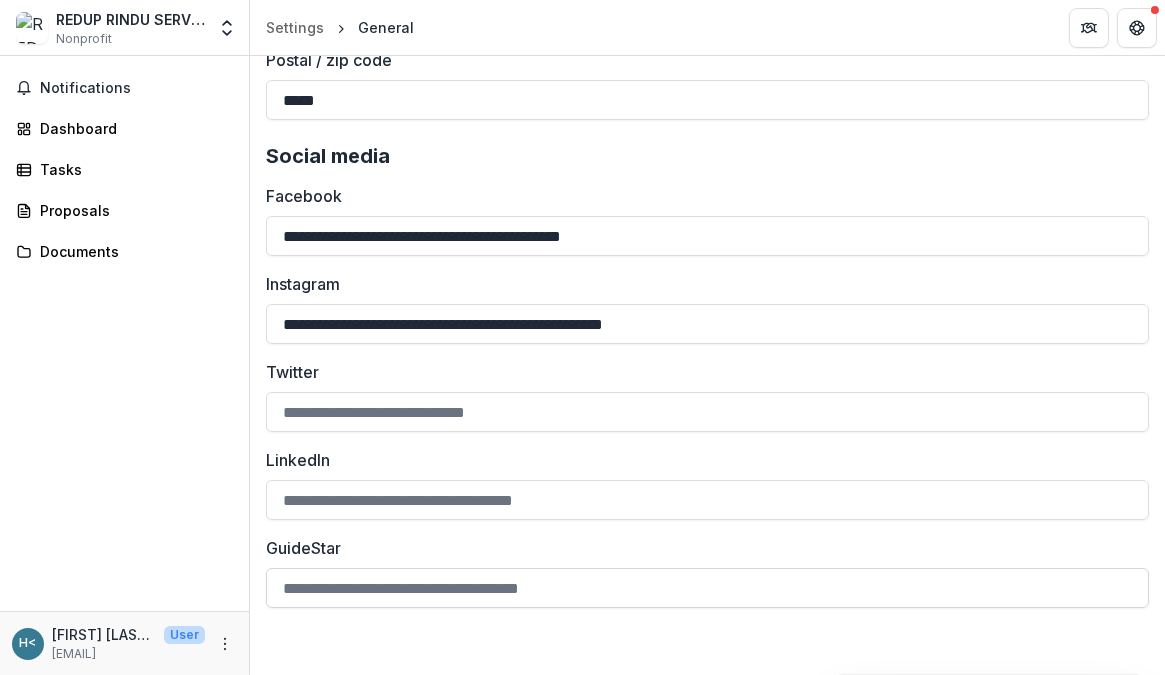 click on "GuideStar" at bounding box center [707, 588] 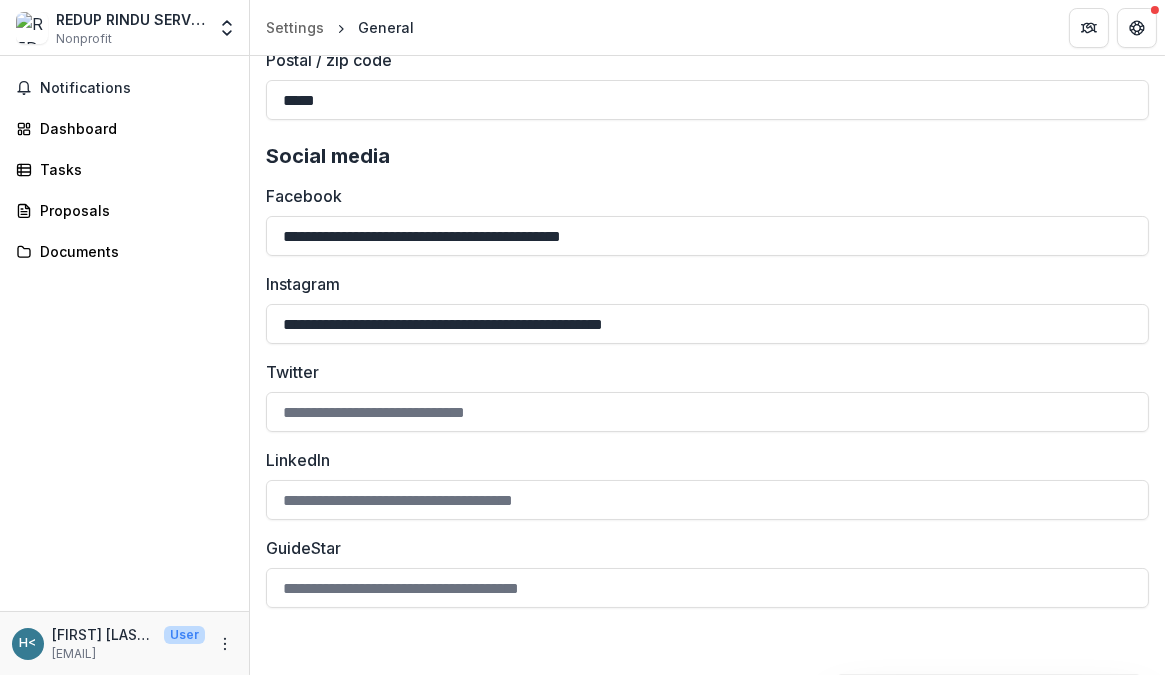 click on "GuideStar" at bounding box center [701, 548] 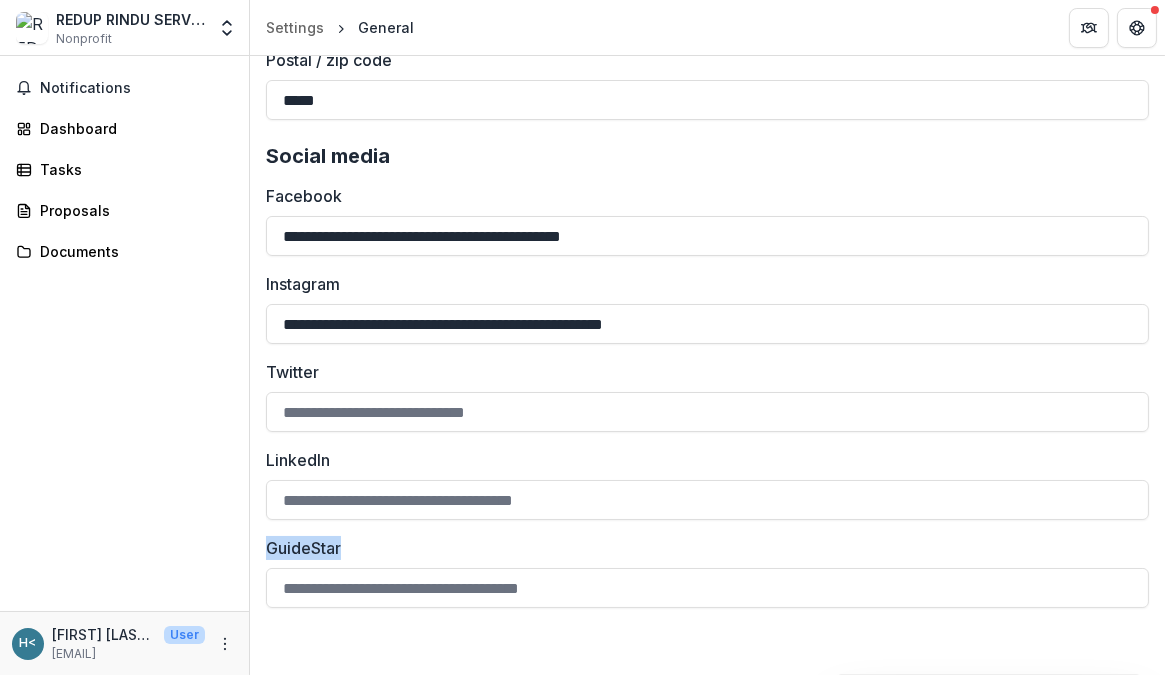 drag, startPoint x: 348, startPoint y: 542, endPoint x: 258, endPoint y: 544, distance: 90.02222 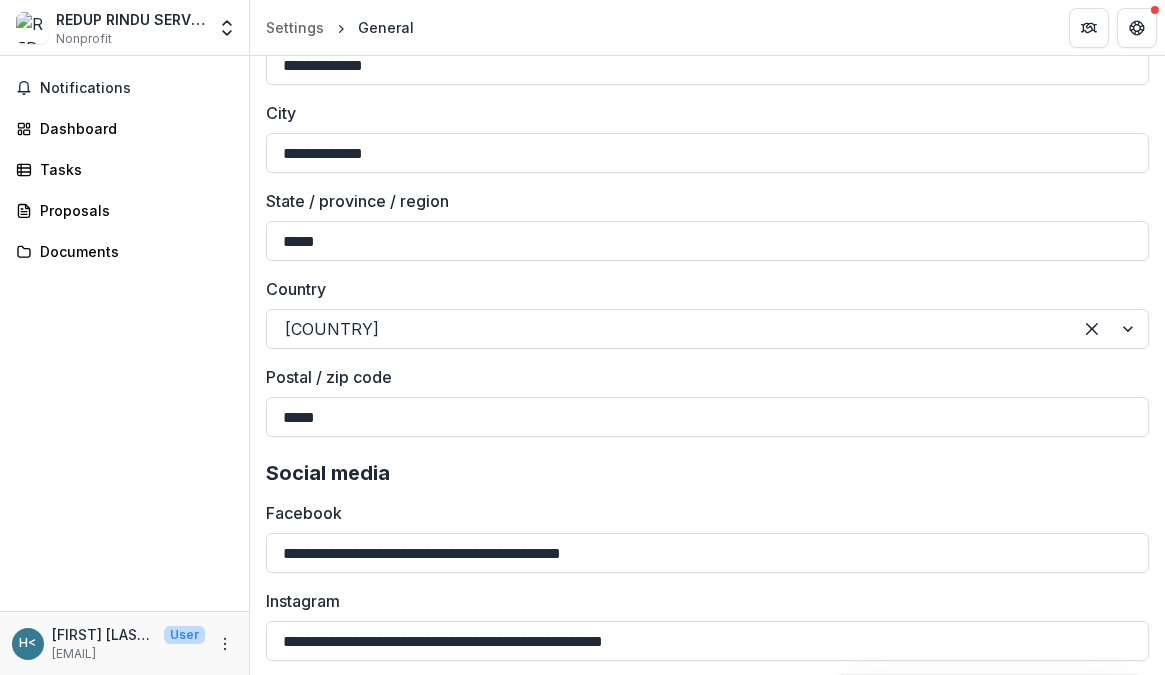 scroll, scrollTop: 2277, scrollLeft: 0, axis: vertical 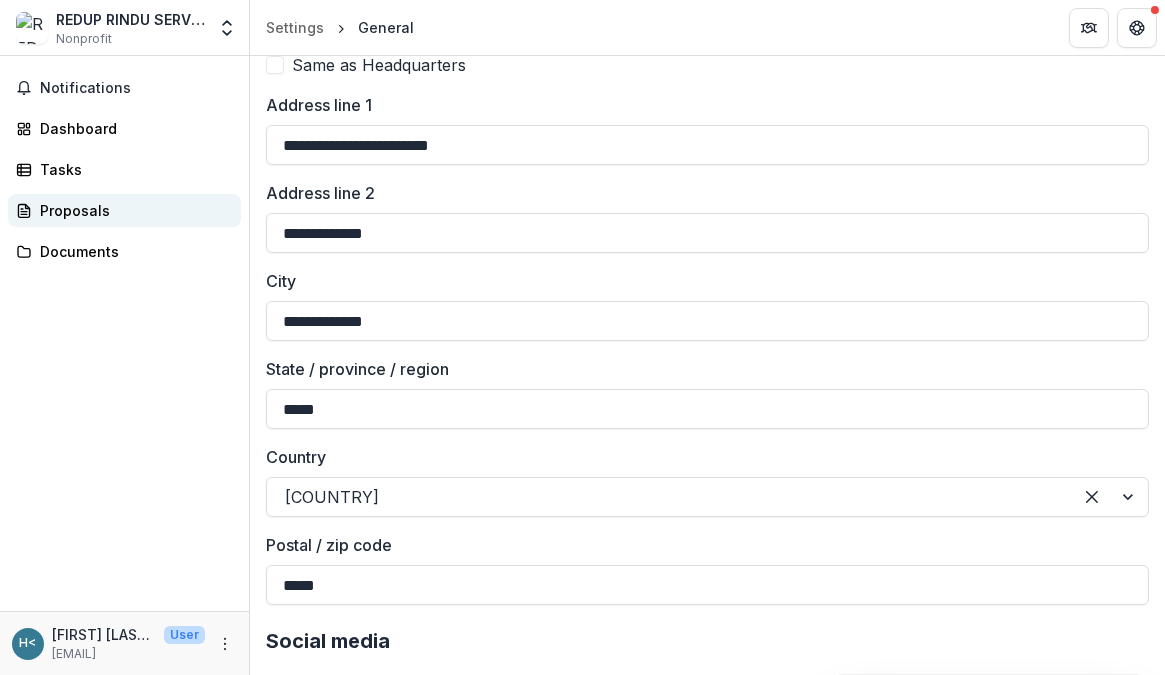 click on "Proposals" at bounding box center [124, 210] 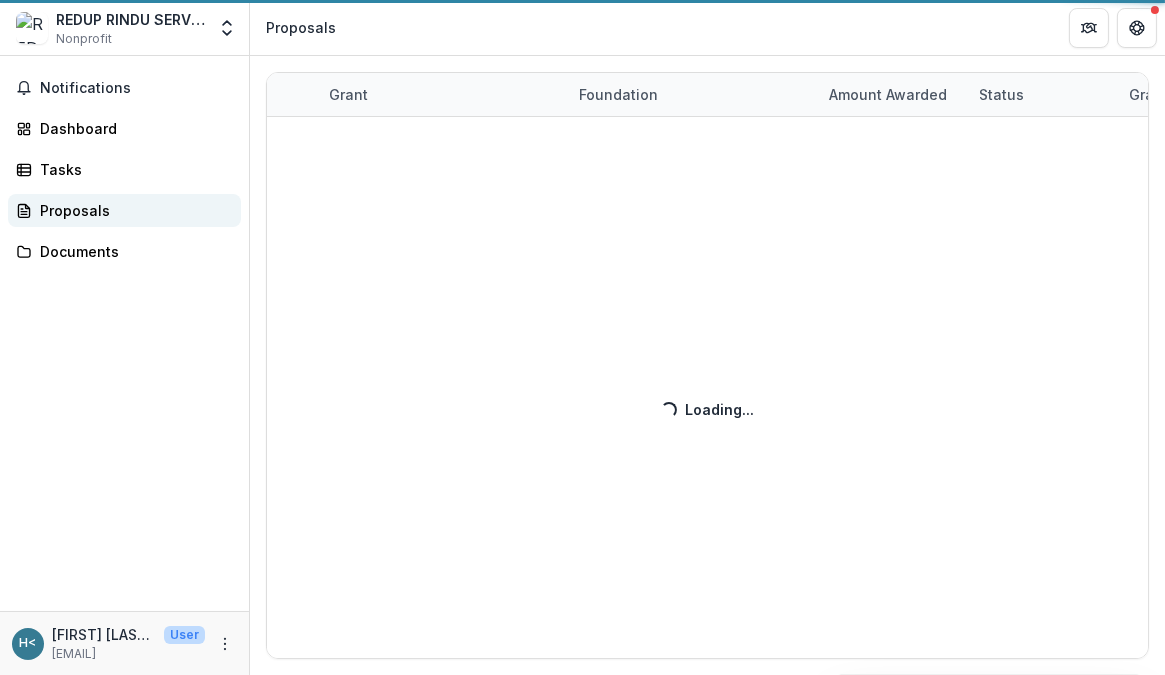 scroll, scrollTop: 0, scrollLeft: 0, axis: both 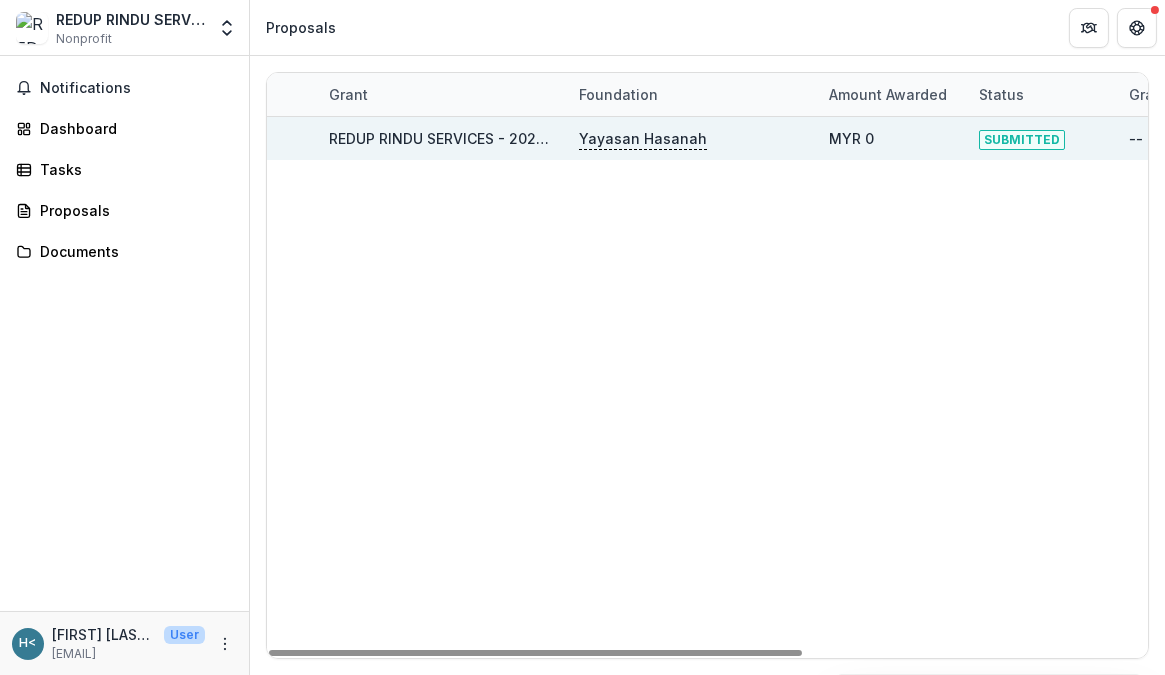 click on "REDUP RINDU SERVICES - 2025 - HSEF2025 - Satu Creative" at bounding box center (534, 138) 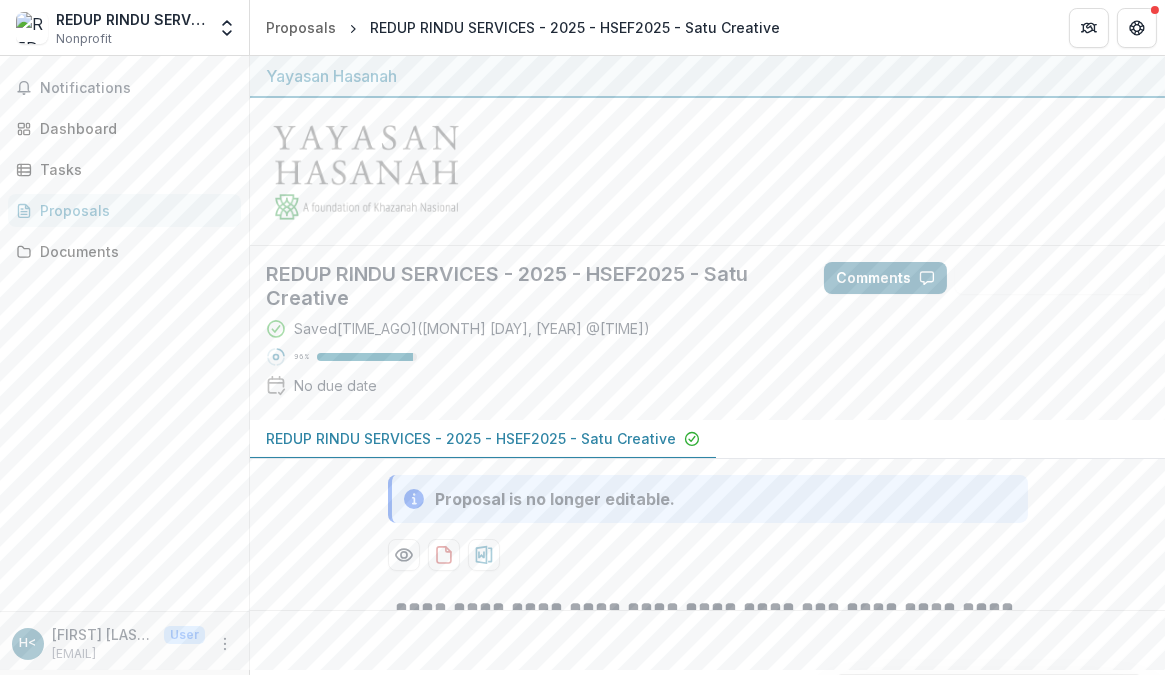 click on "Comments" at bounding box center (885, 278) 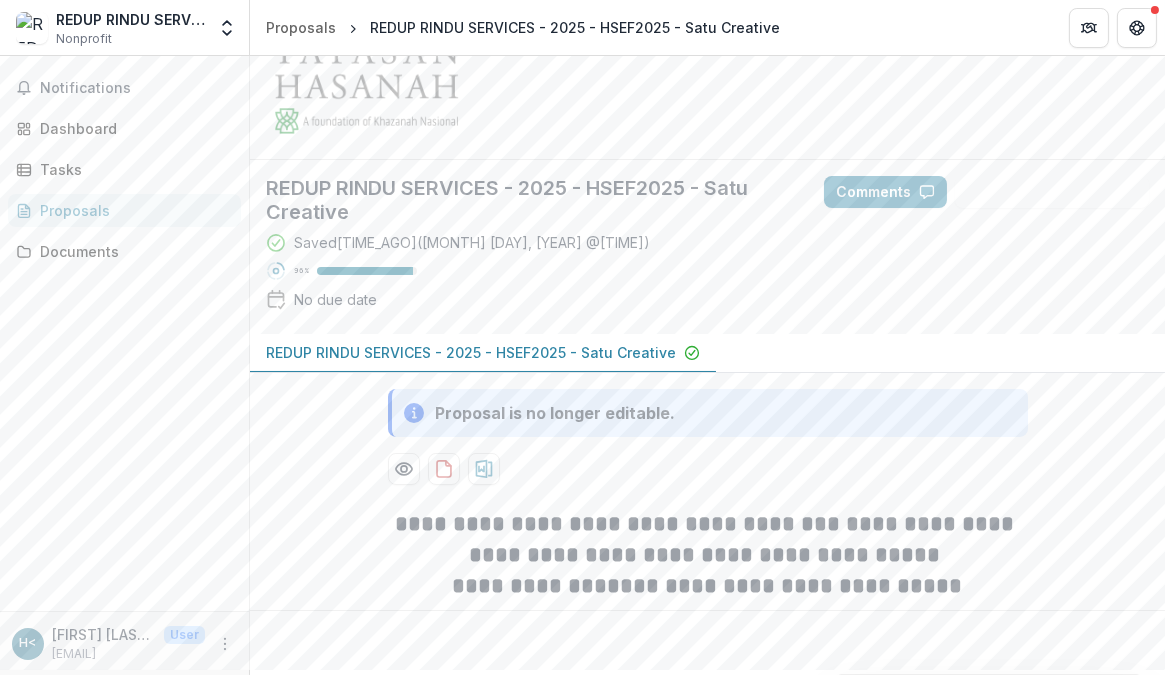 scroll, scrollTop: 121, scrollLeft: 0, axis: vertical 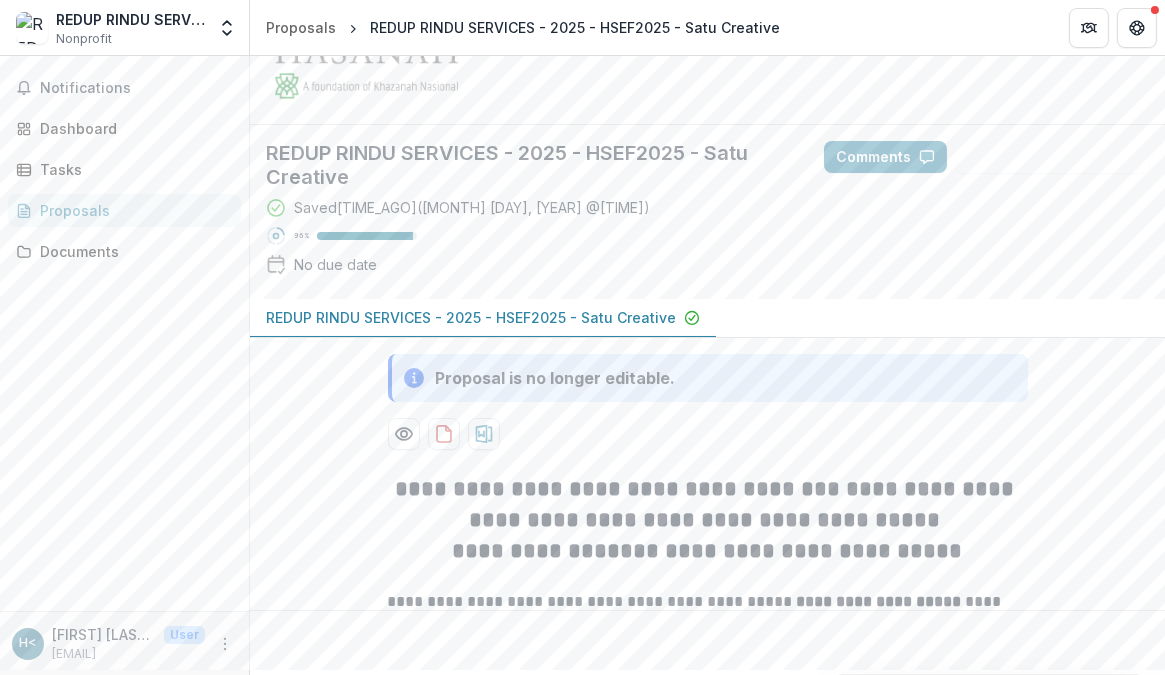 click on "REDUP RINDU SERVICES - 2025 - HSEF2025 - Satu Creative" at bounding box center (471, 317) 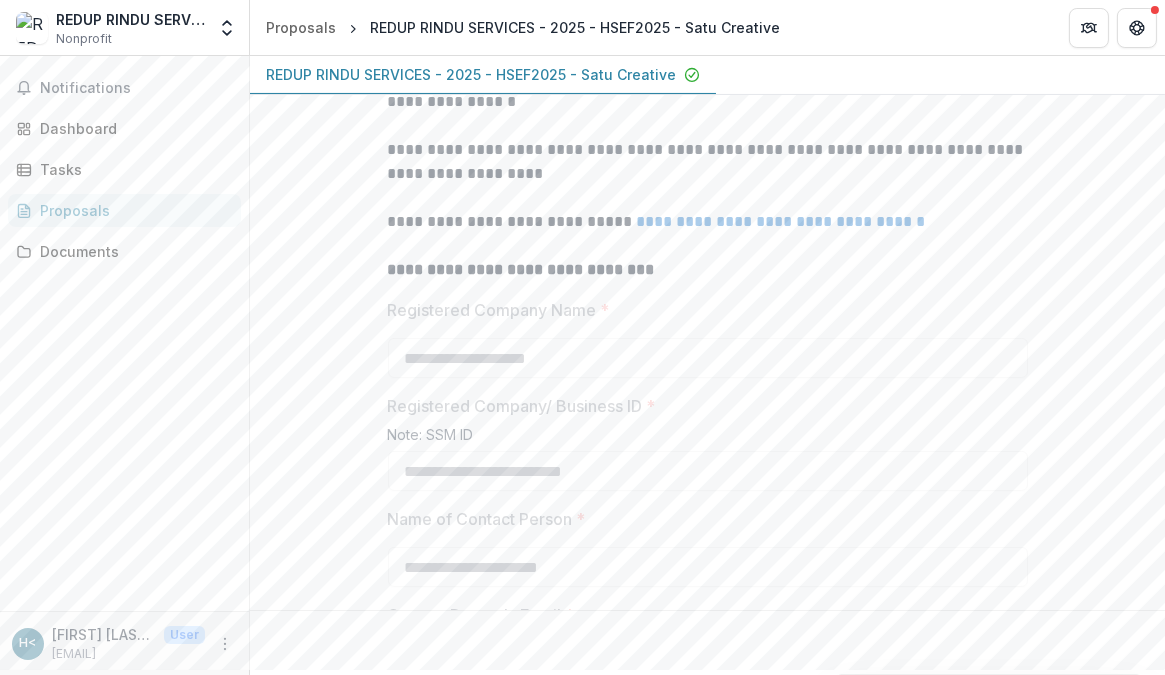 scroll, scrollTop: 605, scrollLeft: 0, axis: vertical 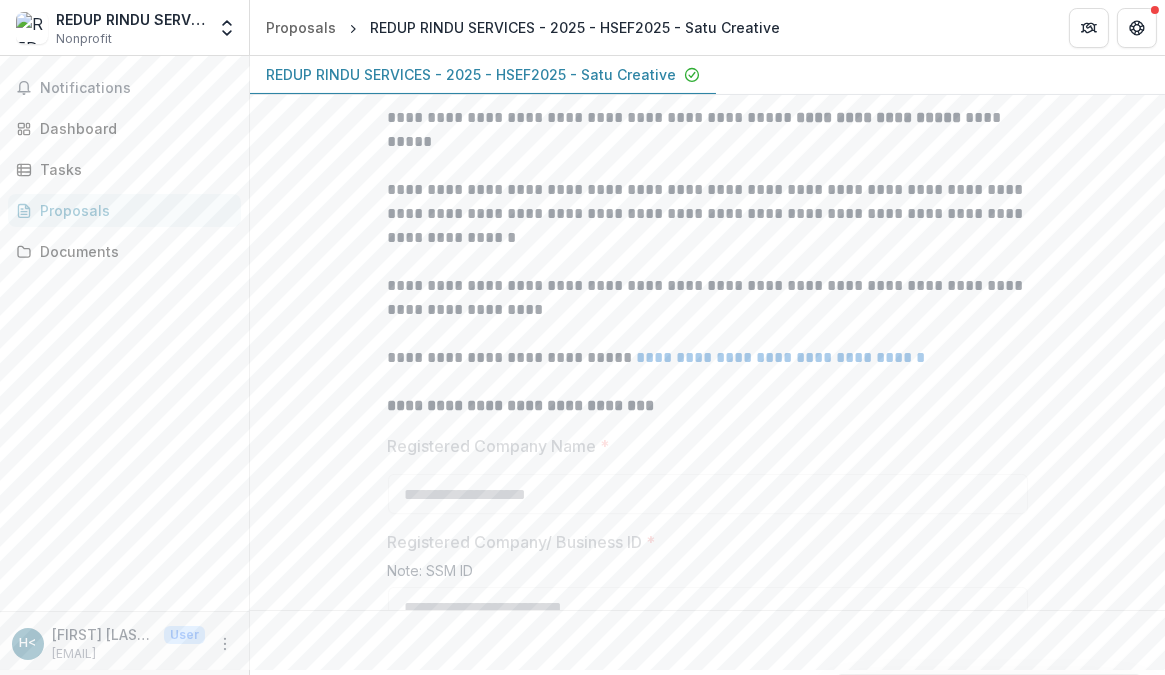 click on "**********" at bounding box center (781, 357) 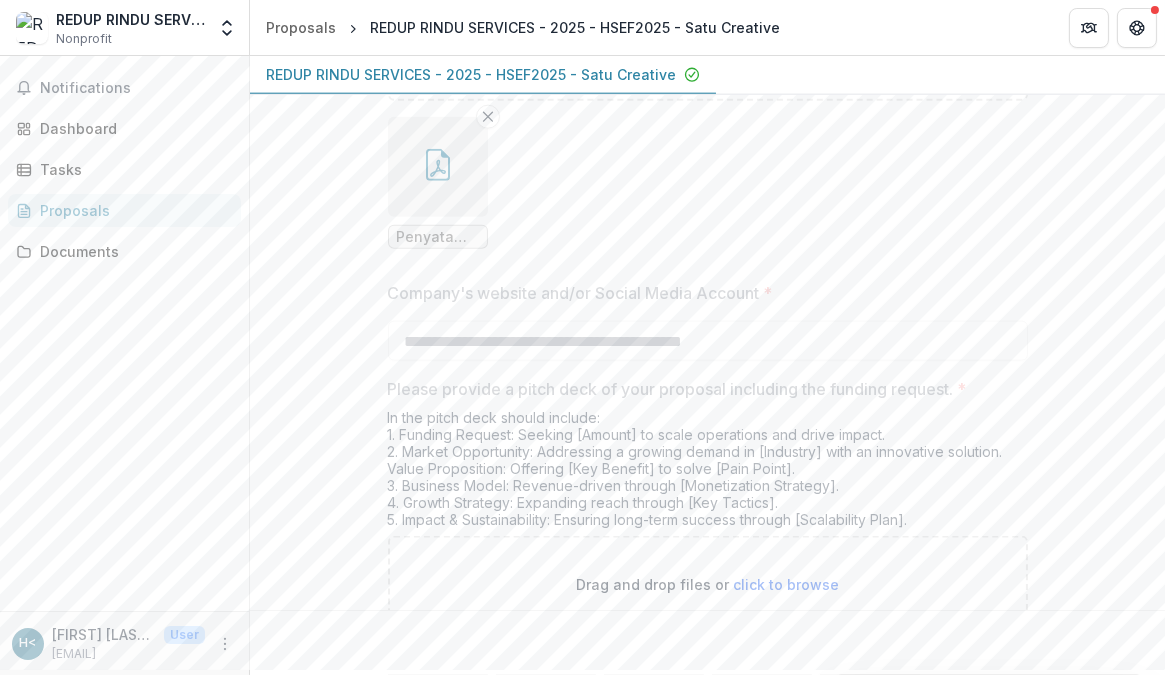 scroll, scrollTop: 4242, scrollLeft: 0, axis: vertical 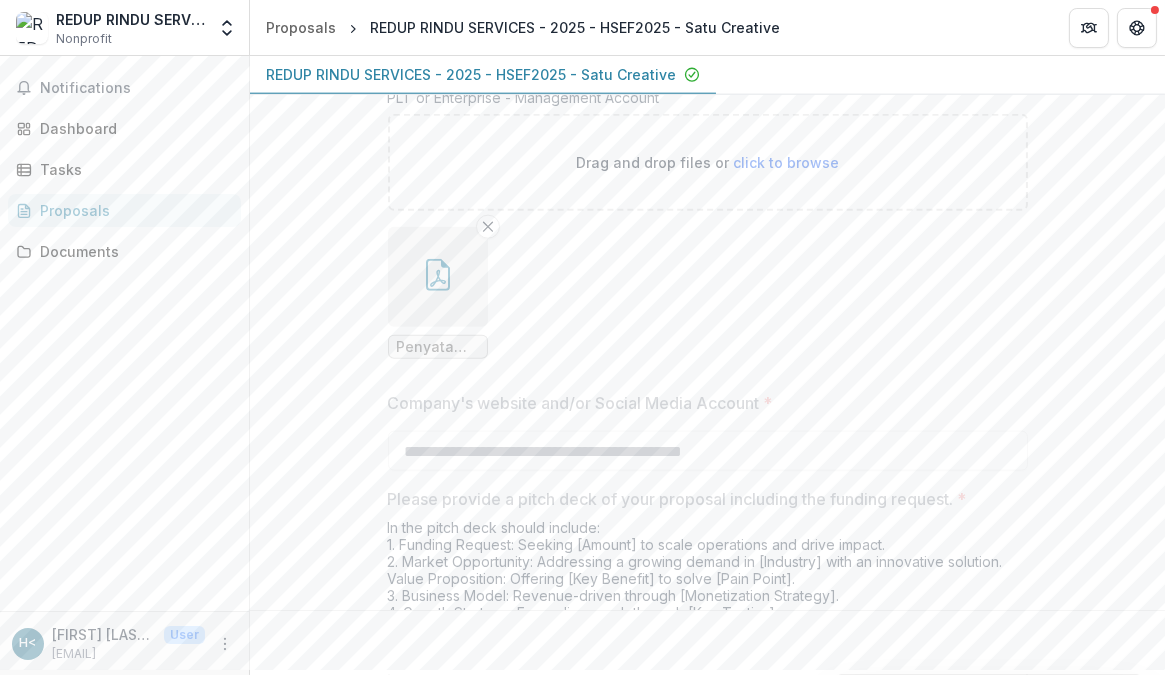 click on "click to browse" at bounding box center (786, 162) 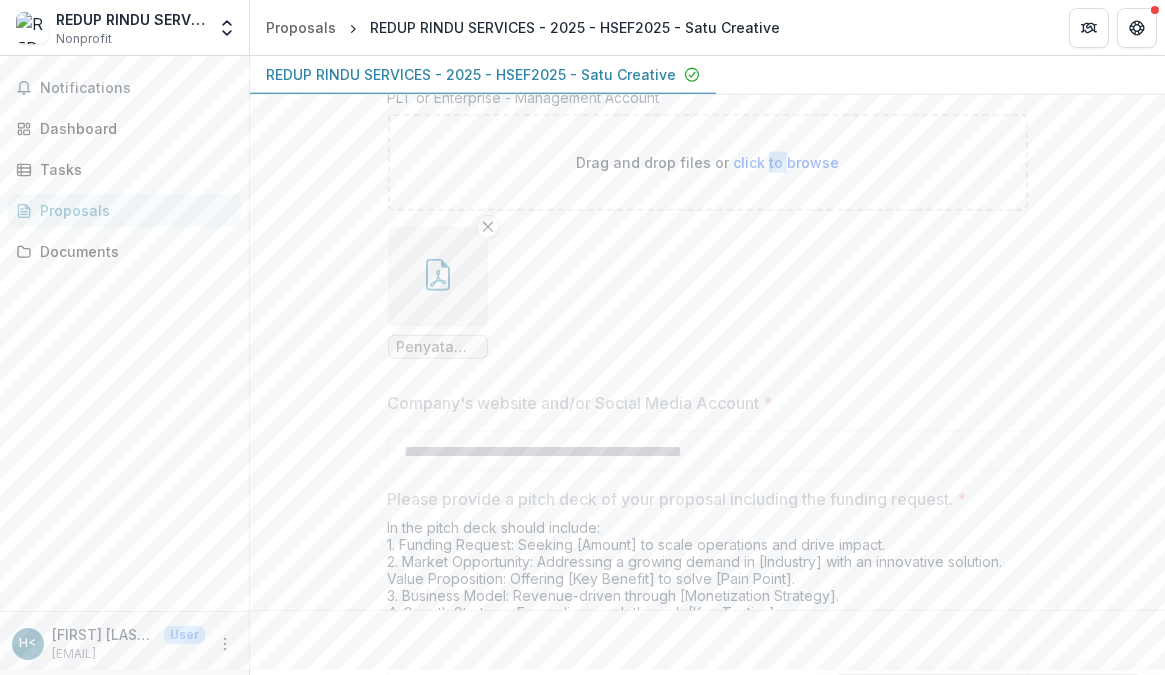 click on "click to browse" at bounding box center [786, 162] 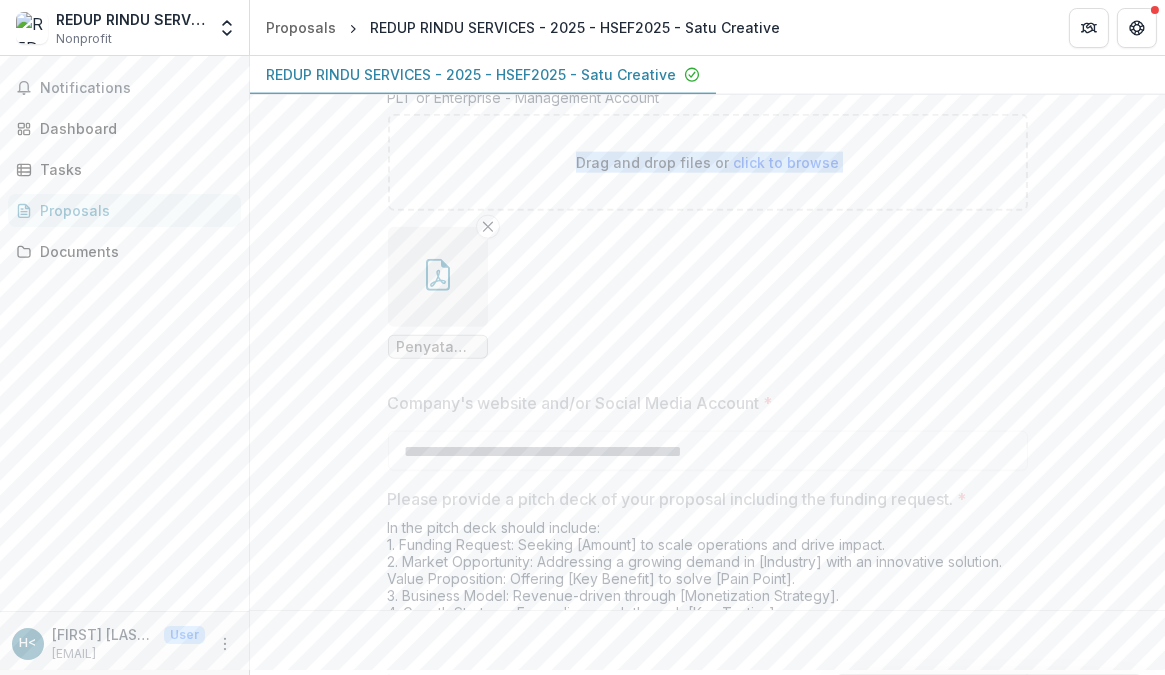 click on "click to browse" at bounding box center [786, 162] 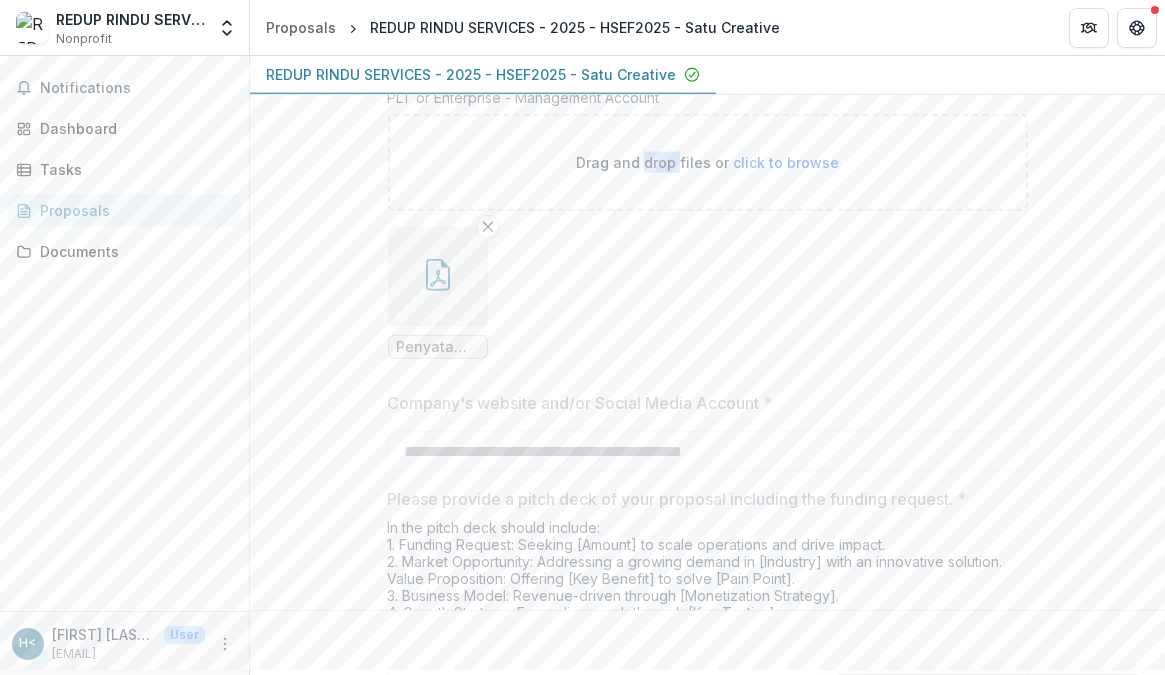 click on "Drag and drop files or   click to browse" at bounding box center [707, 162] 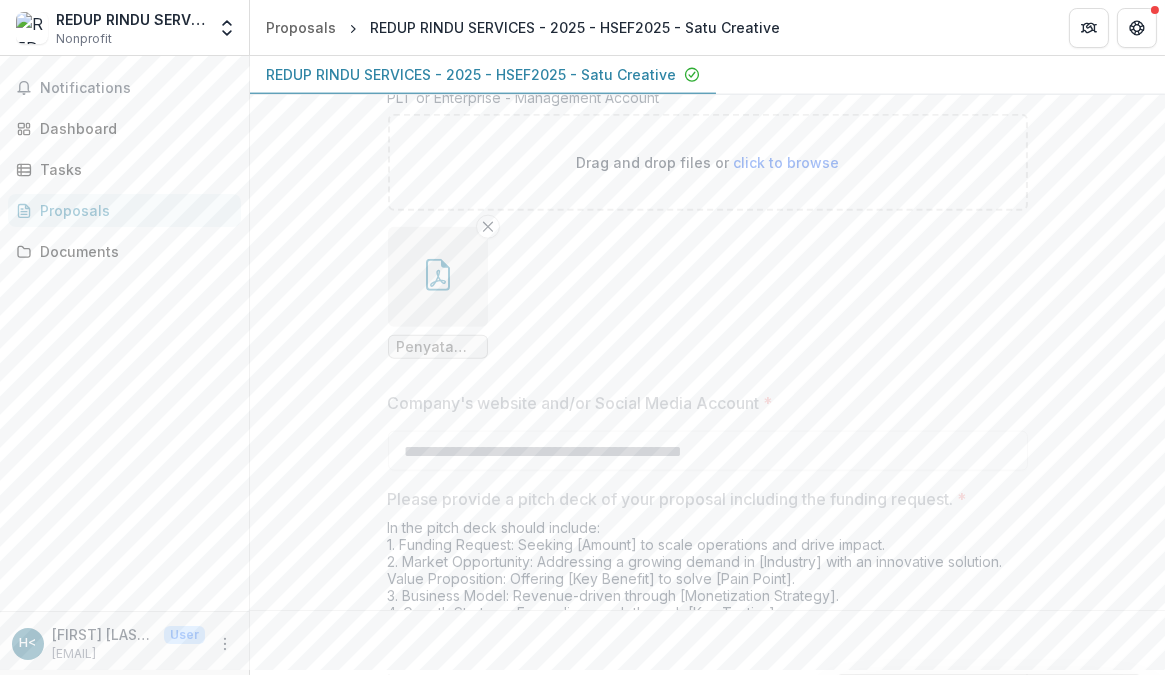 click on "Drag and drop files or   click to browse" at bounding box center [707, 162] 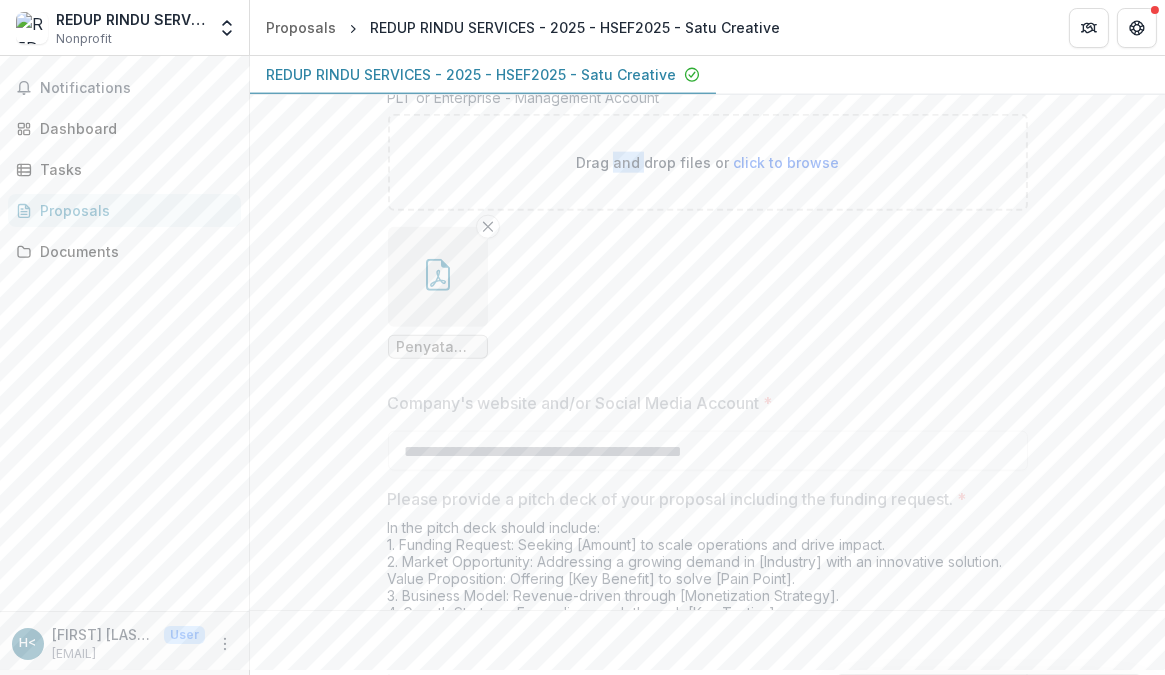 click on "Drag and drop files or   click to browse" at bounding box center (707, 162) 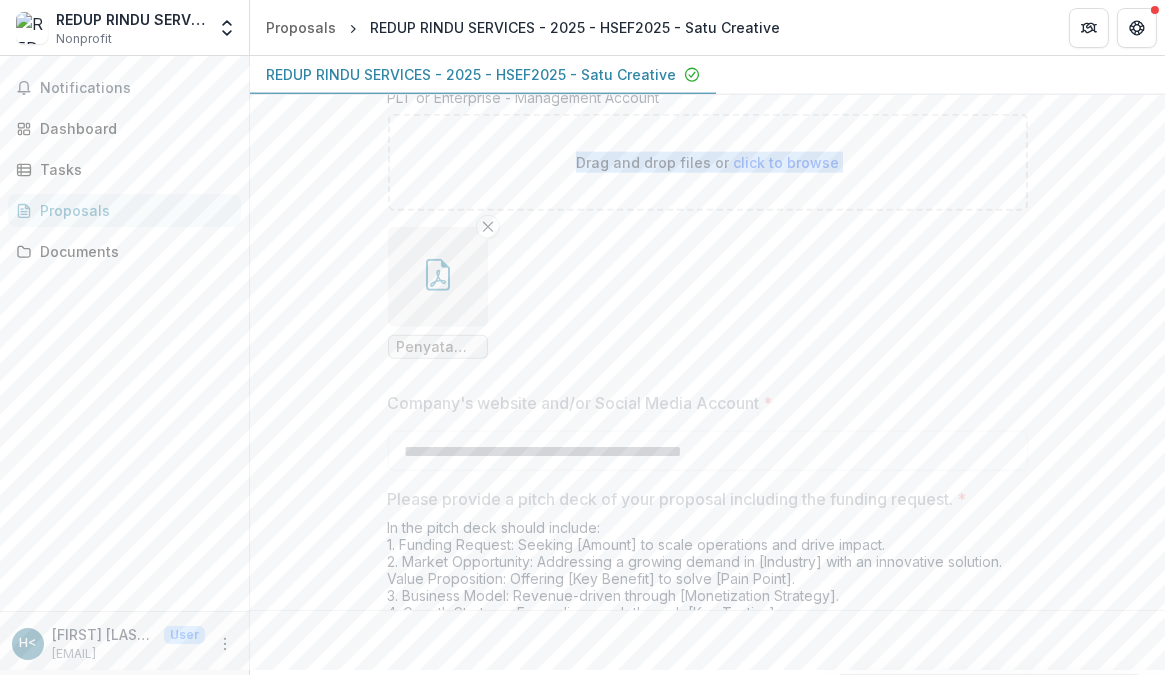 click on "Drag and drop files or   click to browse" at bounding box center [707, 162] 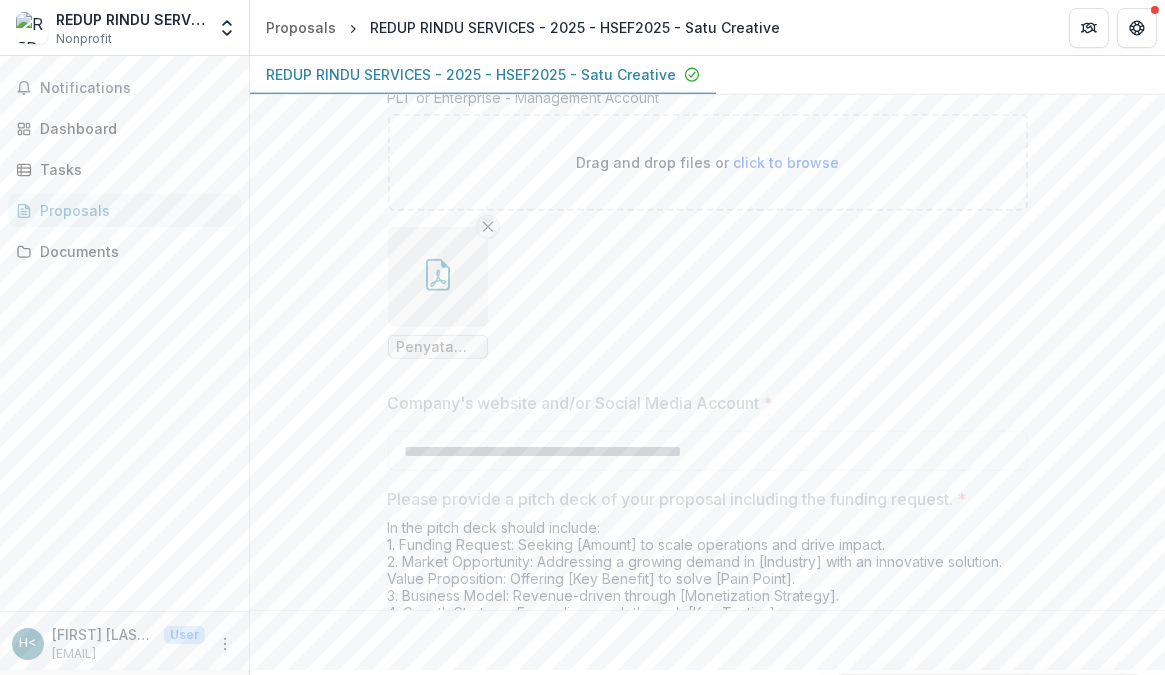 click 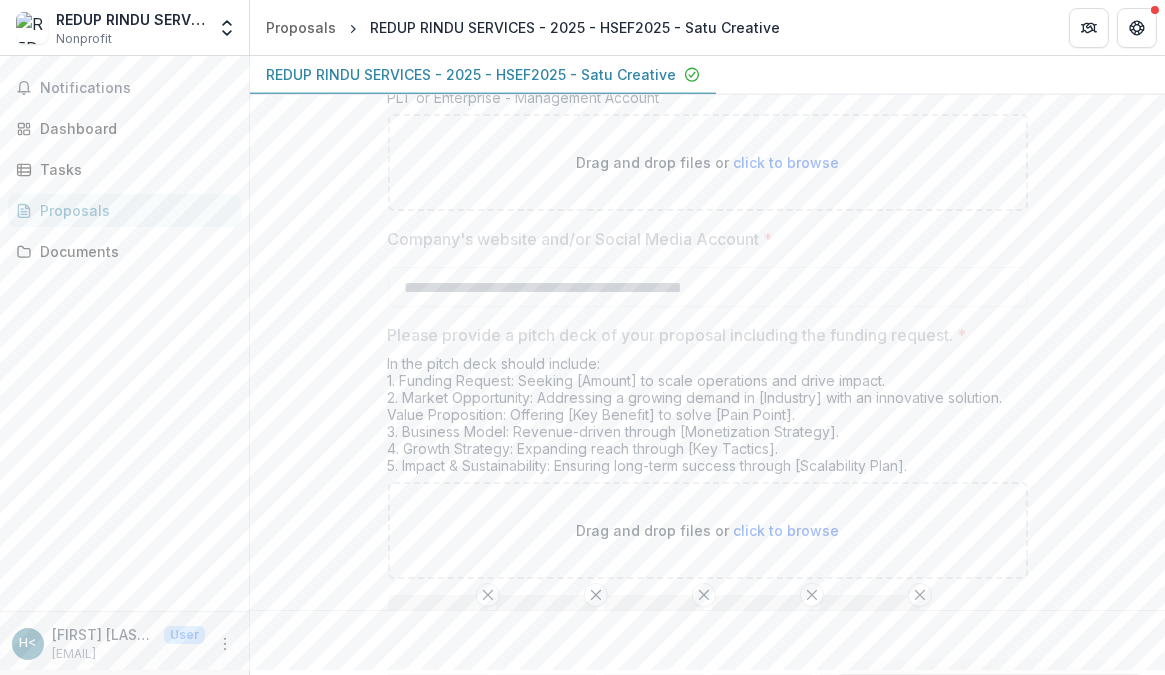 click on "Drag and drop files or   click to browse" at bounding box center [707, 162] 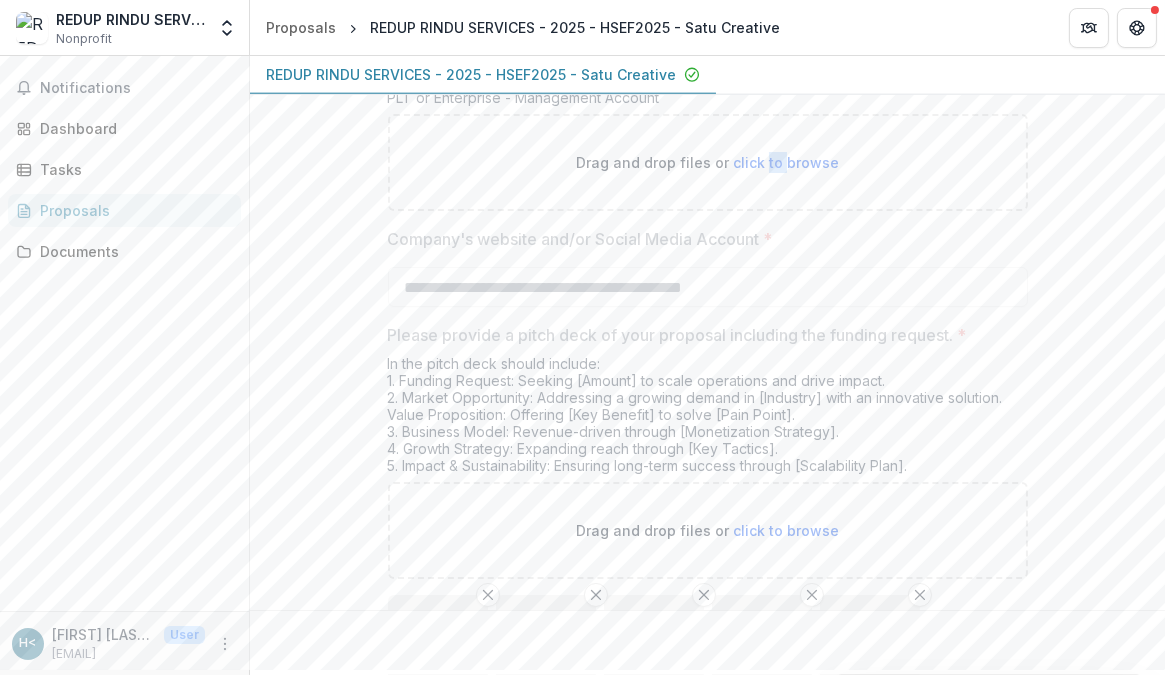 click on "click to browse" at bounding box center [786, 162] 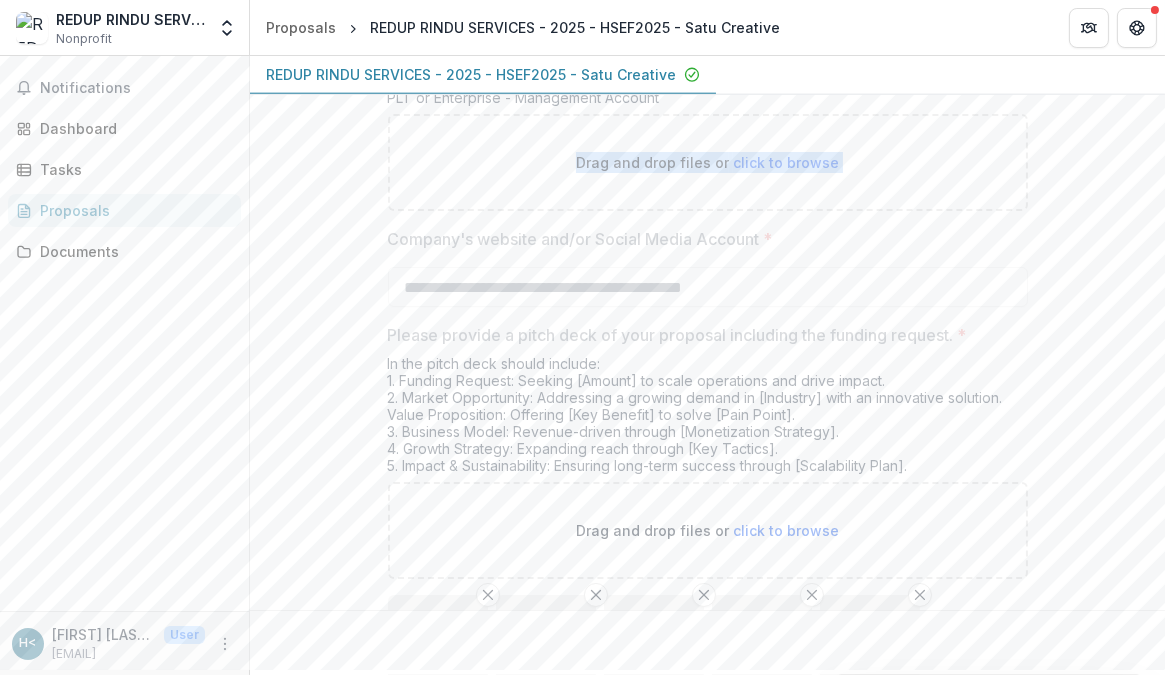 click on "click to browse" at bounding box center [786, 162] 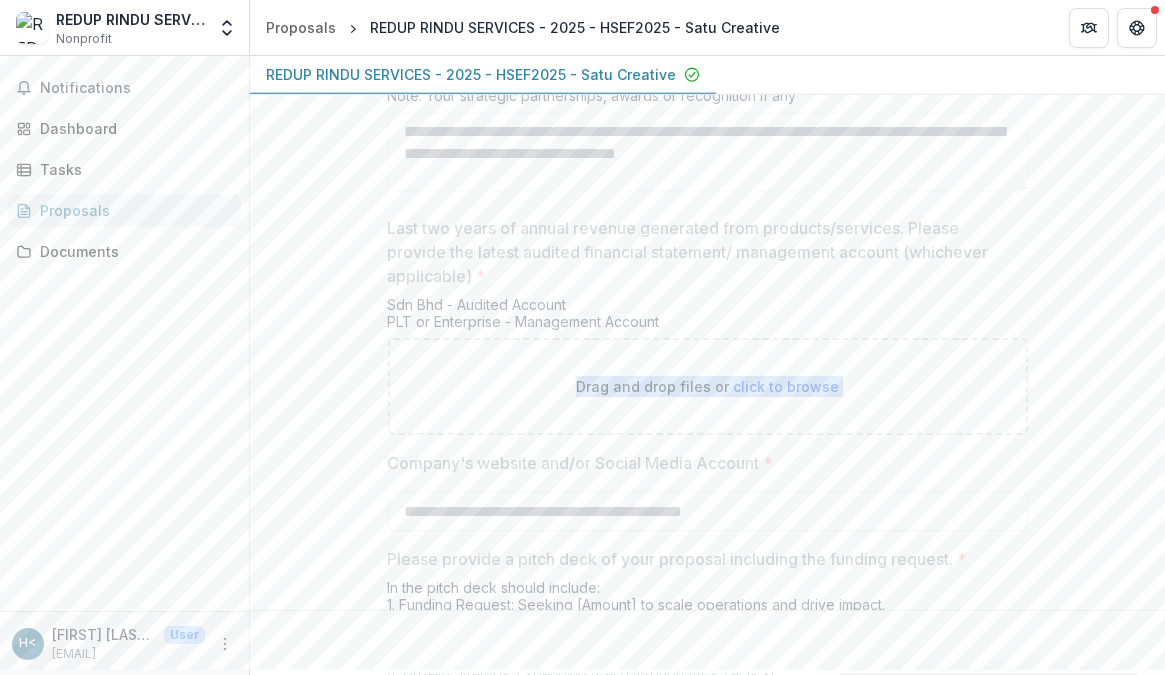 scroll, scrollTop: 4000, scrollLeft: 0, axis: vertical 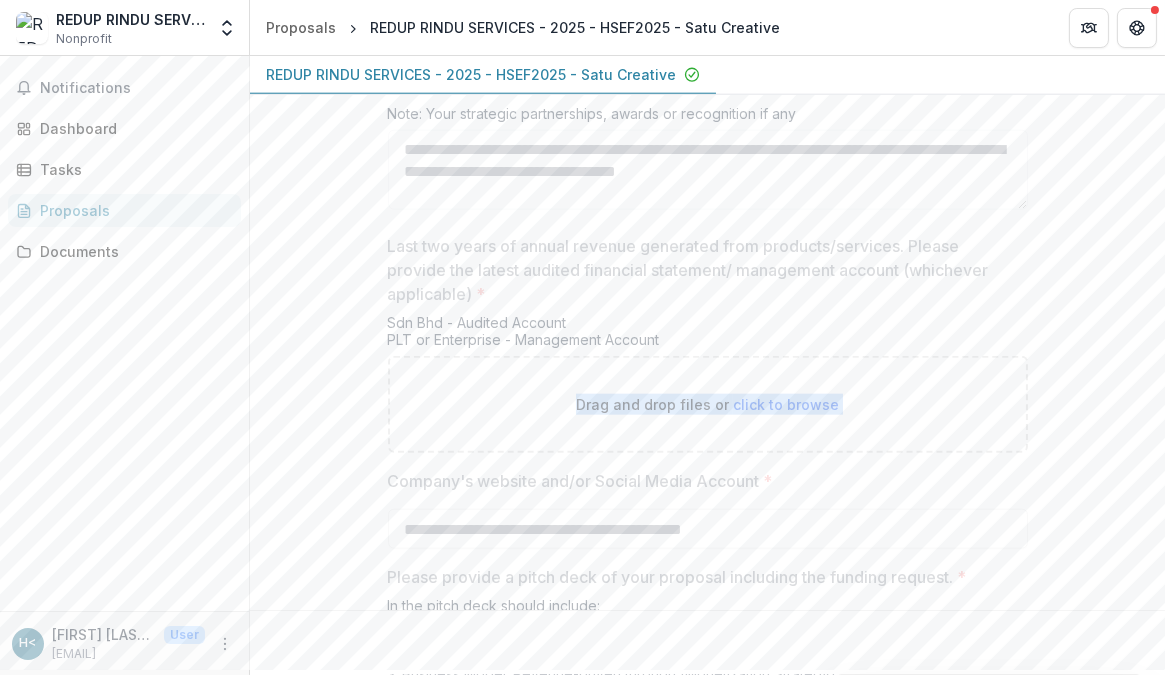 click on "click to browse" at bounding box center (786, 404) 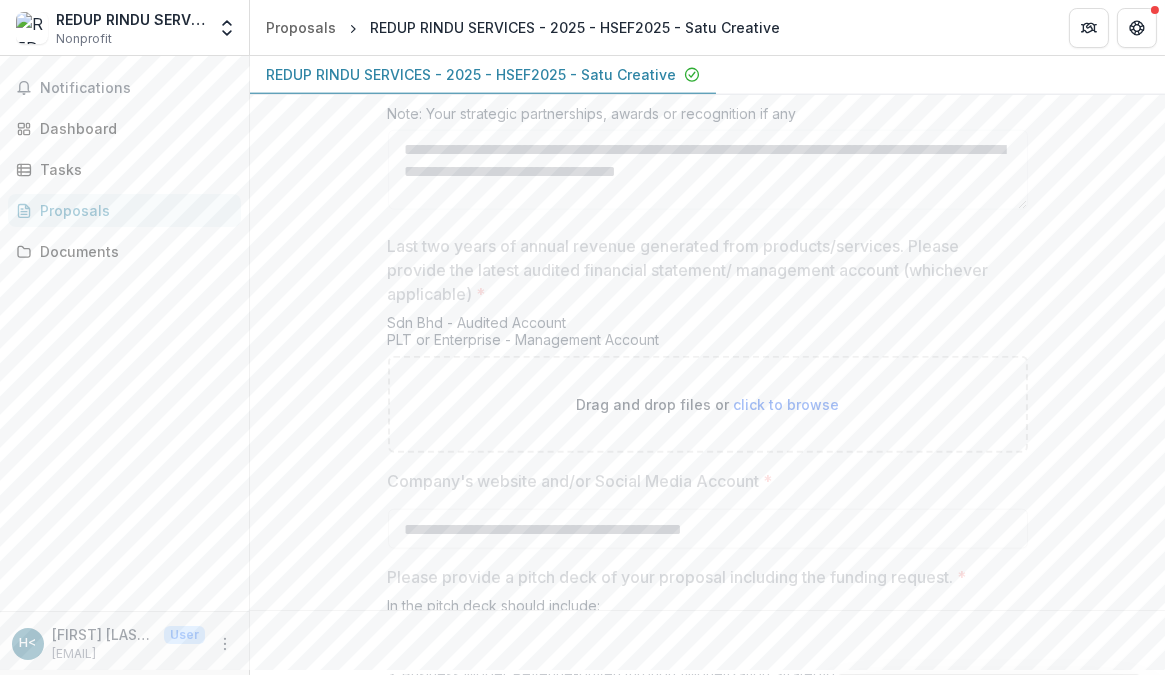 click on "click to browse" at bounding box center (786, 404) 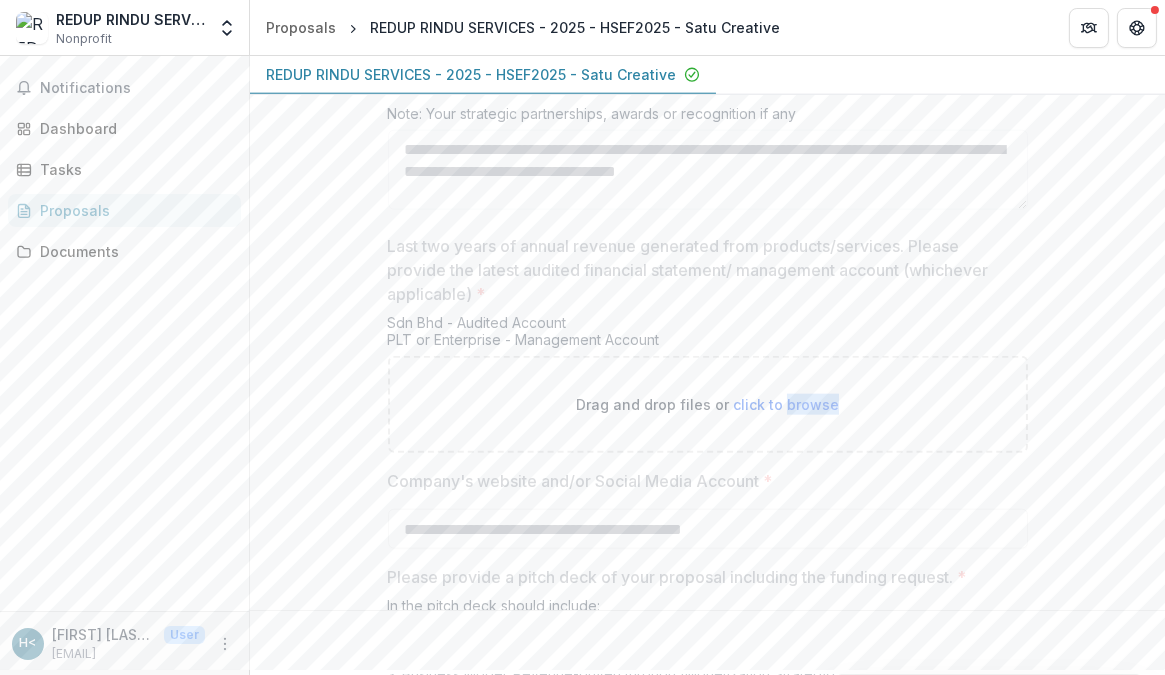 click on "click to browse" at bounding box center [786, 404] 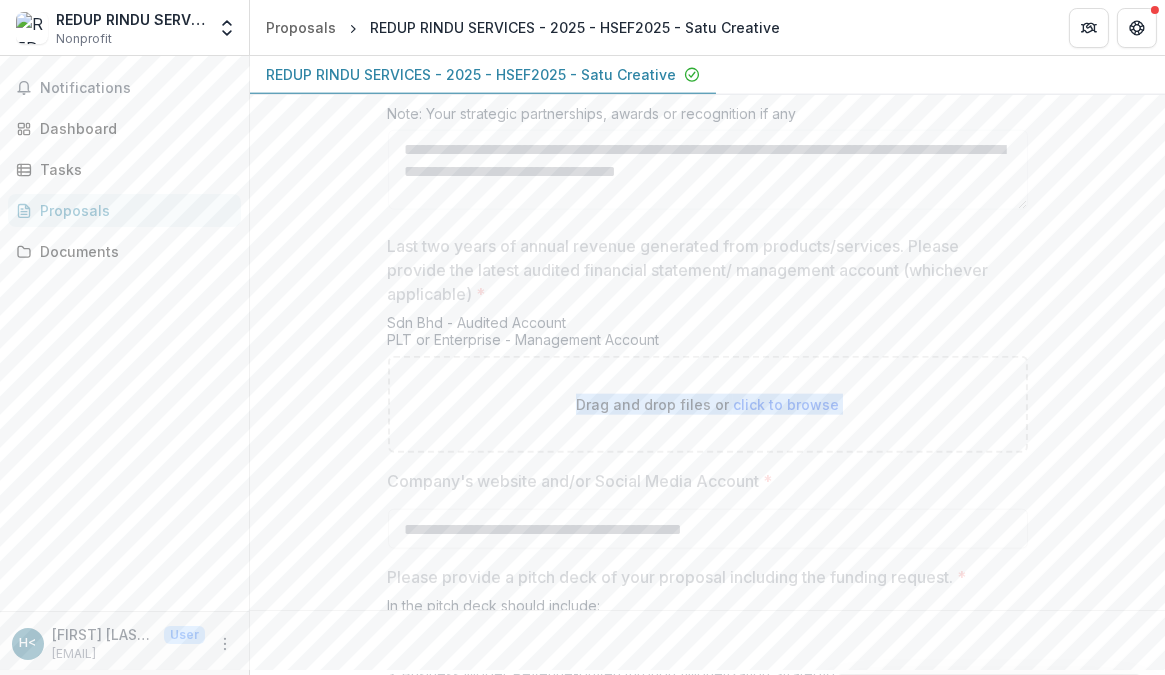 click on "click to browse" at bounding box center [786, 404] 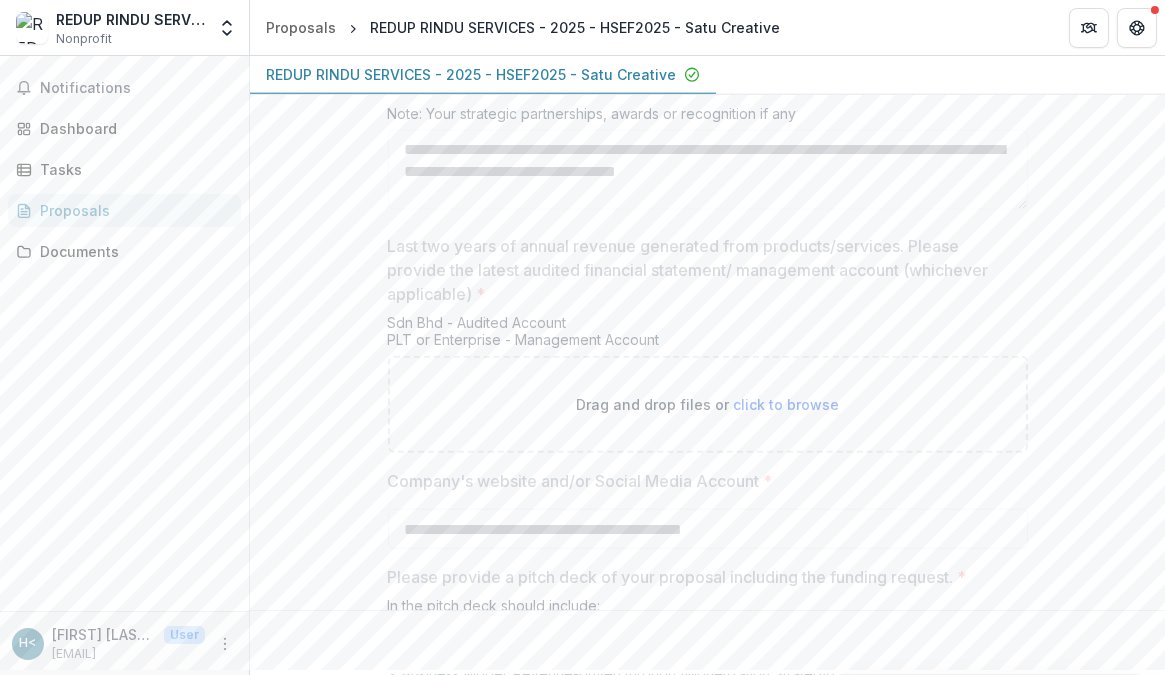 click on "Drag and drop files or   click to browse" at bounding box center [708, 404] 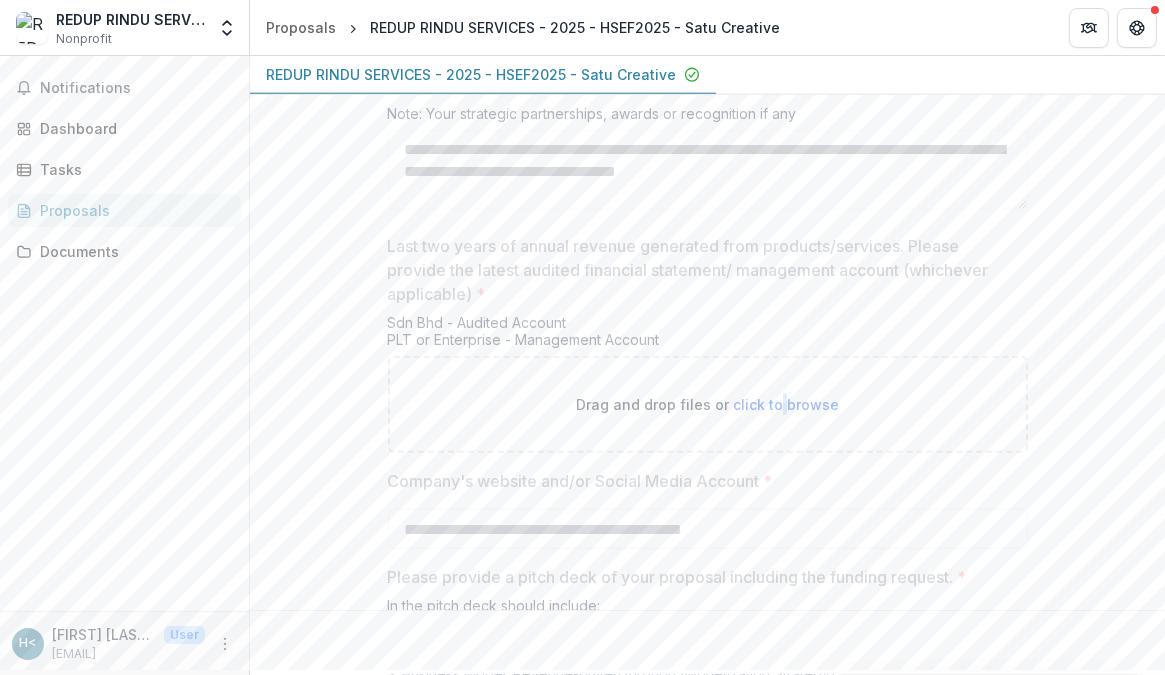 click on "Drag and drop files or   click to browse" at bounding box center [708, 404] 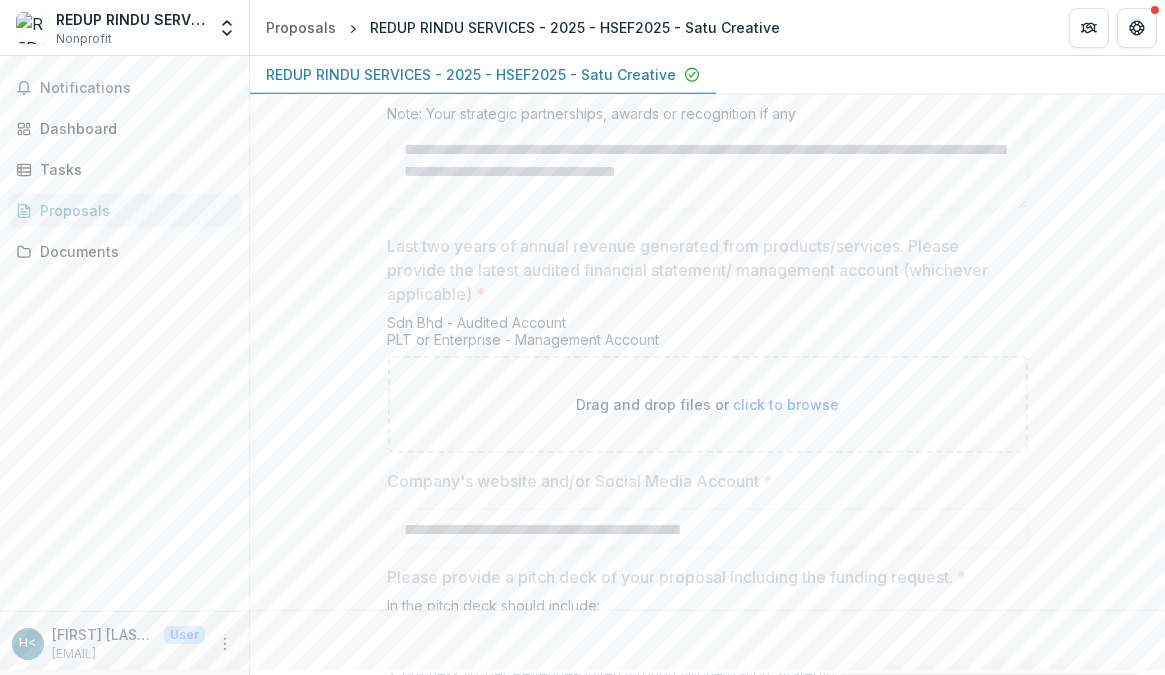 click on "click to browse" at bounding box center [786, 404] 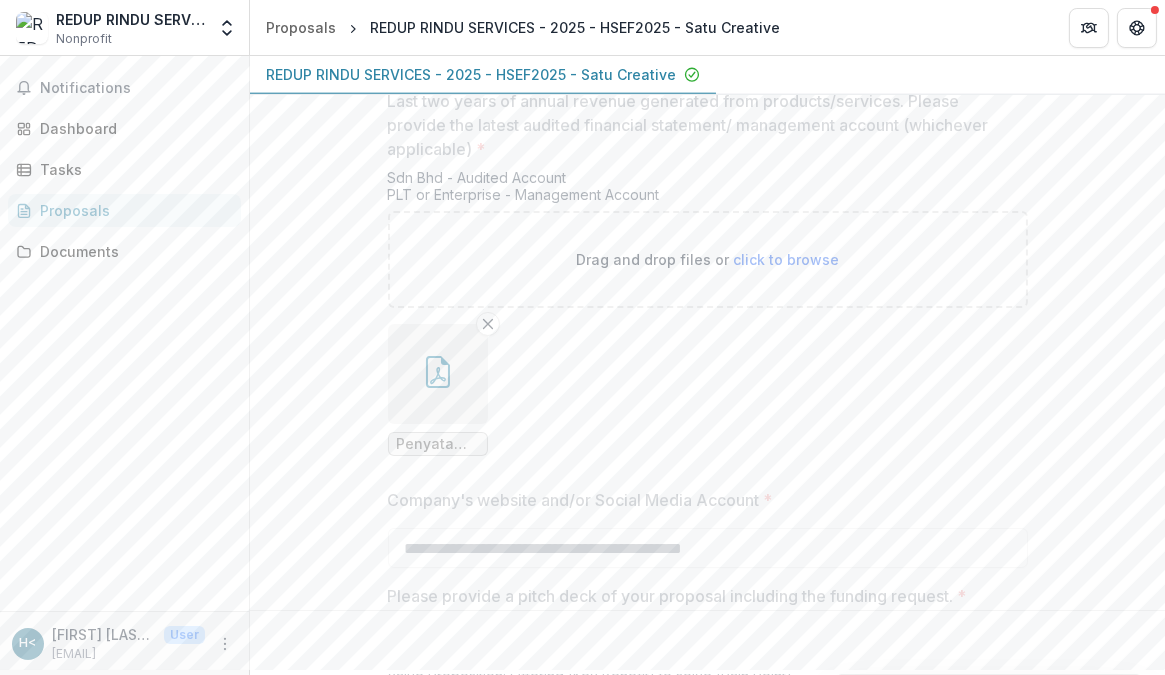 scroll, scrollTop: 4242, scrollLeft: 0, axis: vertical 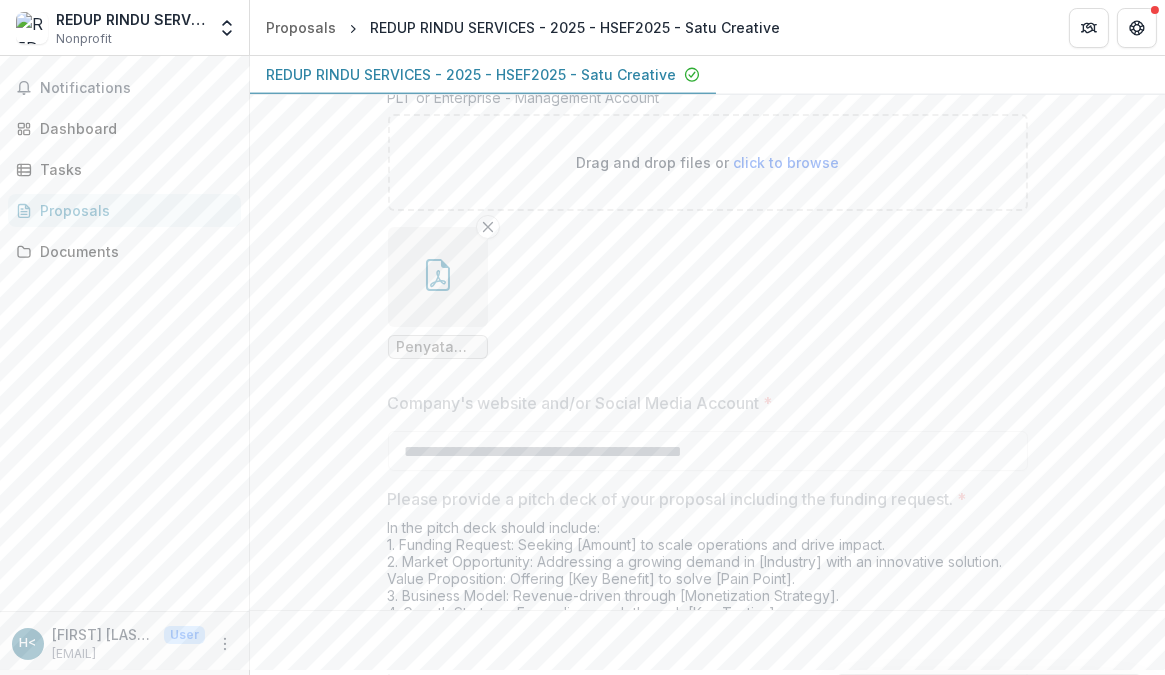 click on "click to browse" at bounding box center (786, 162) 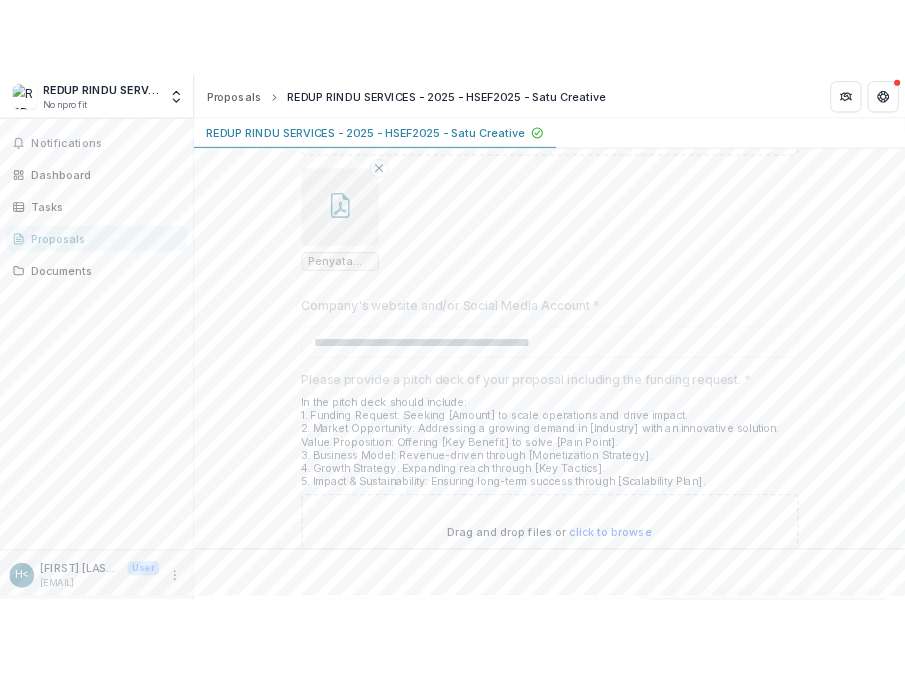 scroll, scrollTop: 4570, scrollLeft: 0, axis: vertical 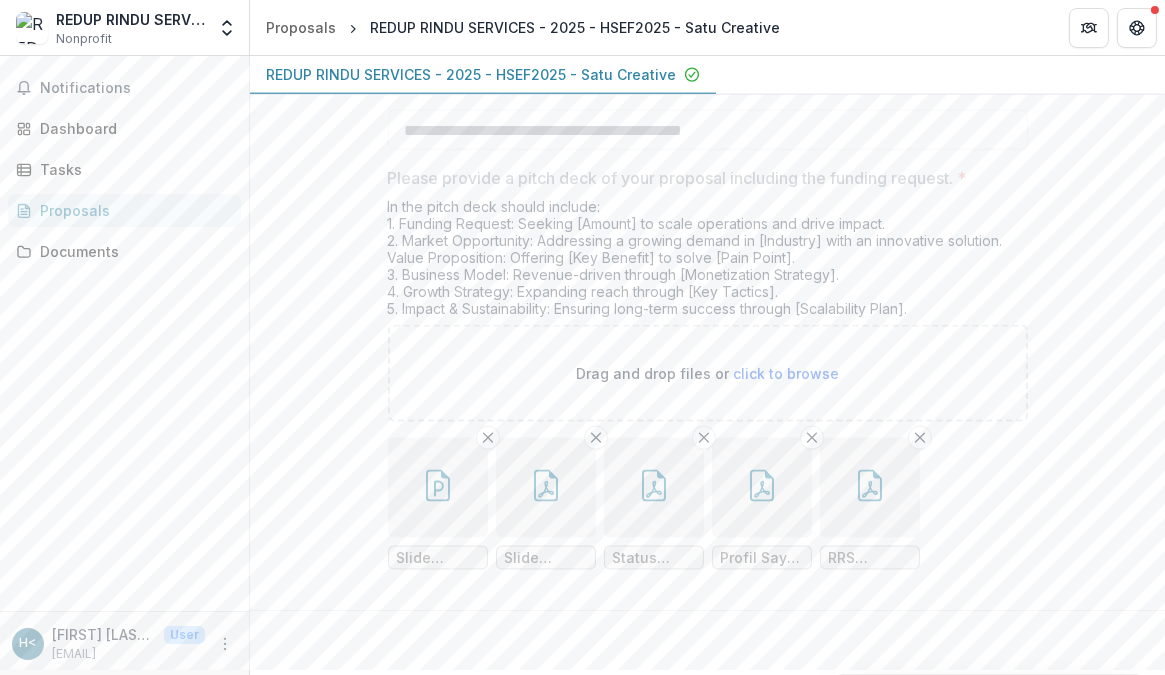 click on "click to browse" at bounding box center [786, 373] 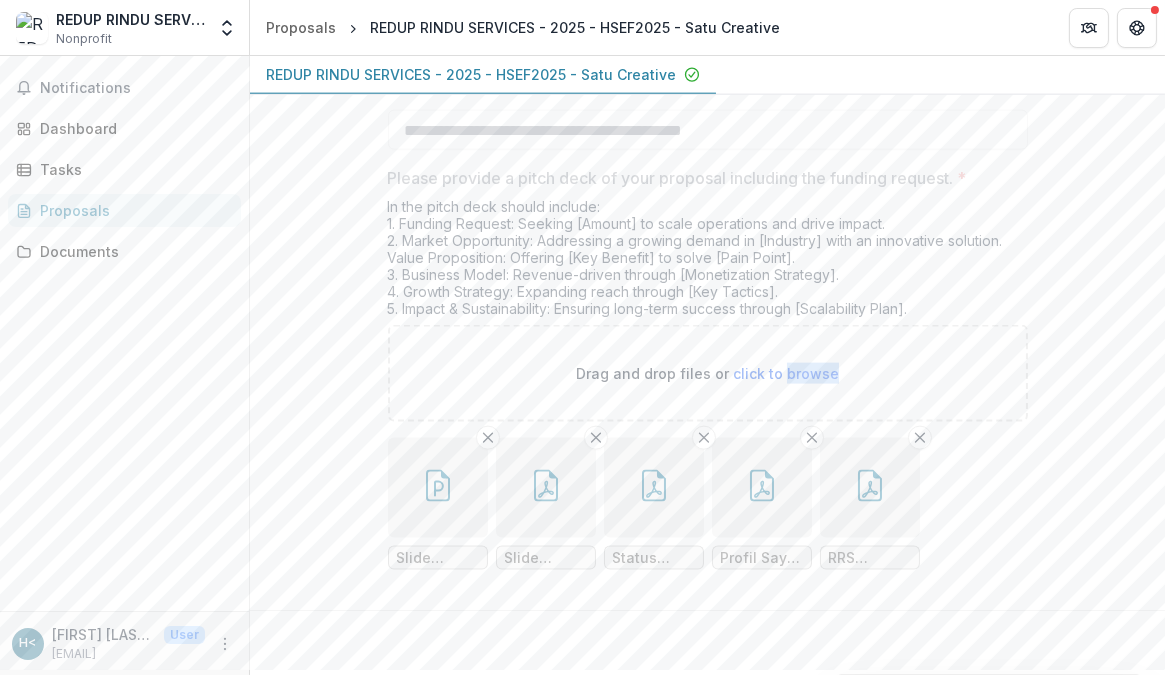 click on "click to browse" at bounding box center (786, 373) 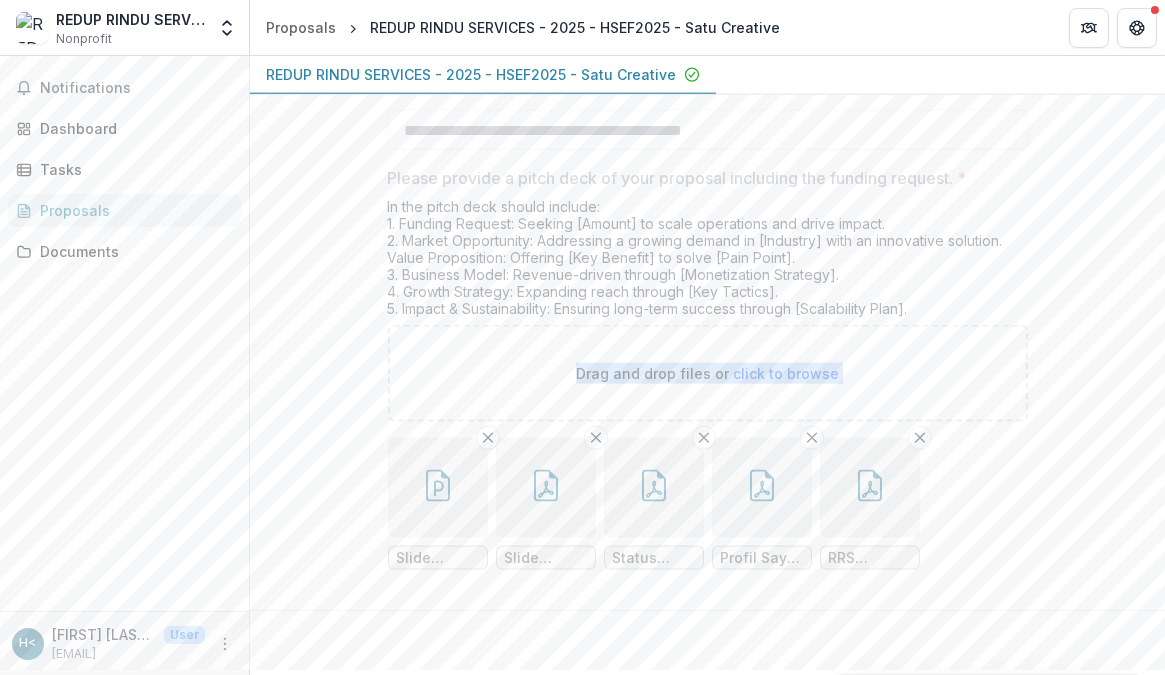 click on "click to browse" at bounding box center [786, 373] 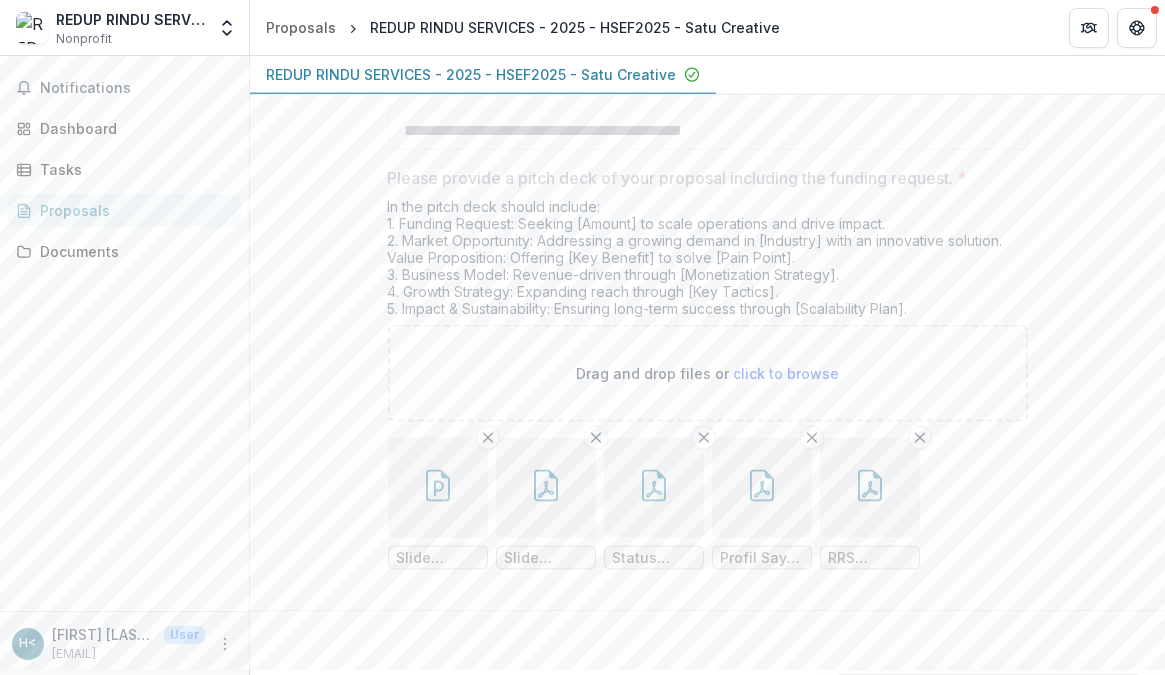 click on "Slide Perusahaan Sosial Redup Rindu Services.pptx Slide Perusahaan Sosial Redup Rindu Services.pdf Status Penarafan - SEMy2030.pdf Profil Saya - SEMy2030.pdf RRS Campany Profile.pdf" at bounding box center [708, 504] 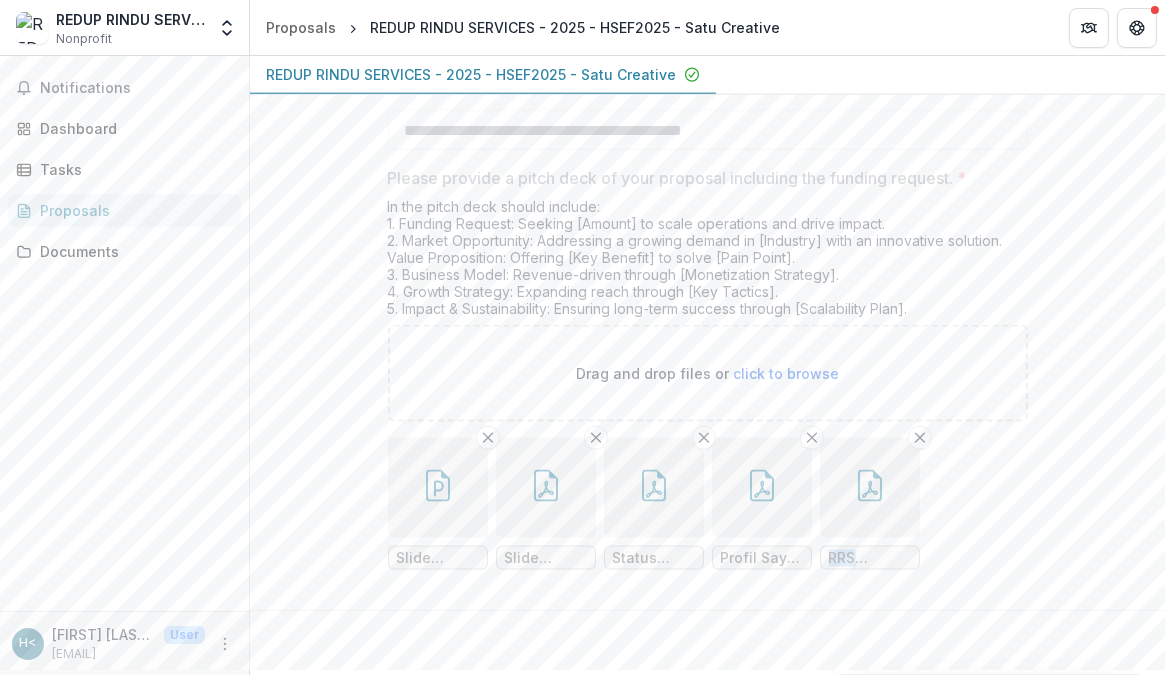 click on "Slide Perusahaan Sosial Redup Rindu Services.pptx Slide Perusahaan Sosial Redup Rindu Services.pdf Status Penarafan - SEMy2030.pdf Profil Saya - SEMy2030.pdf RRS Campany Profile.pdf" at bounding box center [708, 504] 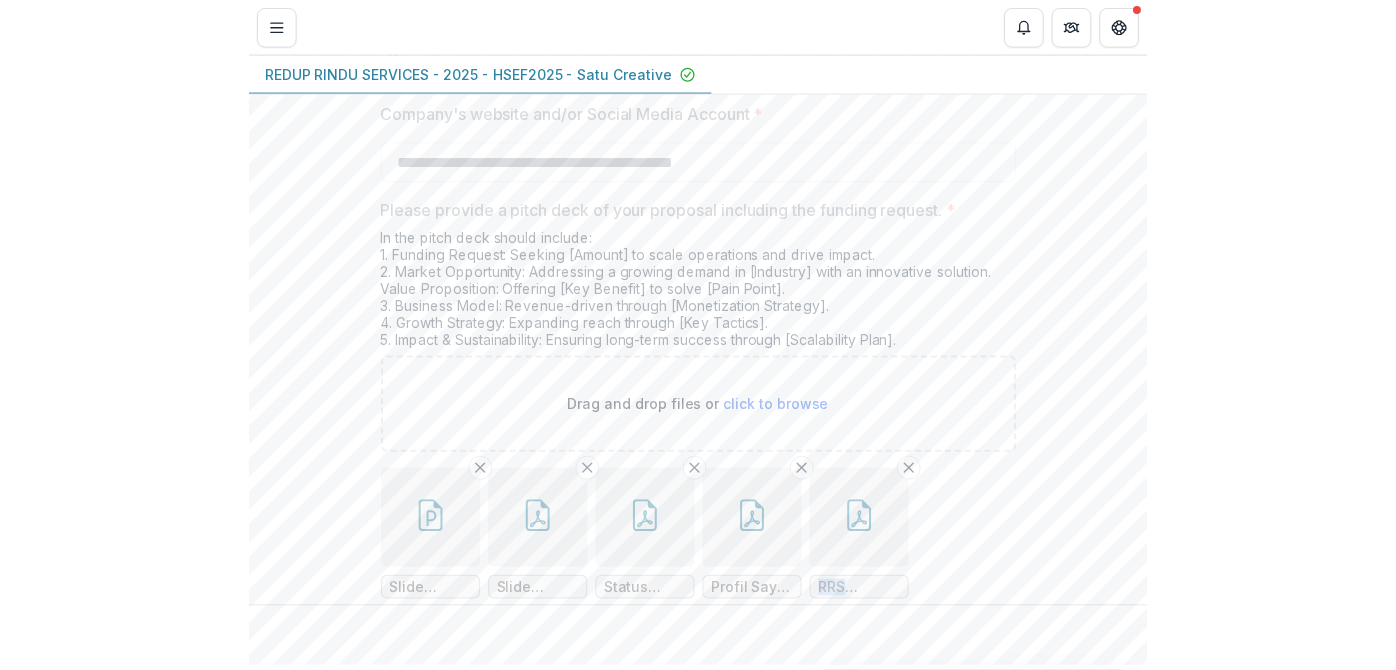scroll, scrollTop: 4610, scrollLeft: 0, axis: vertical 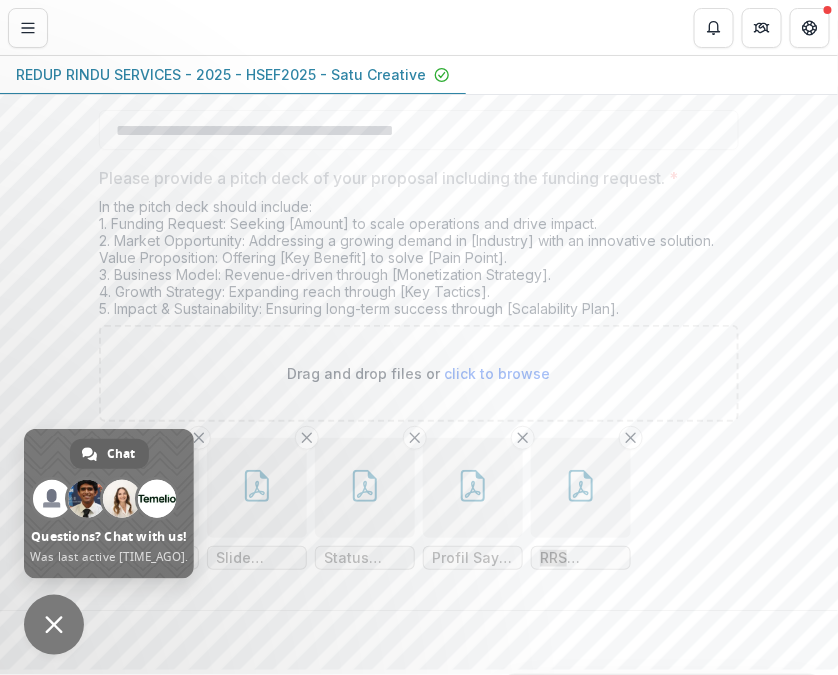 type on "**********" 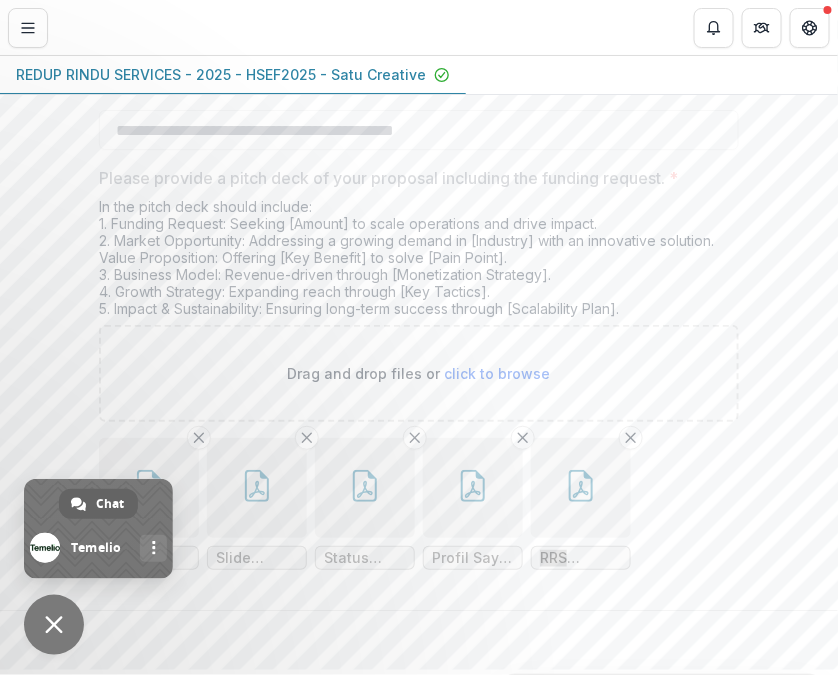 type on "**********" 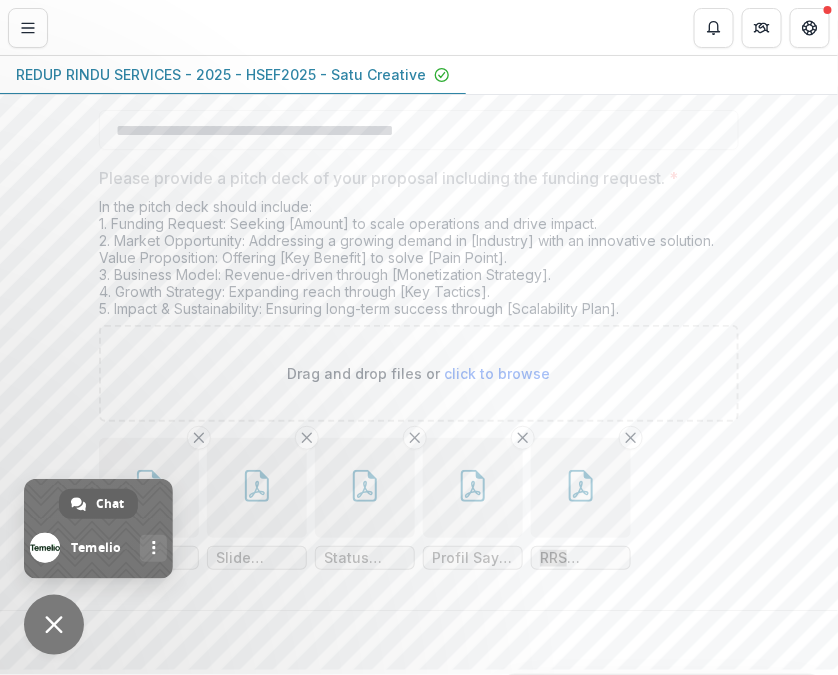 type 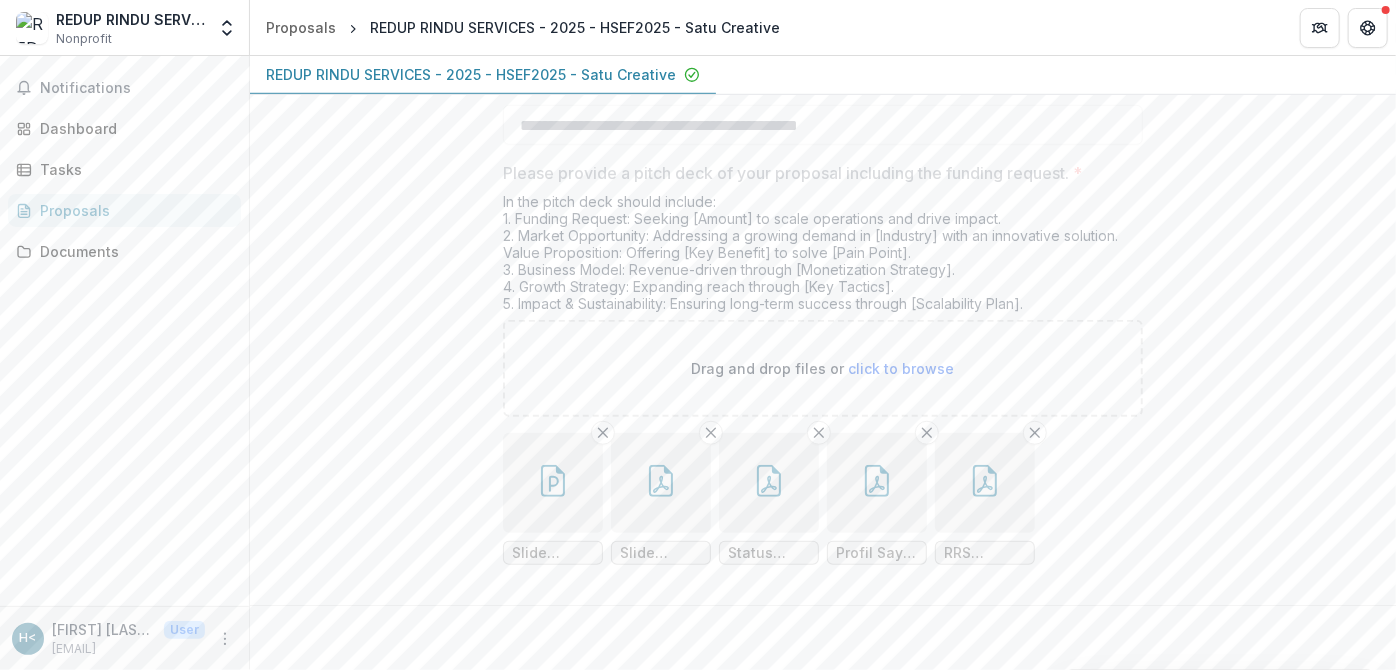 scroll, scrollTop: 0, scrollLeft: 0, axis: both 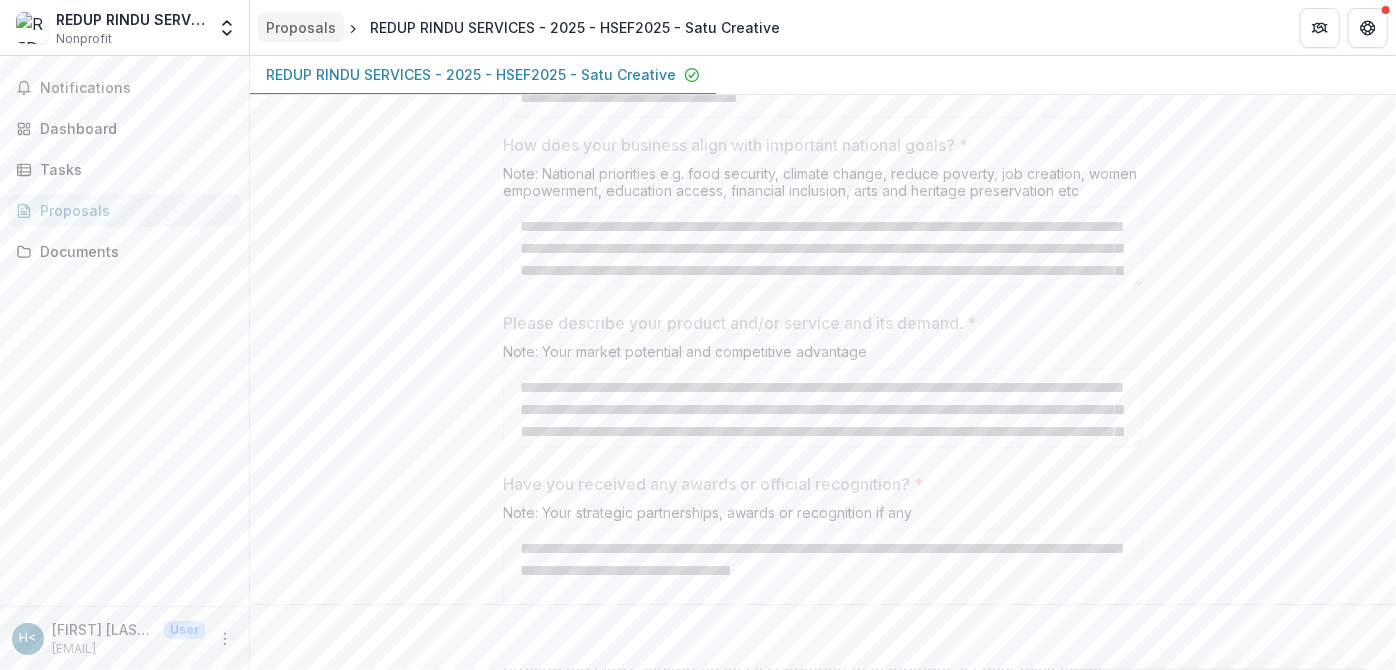click on "Proposals" at bounding box center (301, 27) 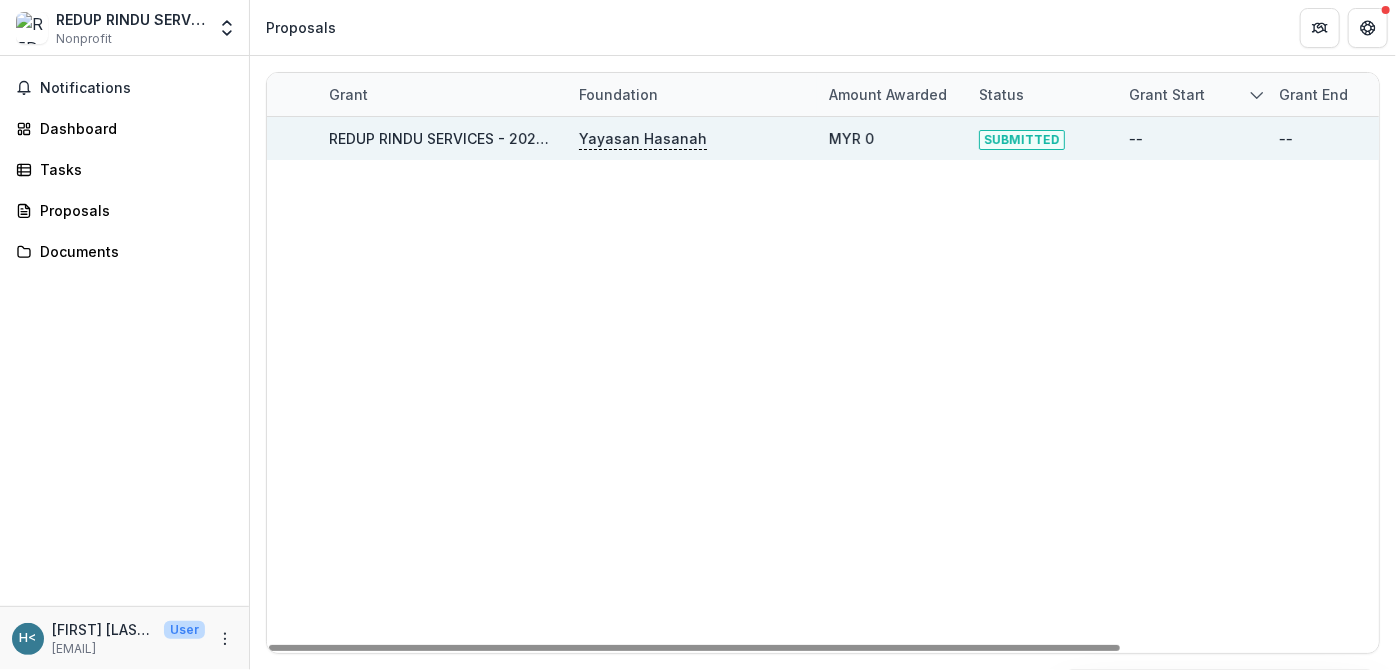 click on "--" at bounding box center [1136, 138] 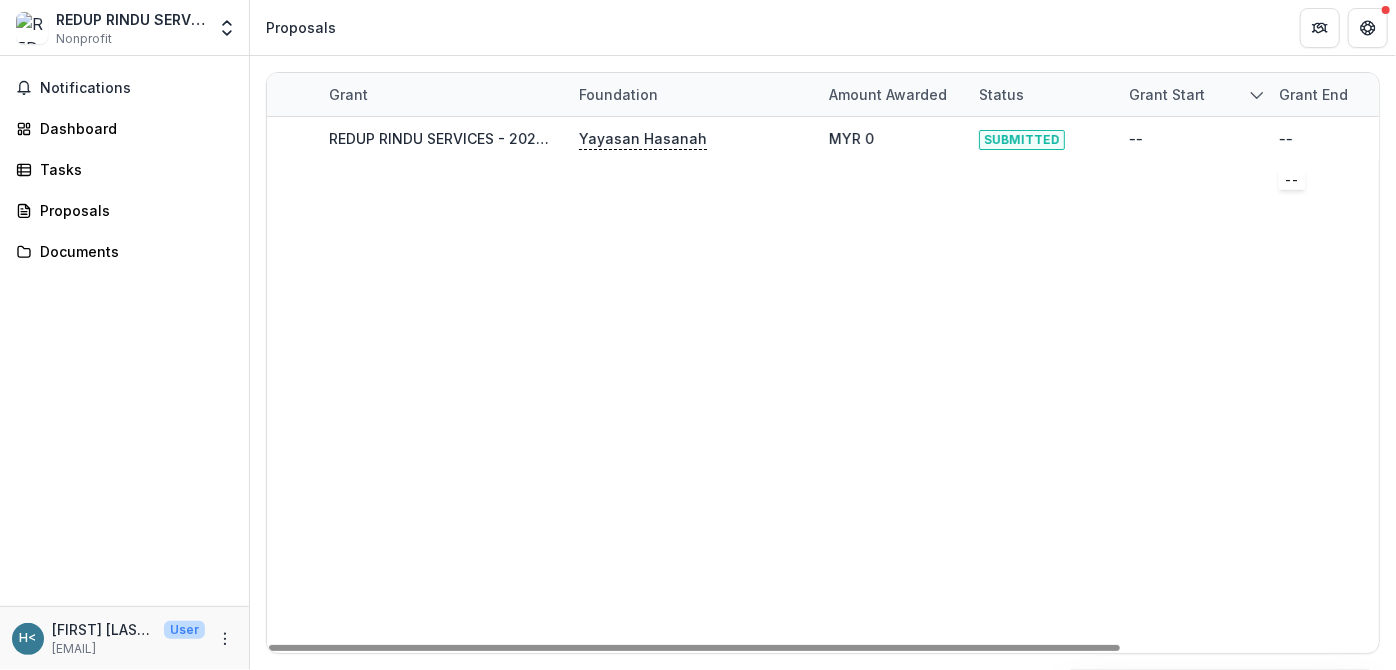 click 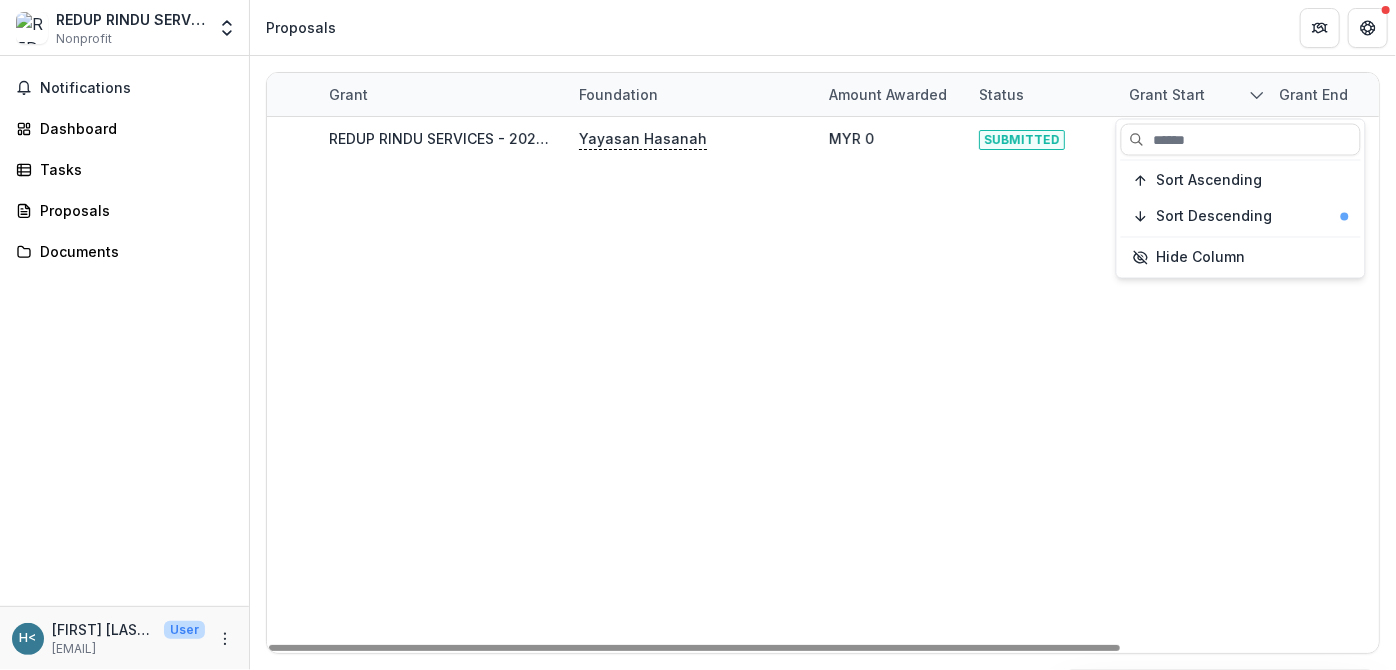 click 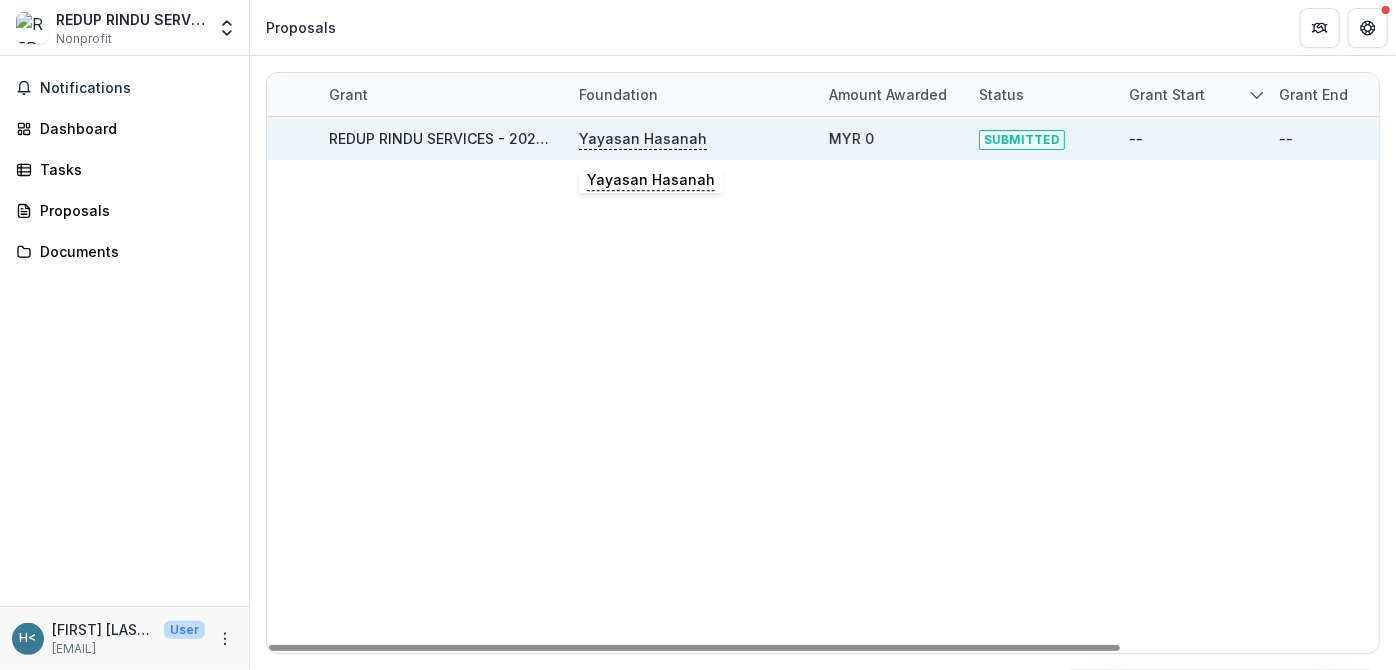 click on "Yayasan Hasanah" at bounding box center [643, 139] 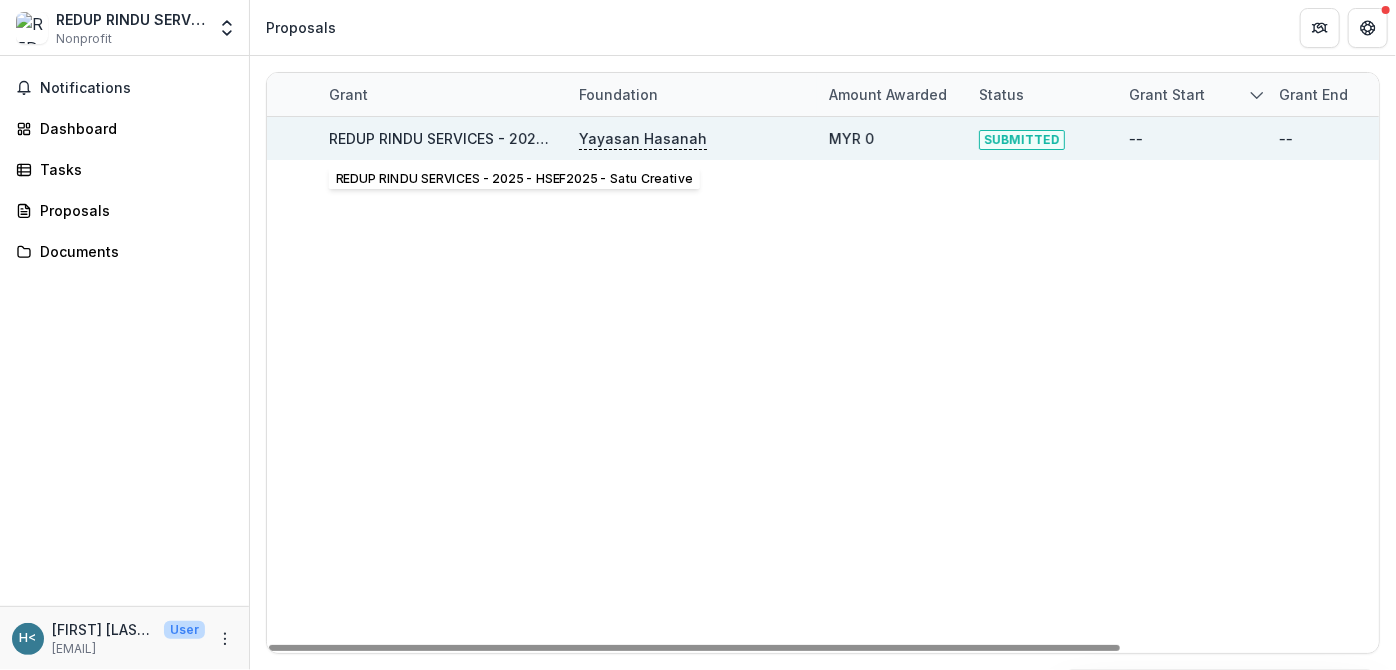 click on "REDUP RINDU SERVICES - 2025 - HSEF2025 - Satu Creative" at bounding box center [534, 138] 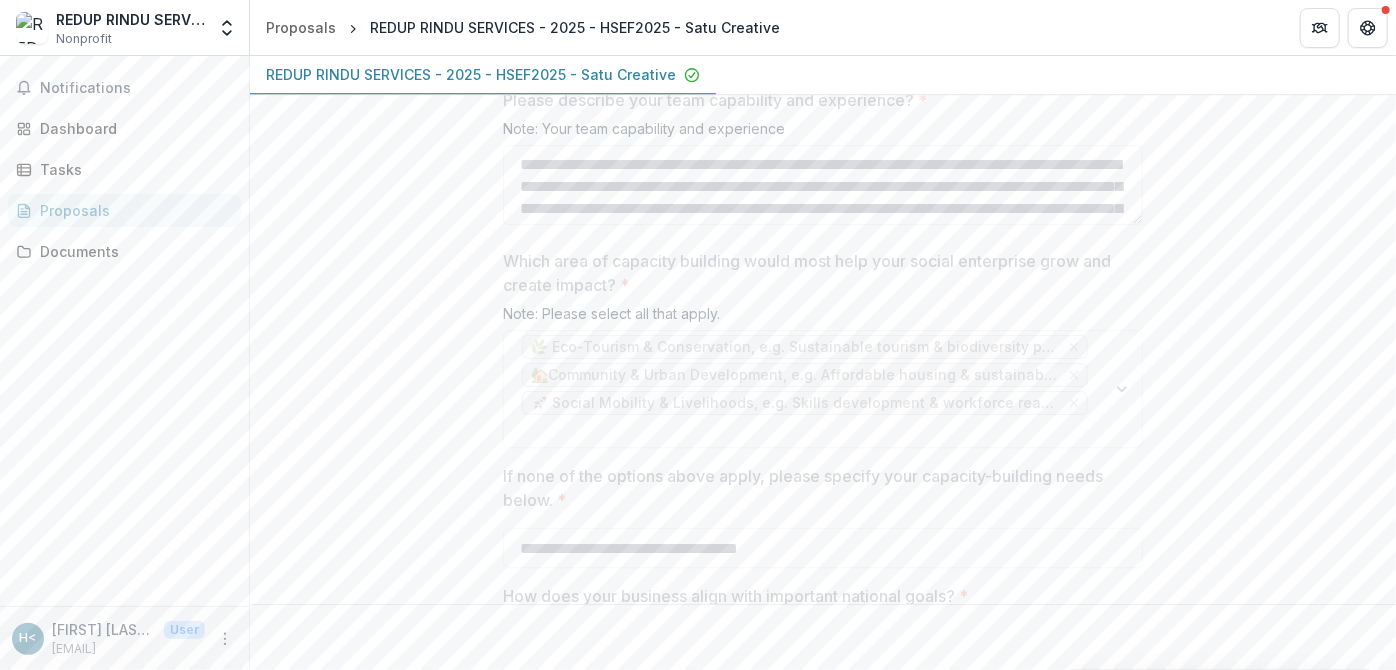 scroll, scrollTop: 3394, scrollLeft: 0, axis: vertical 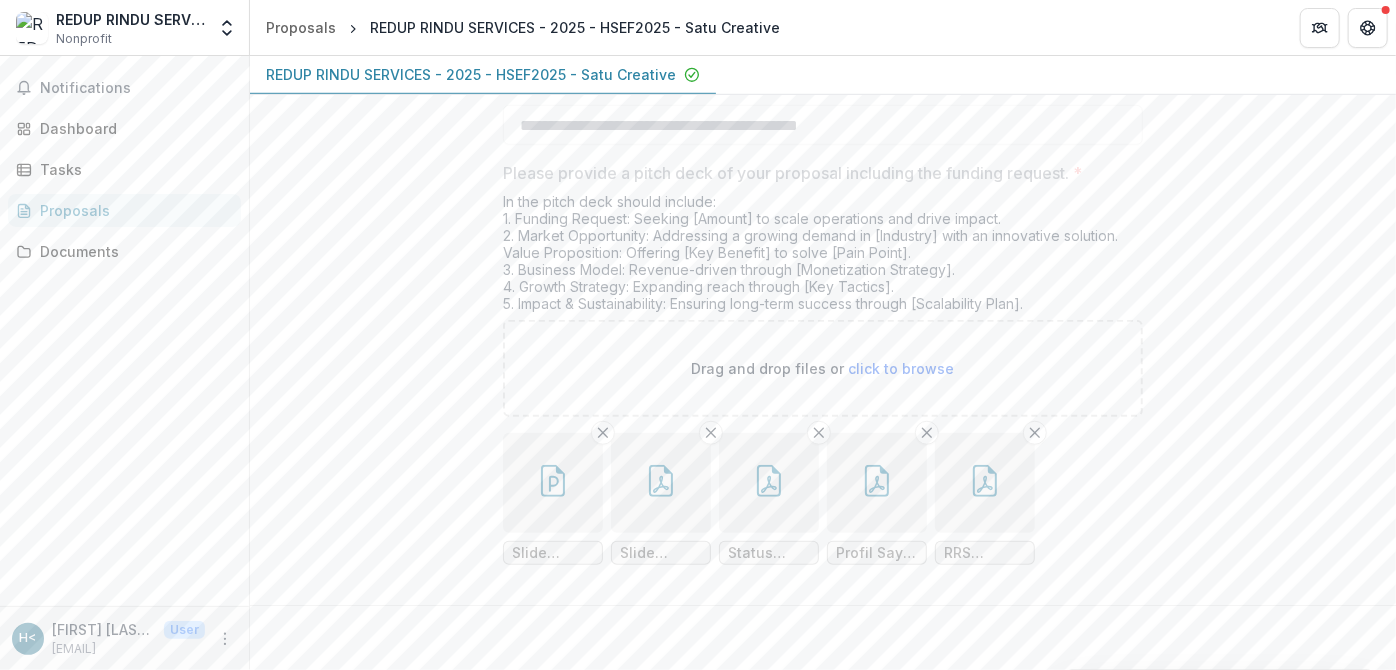 click on "**********" at bounding box center (823, -1696) 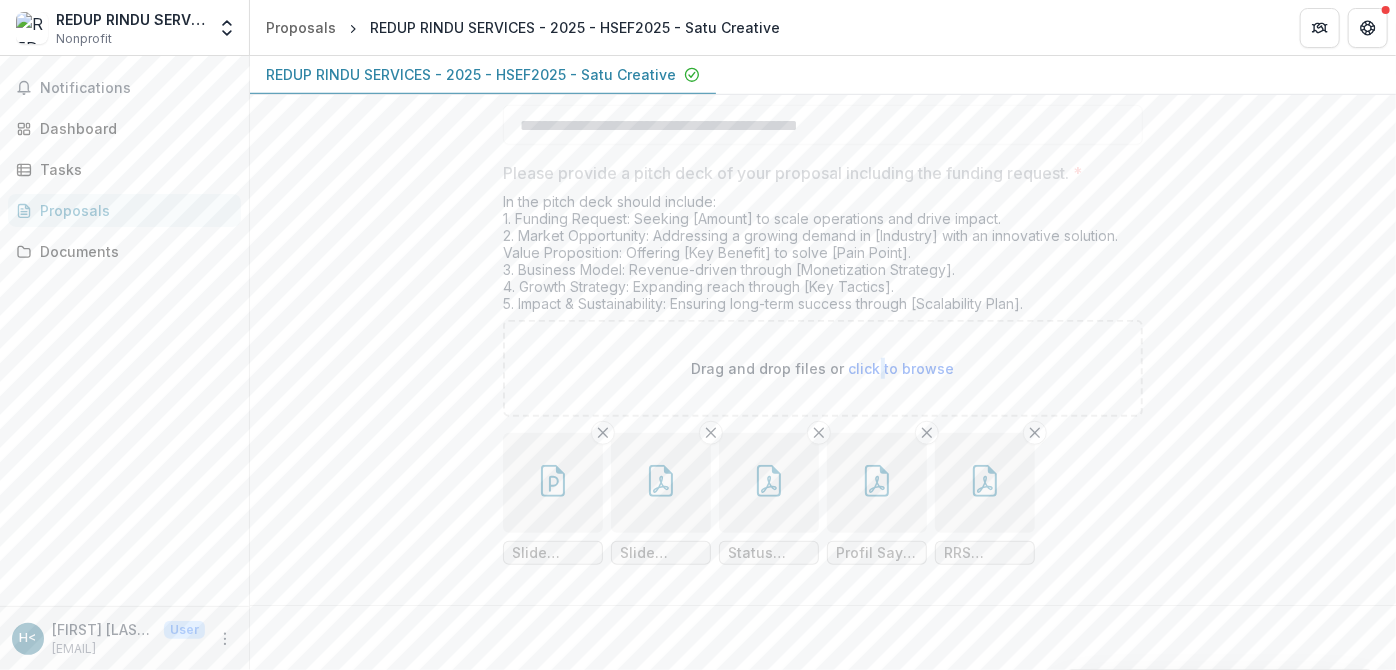 click on "click to browse" at bounding box center (902, 368) 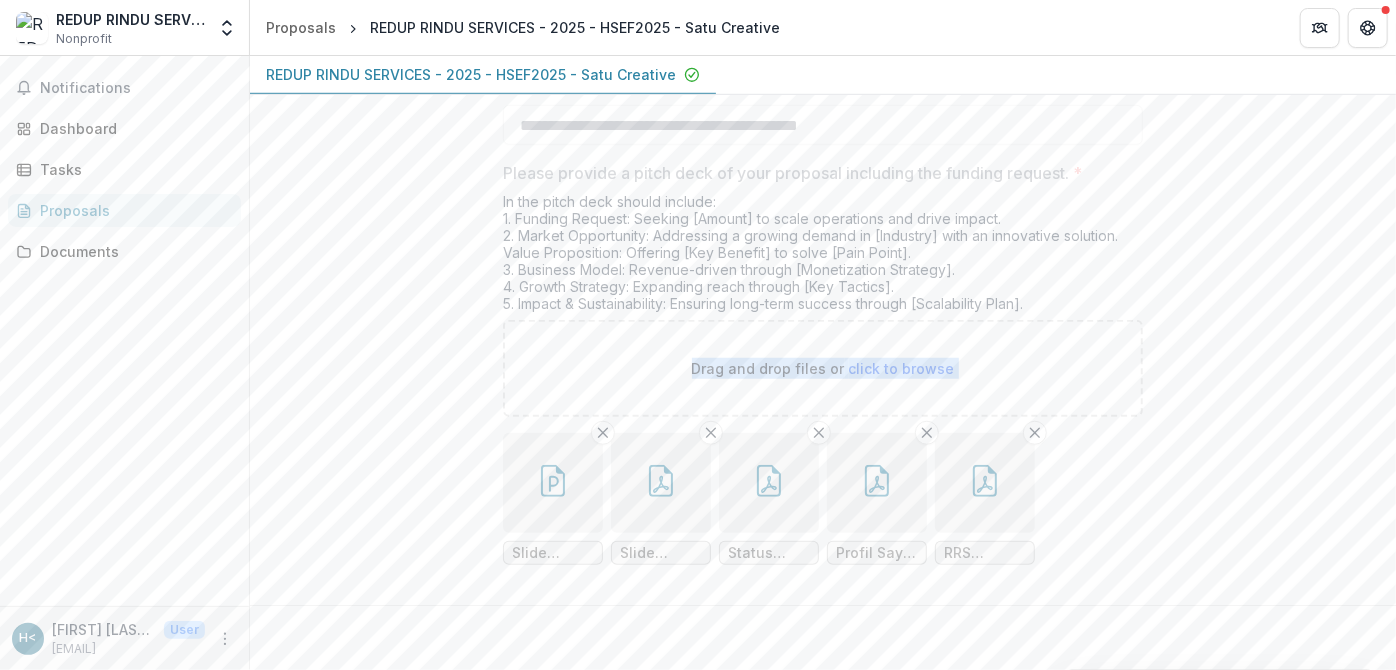 click on "click to browse" at bounding box center (902, 368) 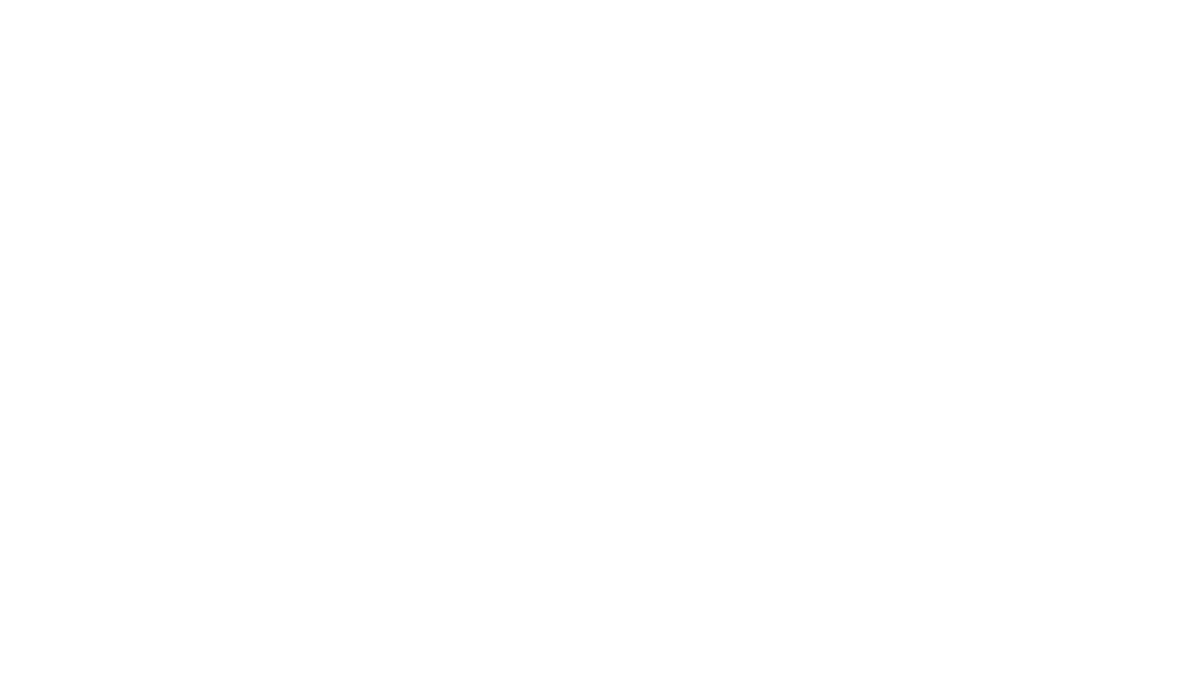 scroll, scrollTop: 0, scrollLeft: 0, axis: both 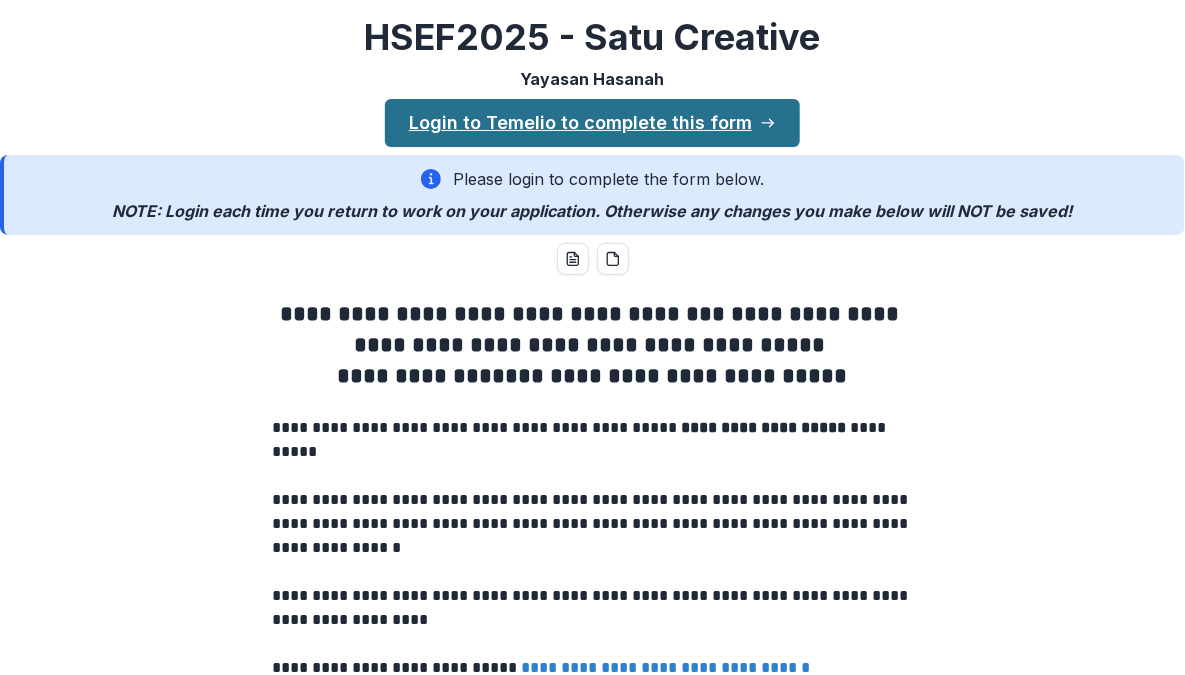 click on "Login to Temelio to complete this form" at bounding box center [592, 123] 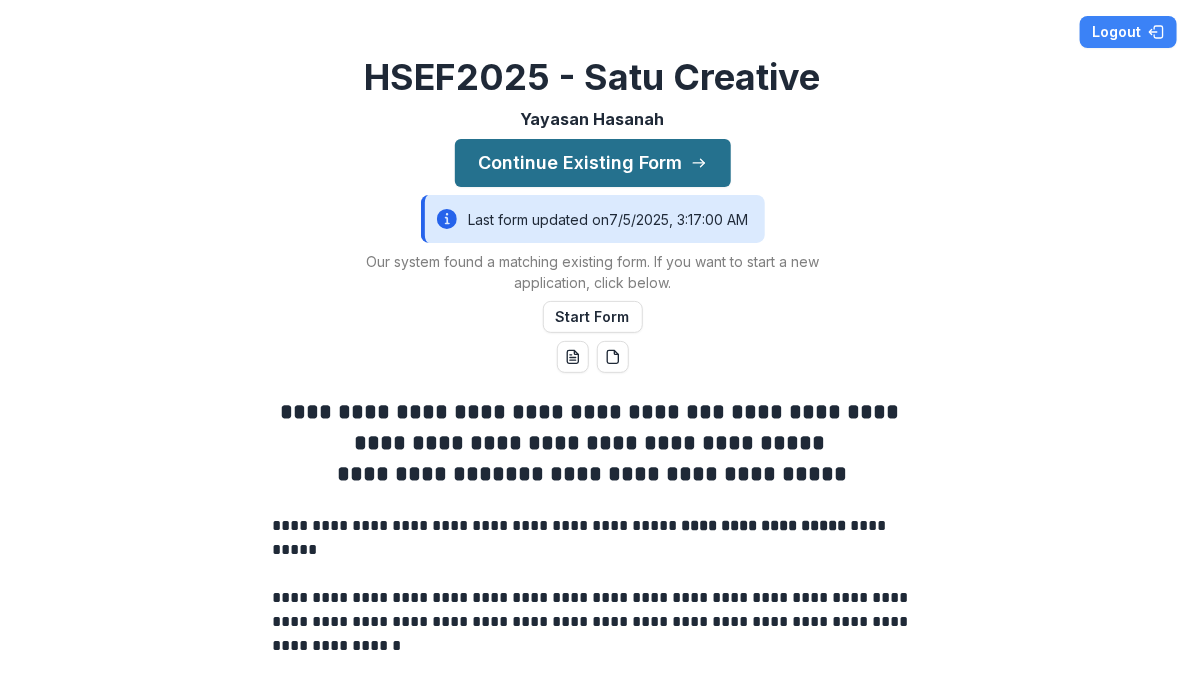 click on "Continue Existing Form" at bounding box center [593, 163] 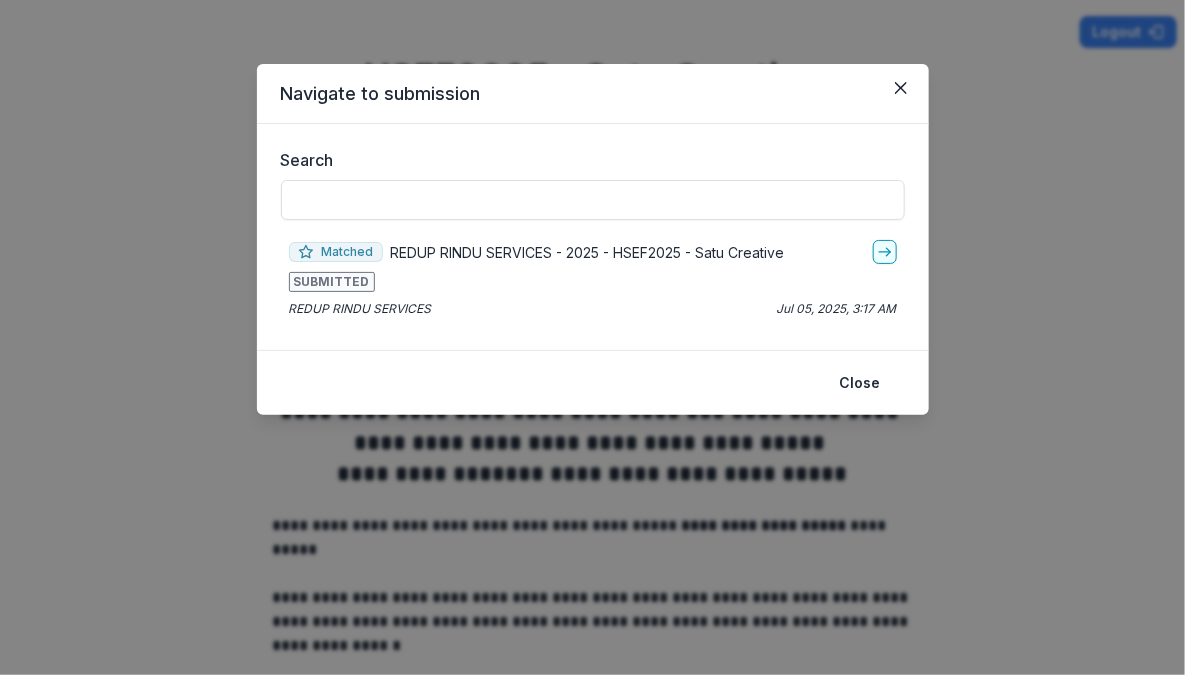 click on "SUBMITTED" at bounding box center [593, 282] 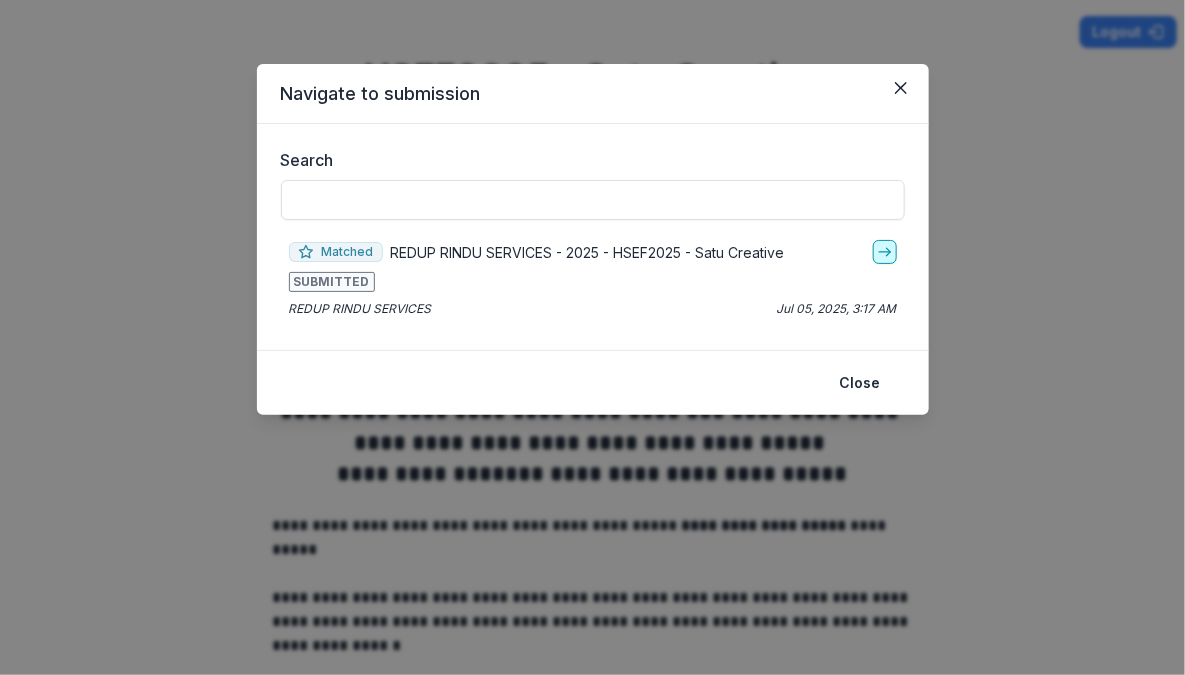 click 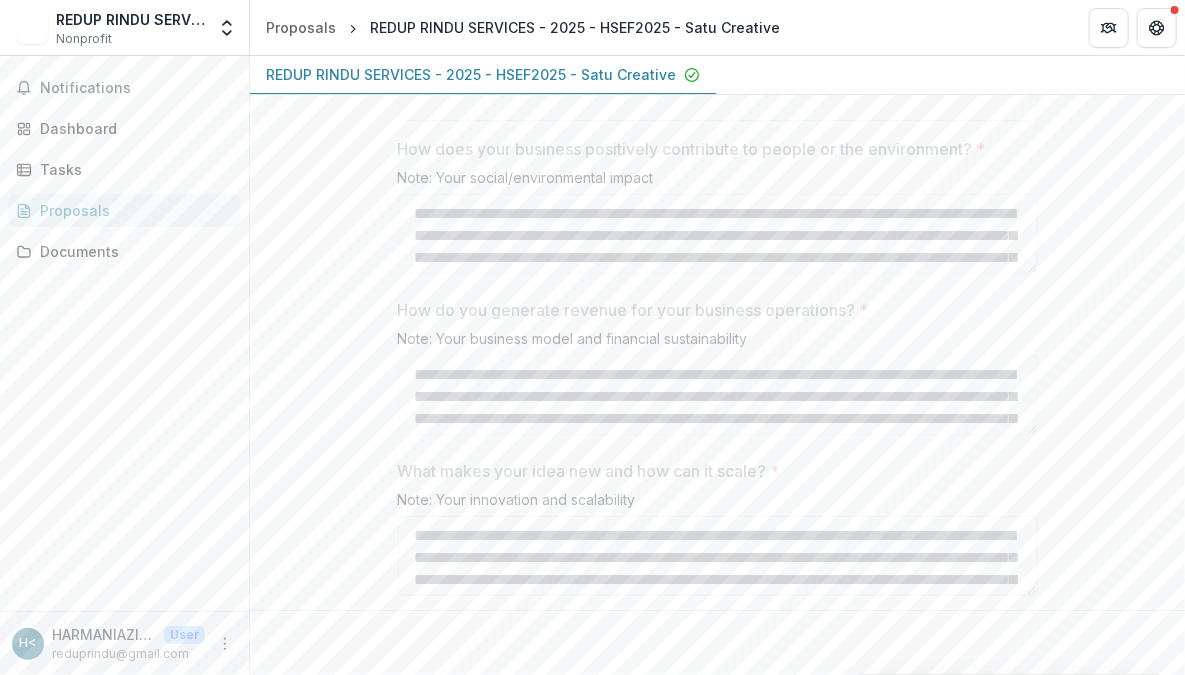 scroll, scrollTop: 2787, scrollLeft: 0, axis: vertical 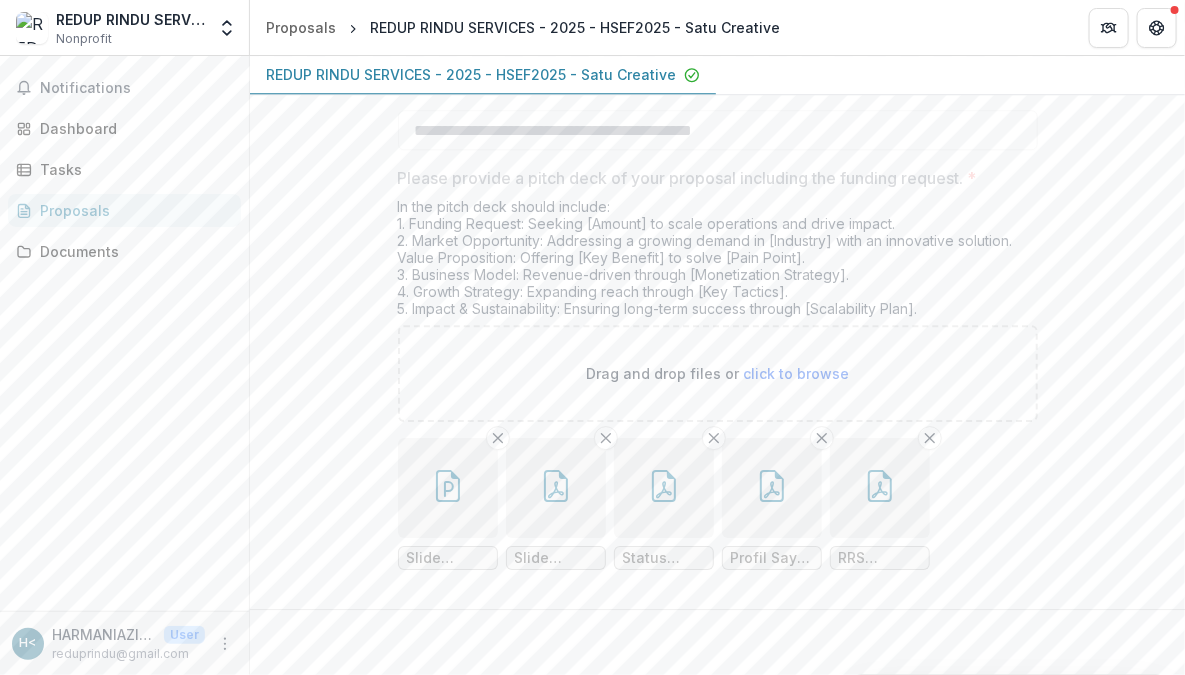 click on "reduprindu@gmail.com" at bounding box center [128, 654] 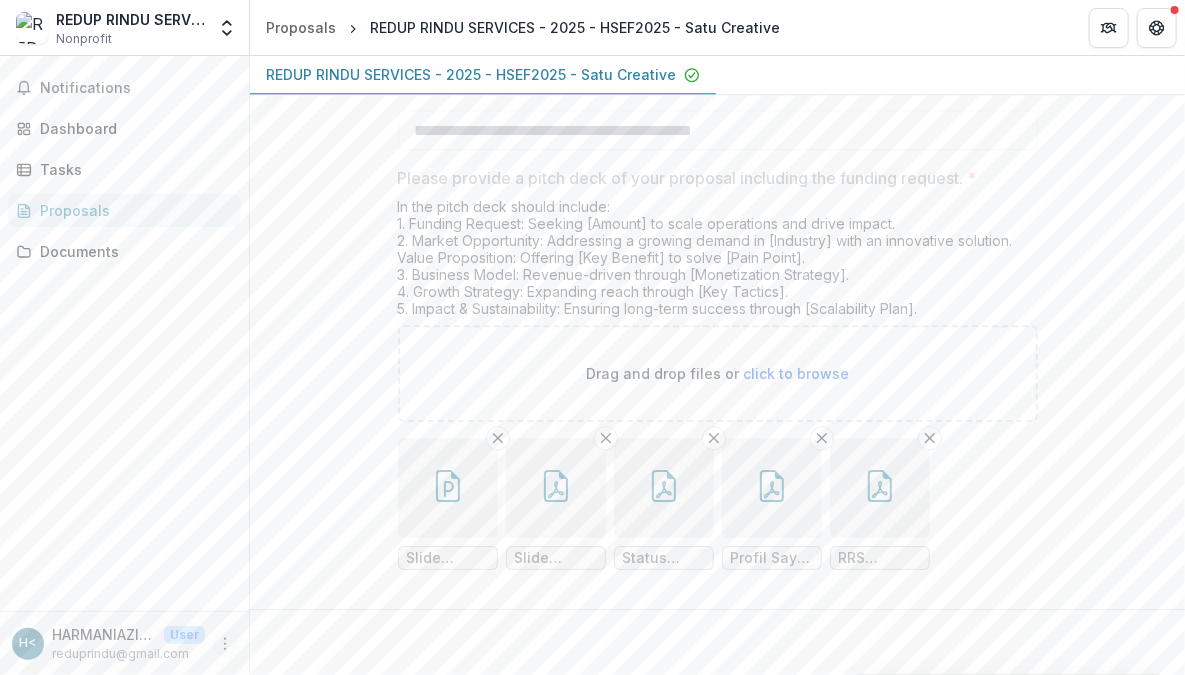 click 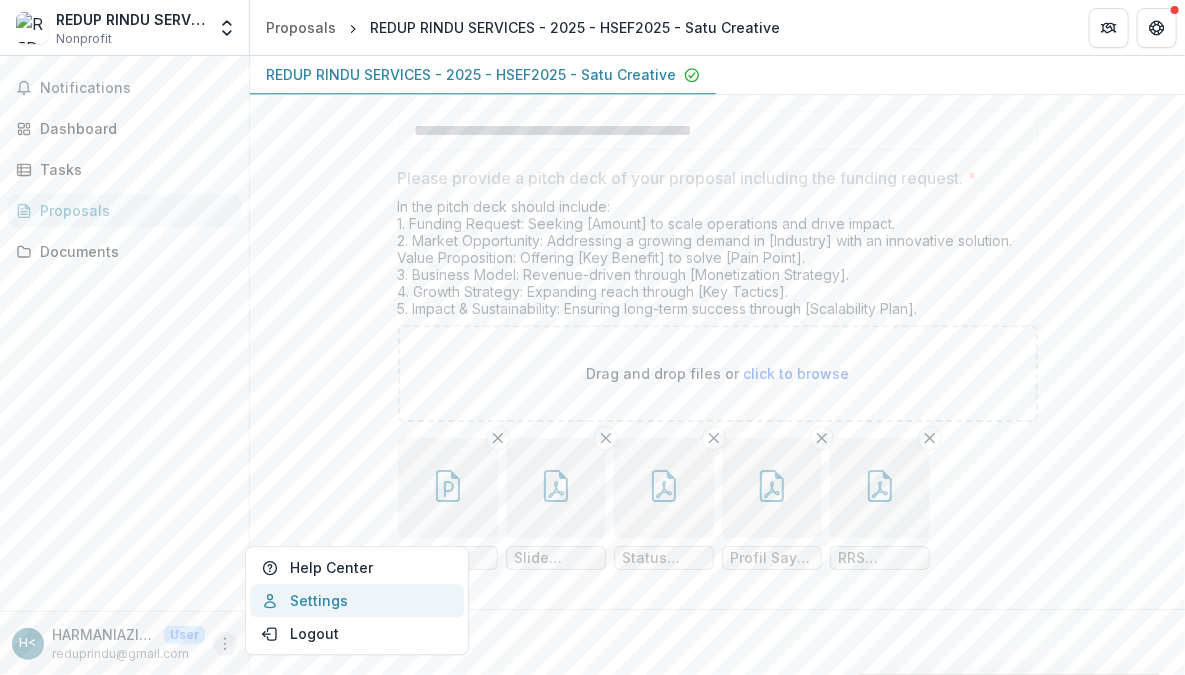 click on "Settings" at bounding box center [357, 600] 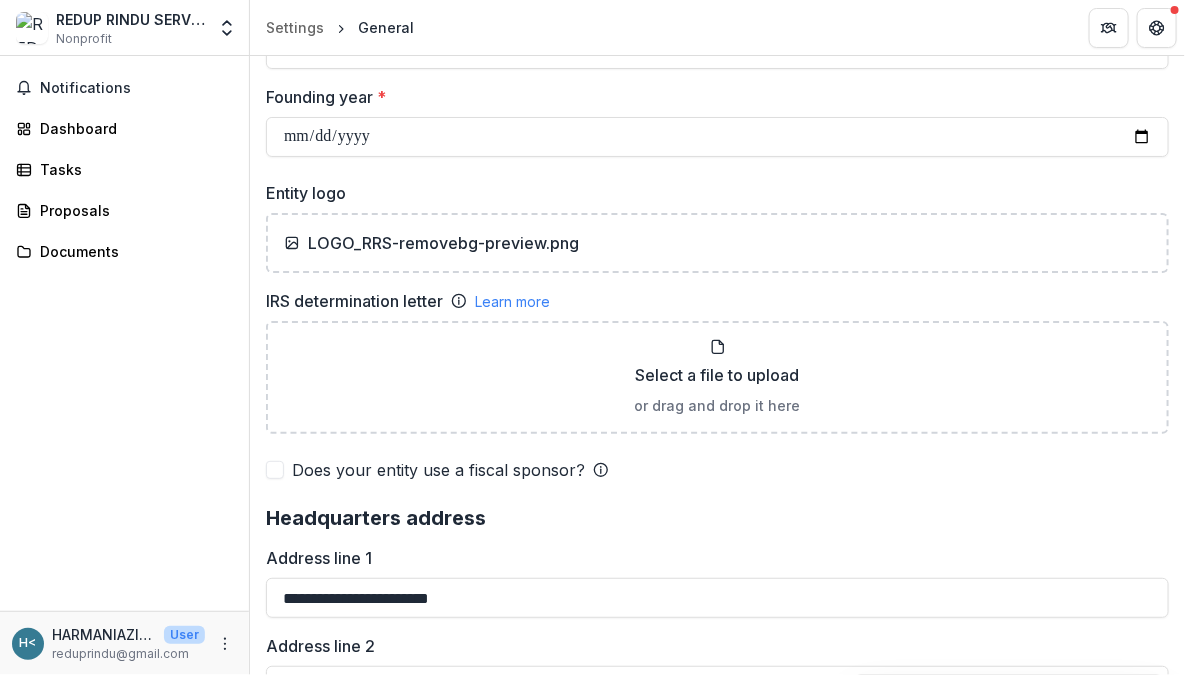 scroll, scrollTop: 1212, scrollLeft: 0, axis: vertical 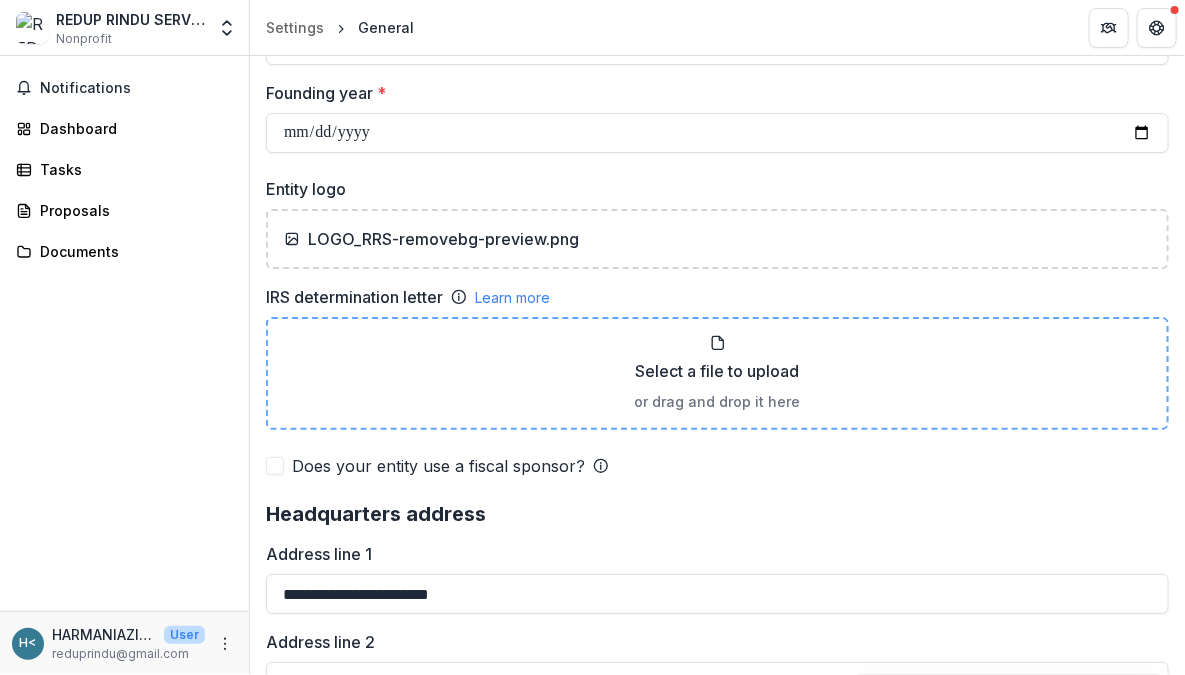 click on "Select a file to upload or drag and drop it here" at bounding box center [717, 373] 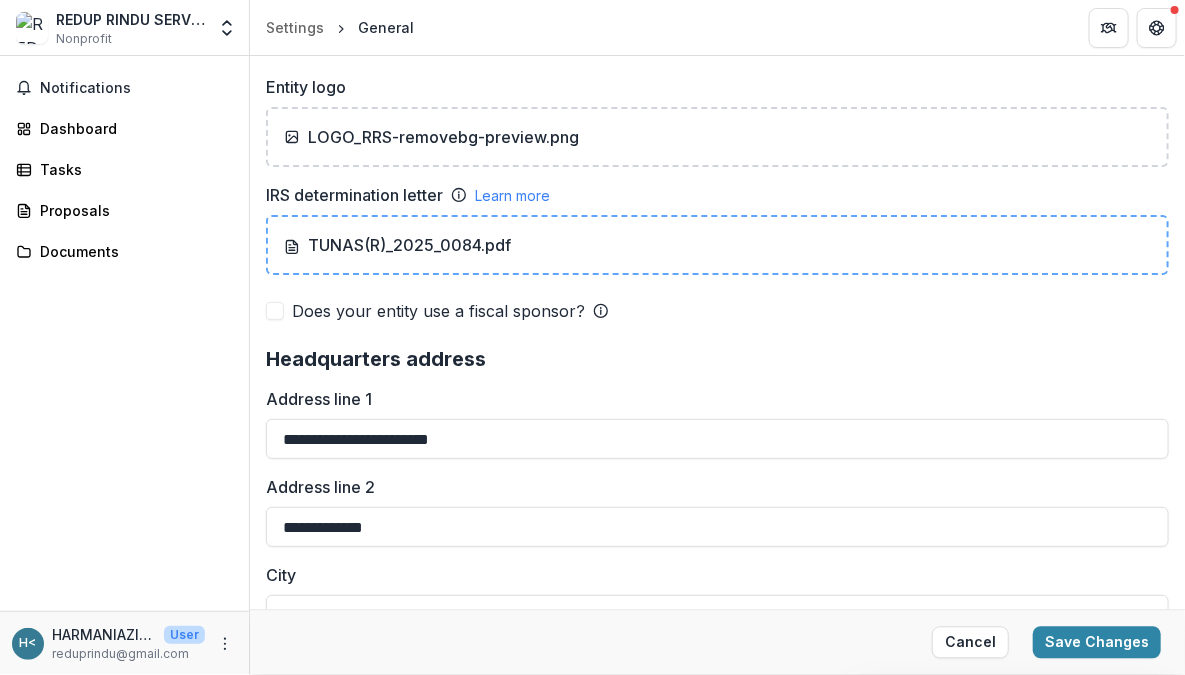 scroll, scrollTop: 1142, scrollLeft: 0, axis: vertical 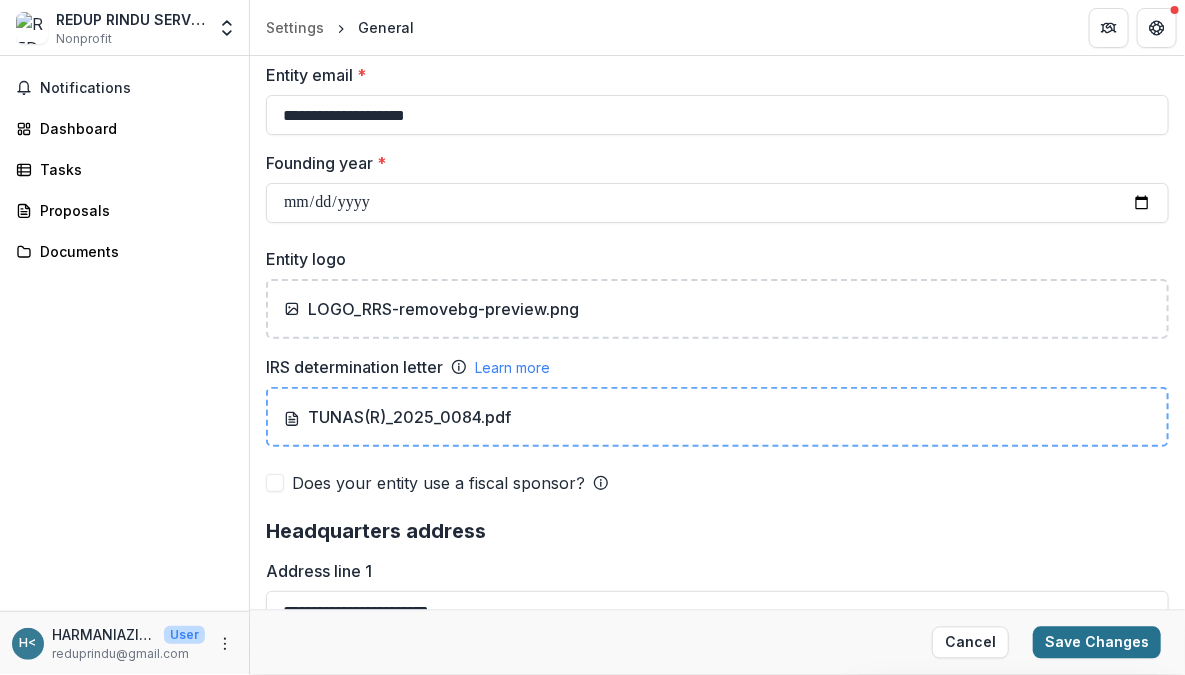 click on "Save Changes" at bounding box center (1097, 643) 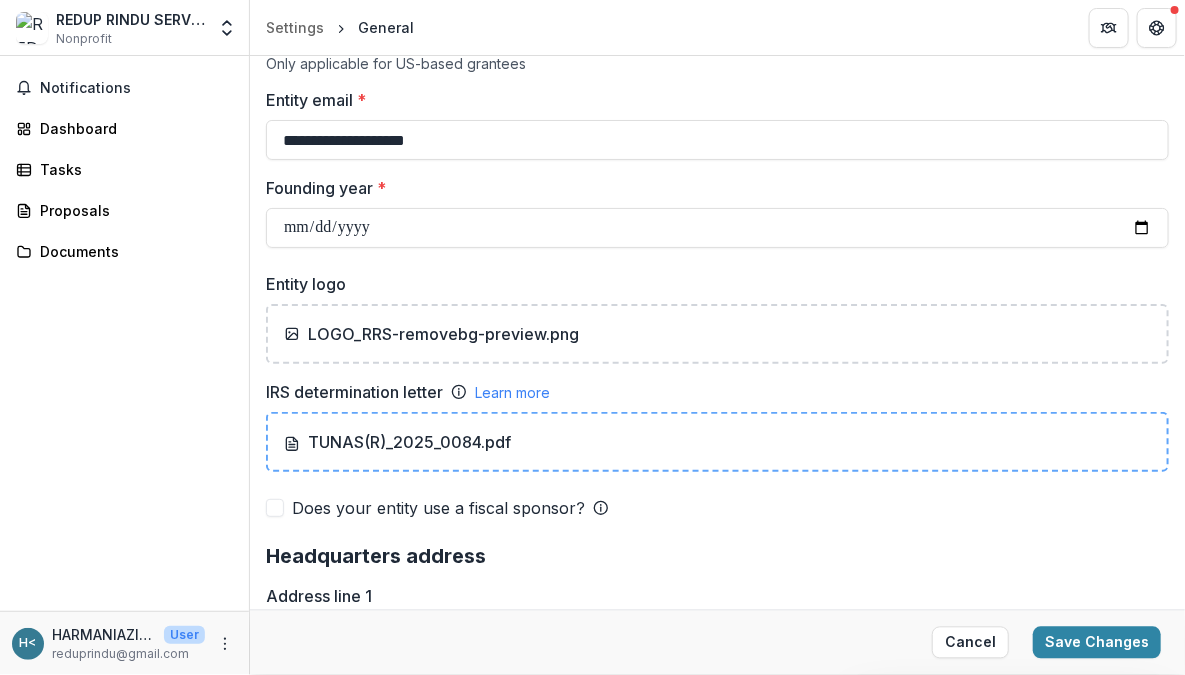 scroll, scrollTop: 1168, scrollLeft: 0, axis: vertical 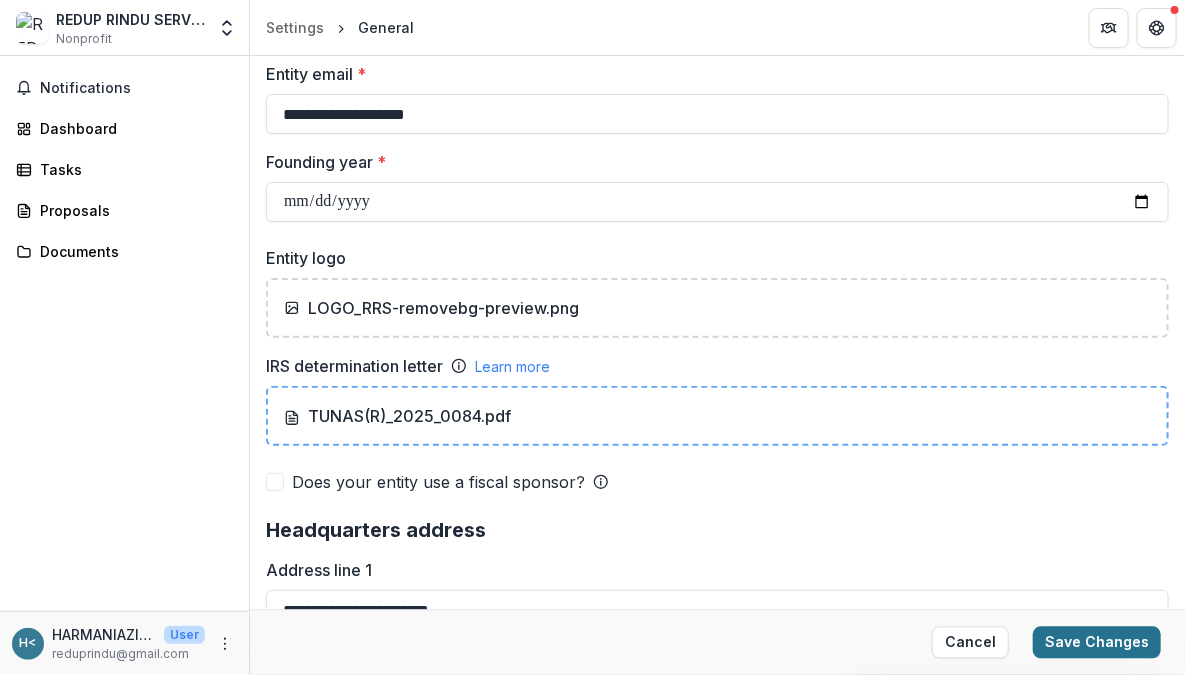 click on "Save Changes" at bounding box center (1097, 643) 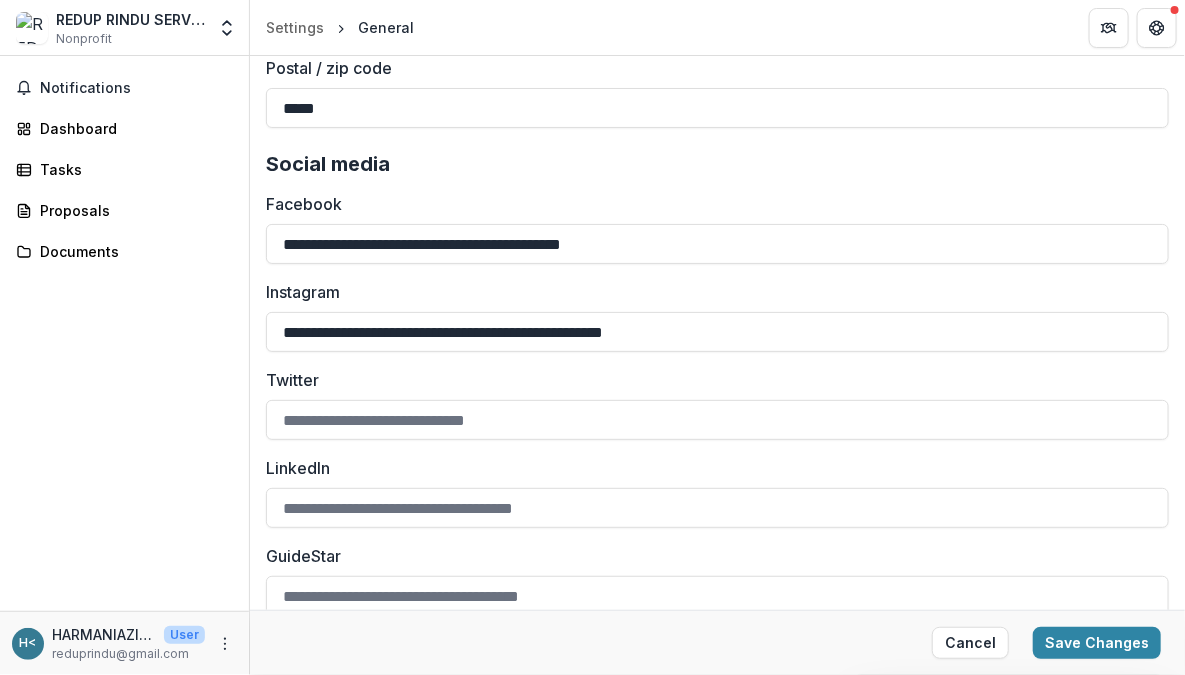 scroll, scrollTop: 2744, scrollLeft: 0, axis: vertical 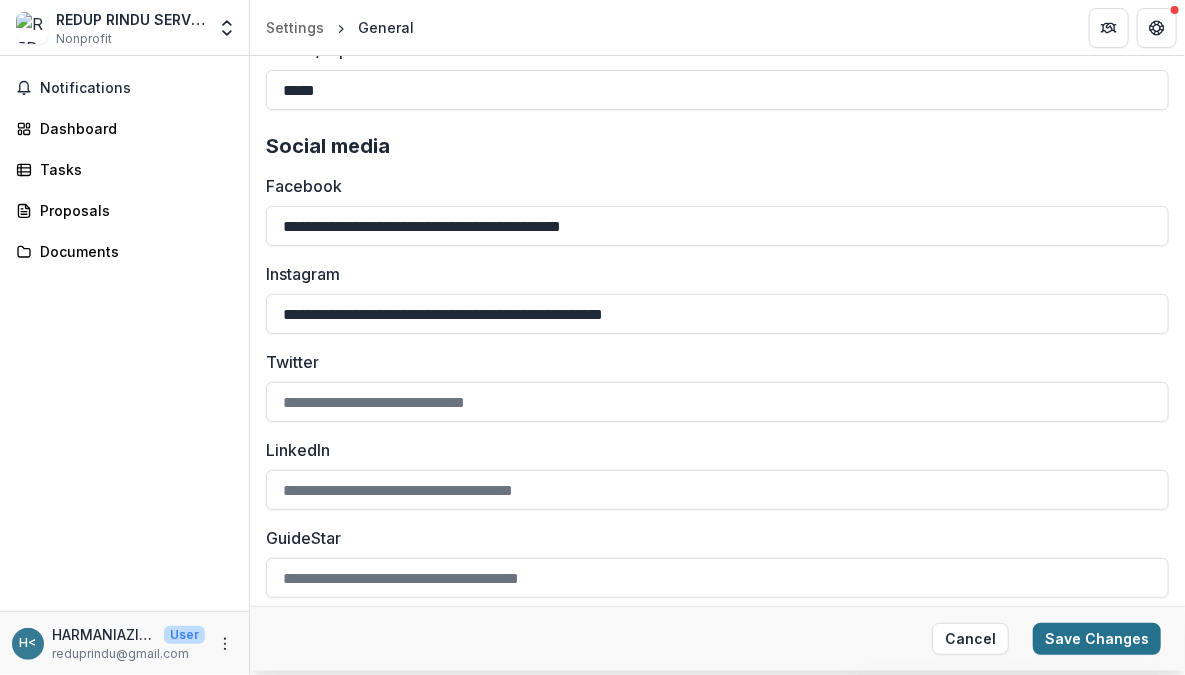 click on "Save Changes" at bounding box center (1097, 639) 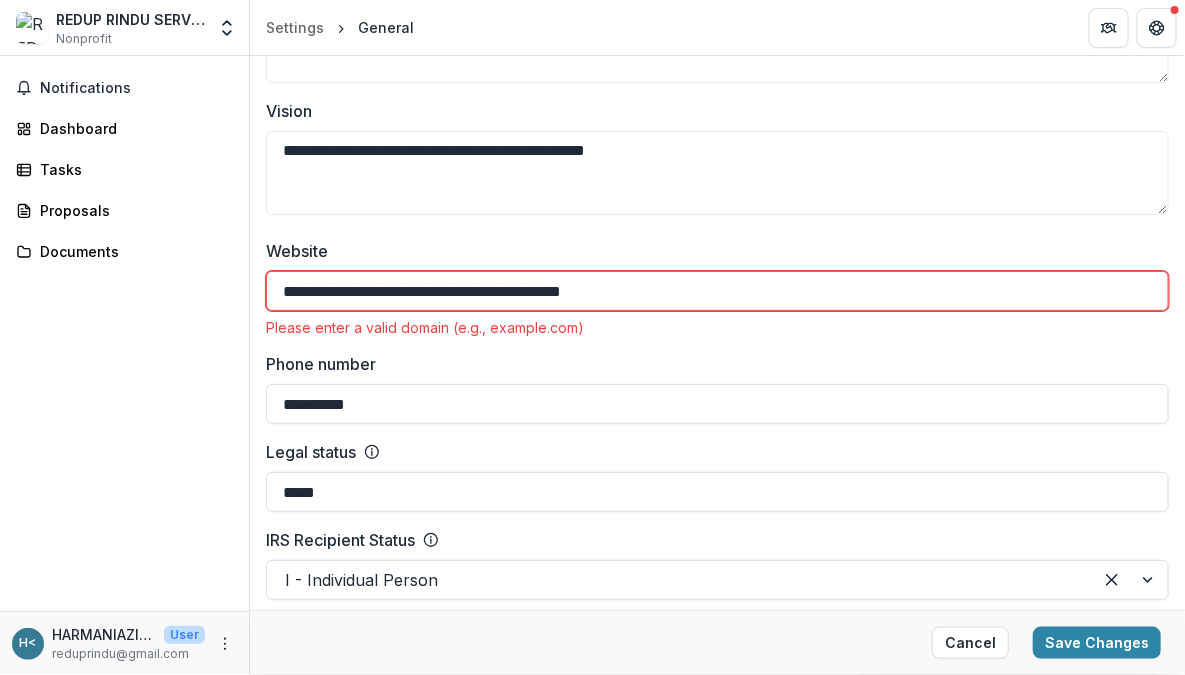 scroll, scrollTop: 562, scrollLeft: 0, axis: vertical 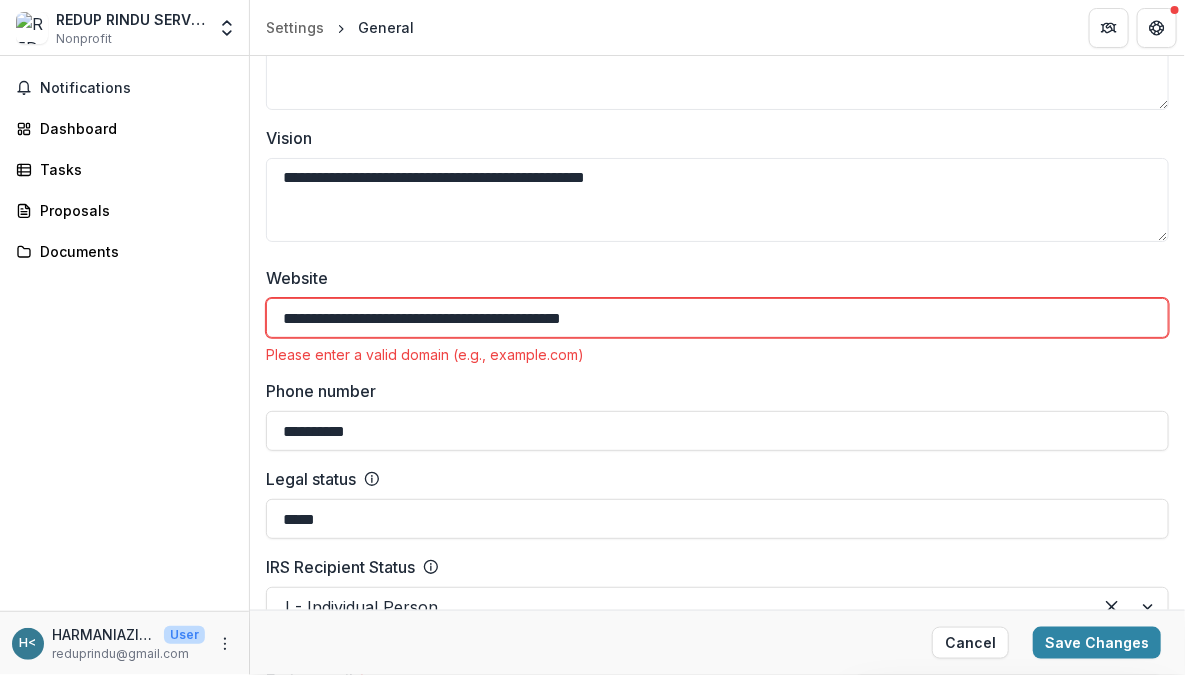 click on "**********" at bounding box center (717, 1177) 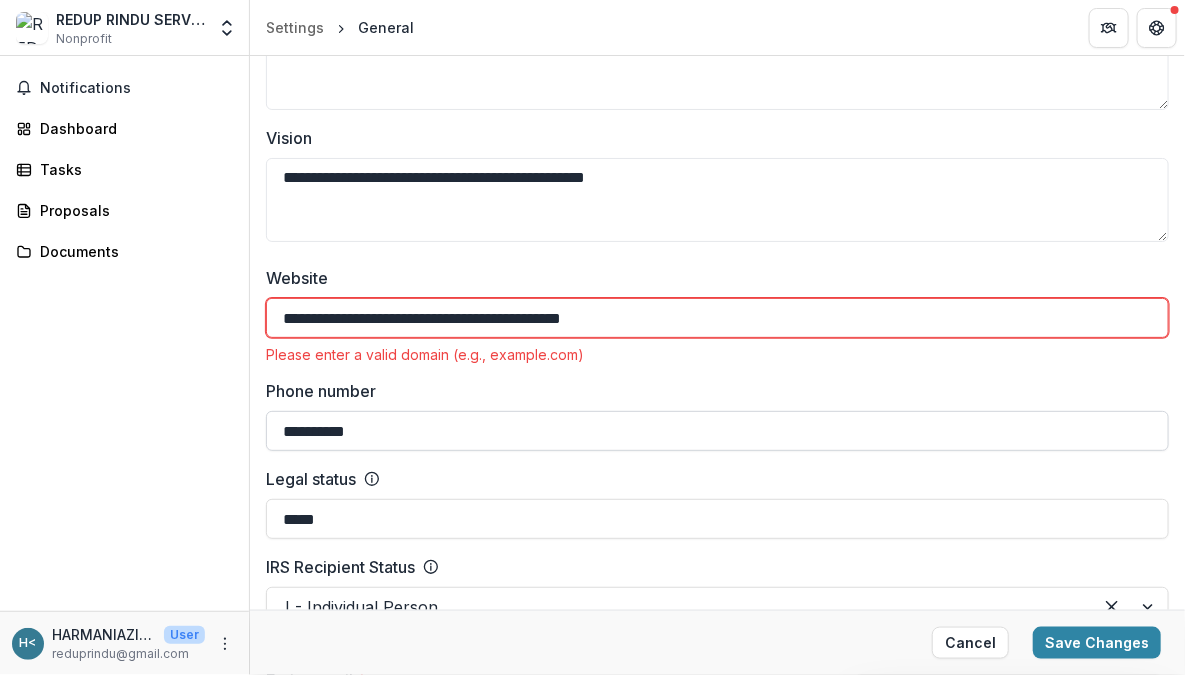 click on "**********" at bounding box center (717, 431) 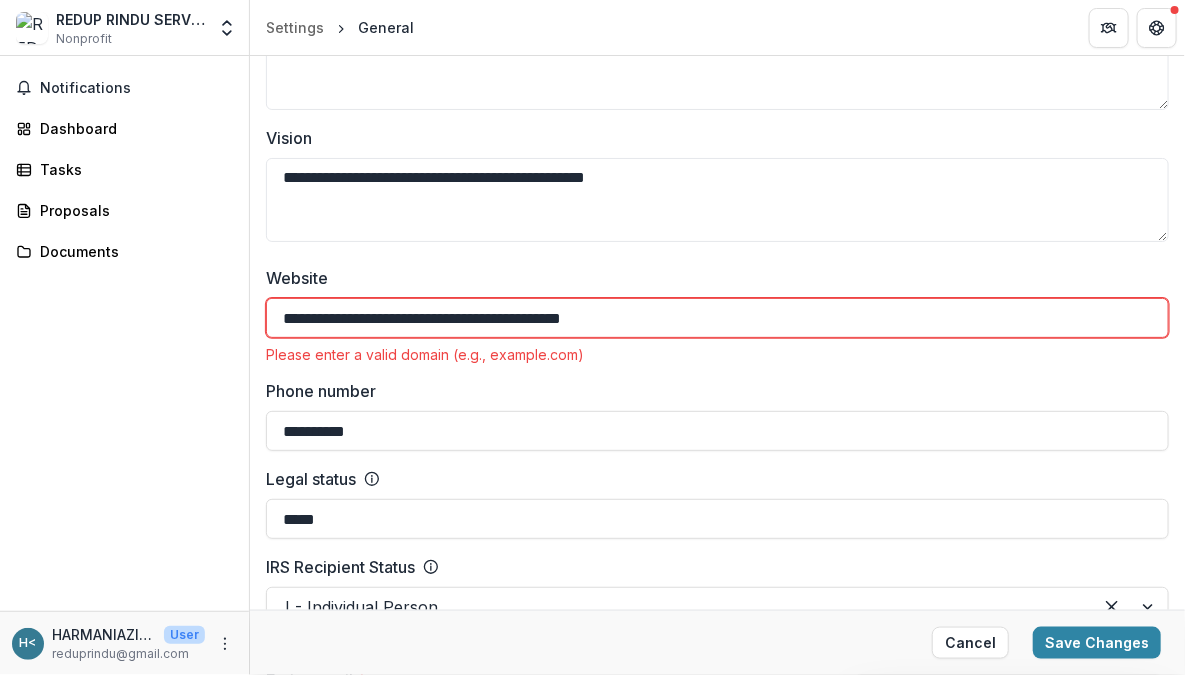 click on "**********" at bounding box center (717, 547) 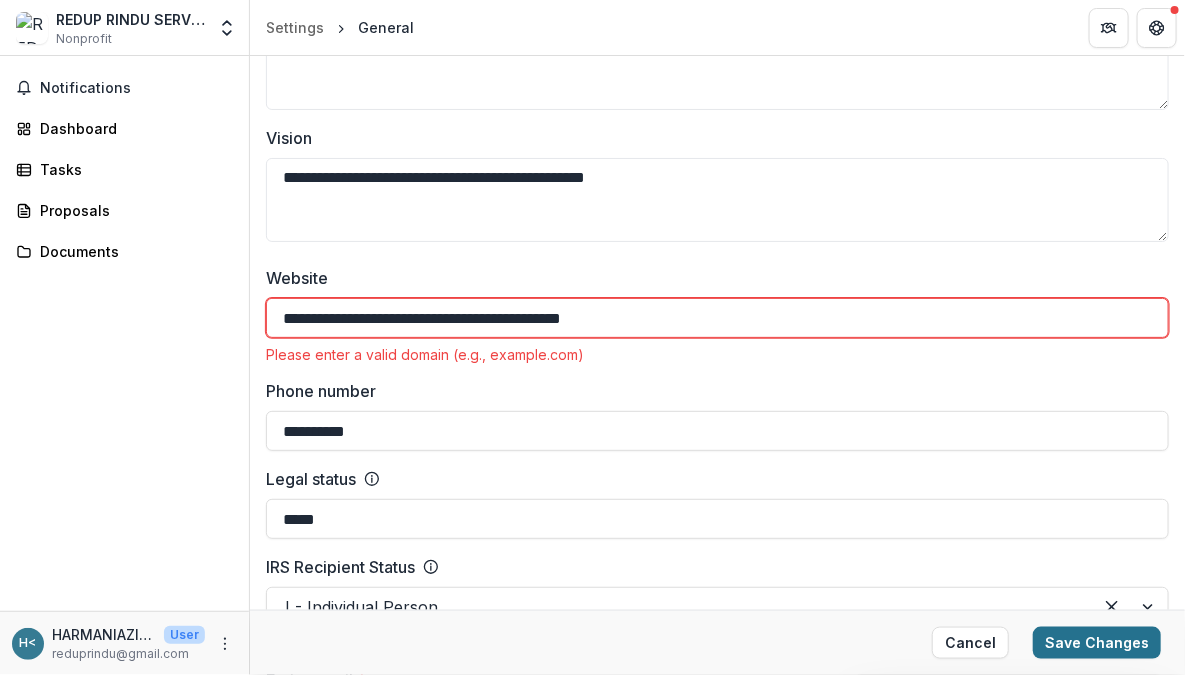 click on "Save Changes" at bounding box center [1097, 643] 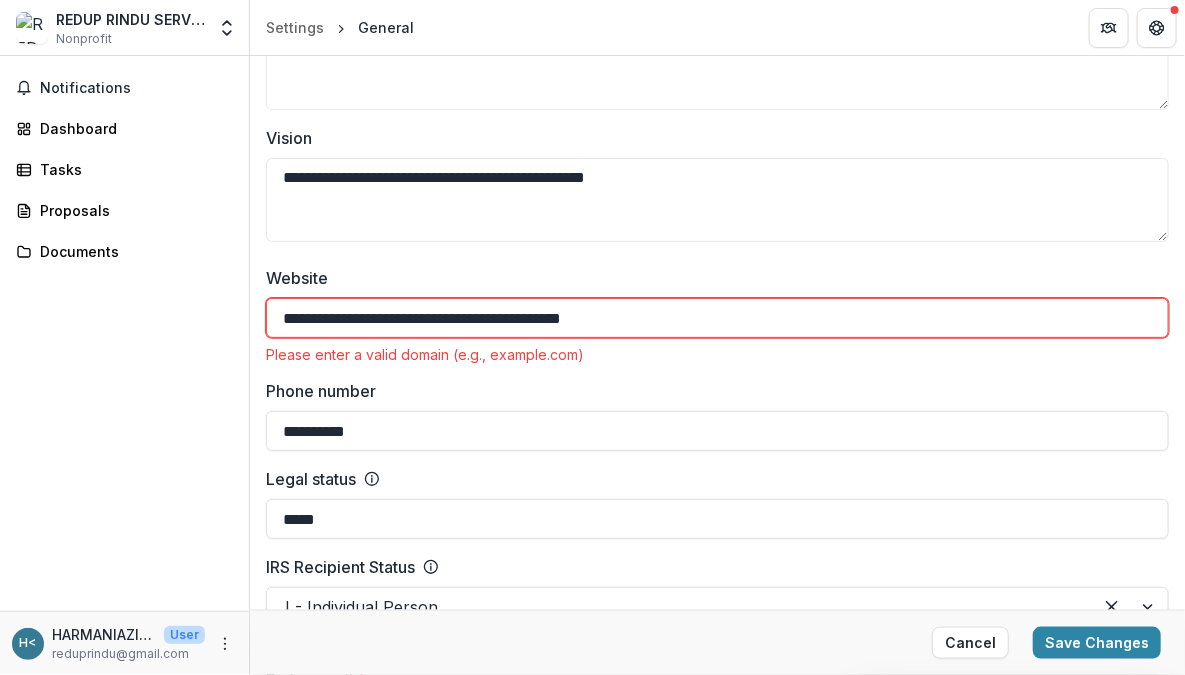 click on "**********" at bounding box center (717, 318) 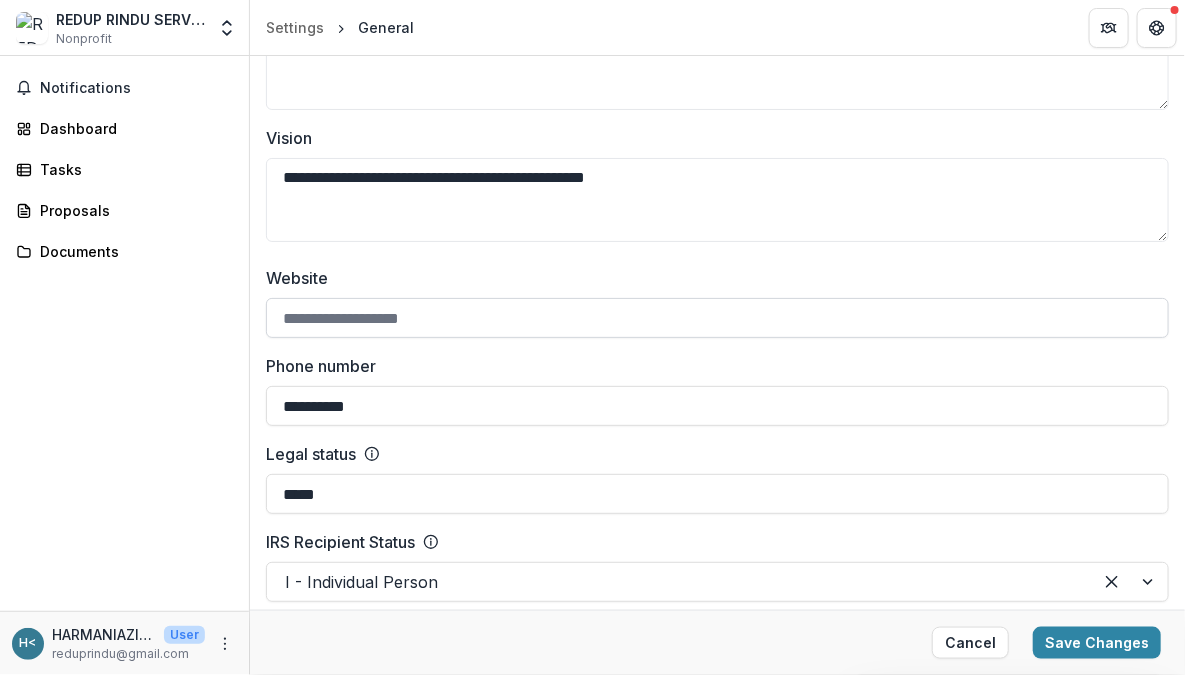 paste on "**********" 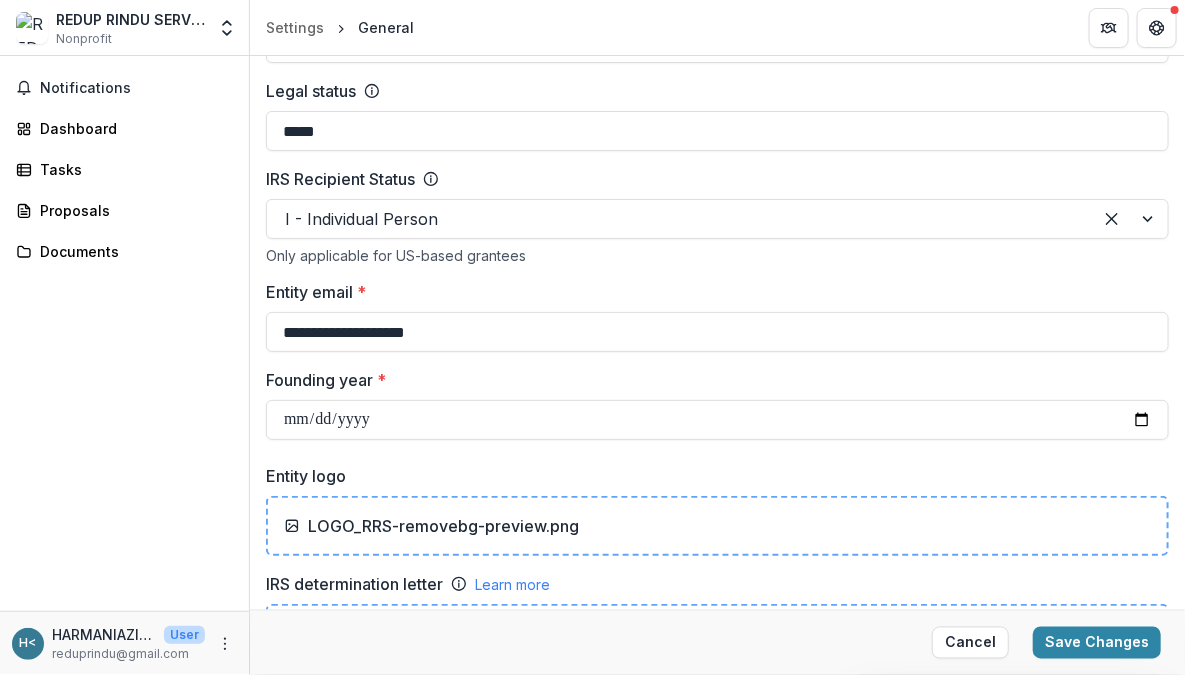 scroll, scrollTop: 1289, scrollLeft: 0, axis: vertical 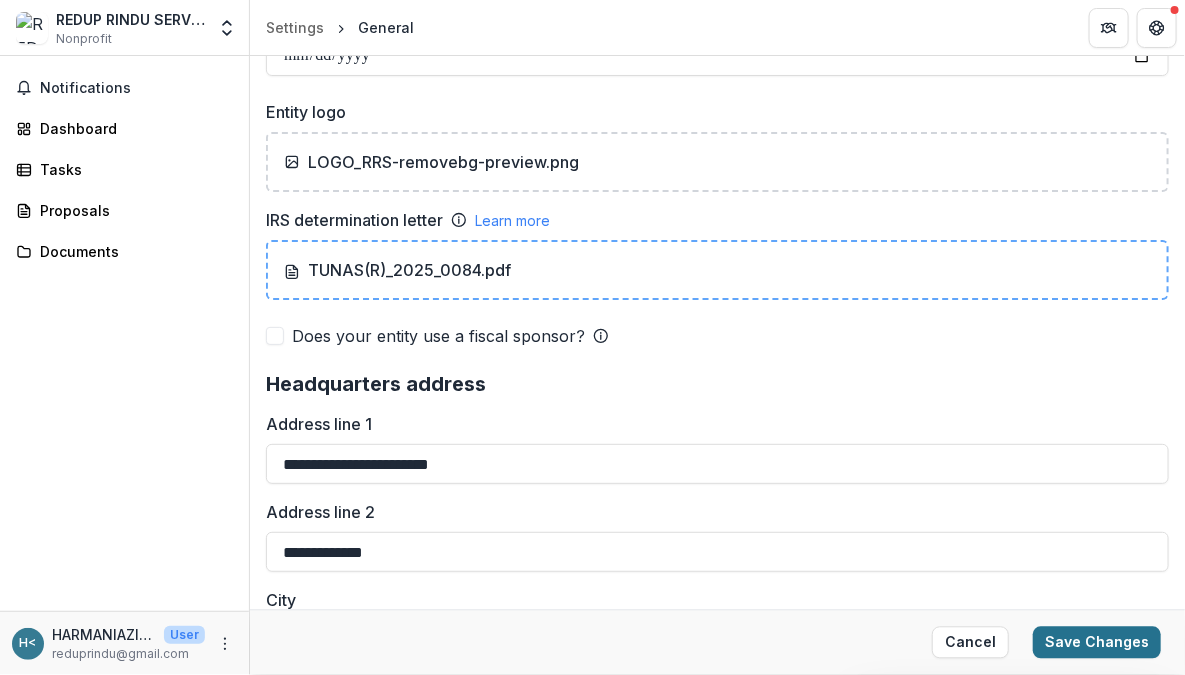 type on "**********" 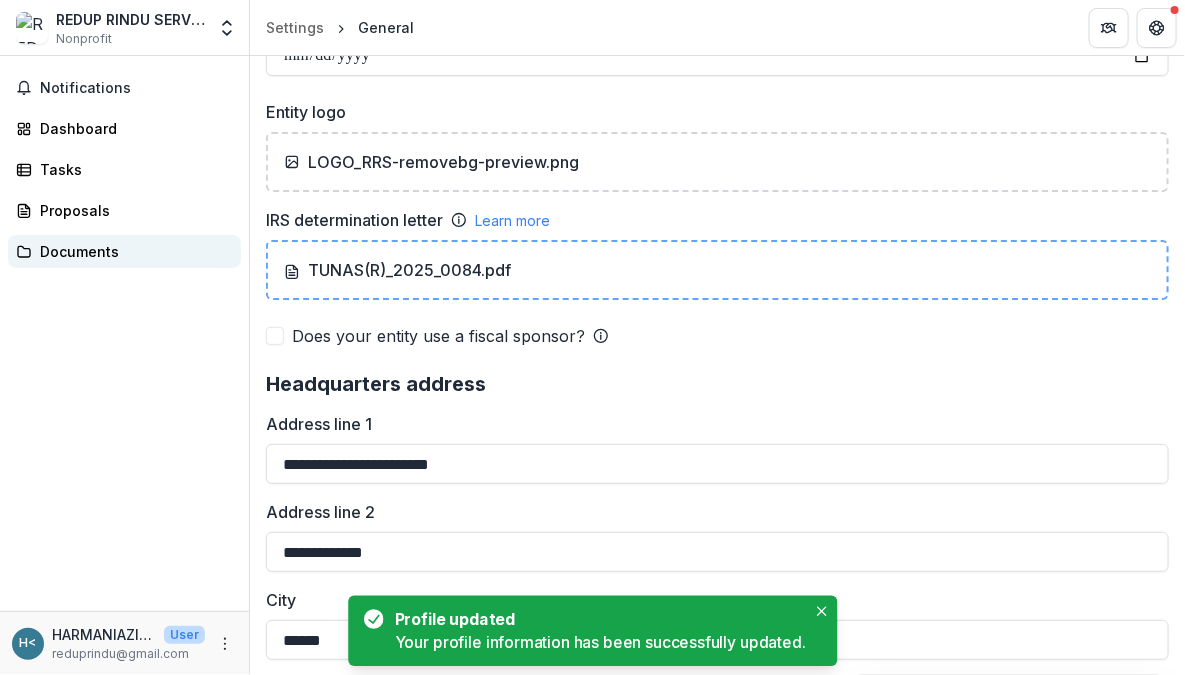 click on "Documents" at bounding box center [132, 251] 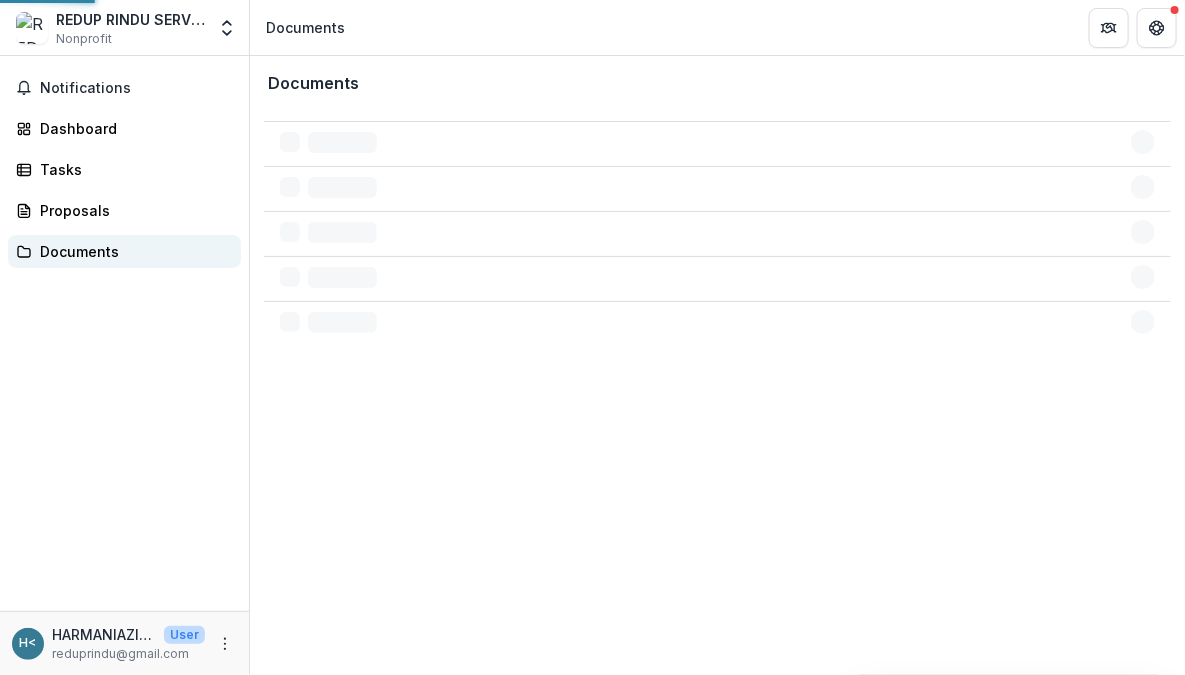 scroll, scrollTop: 0, scrollLeft: 0, axis: both 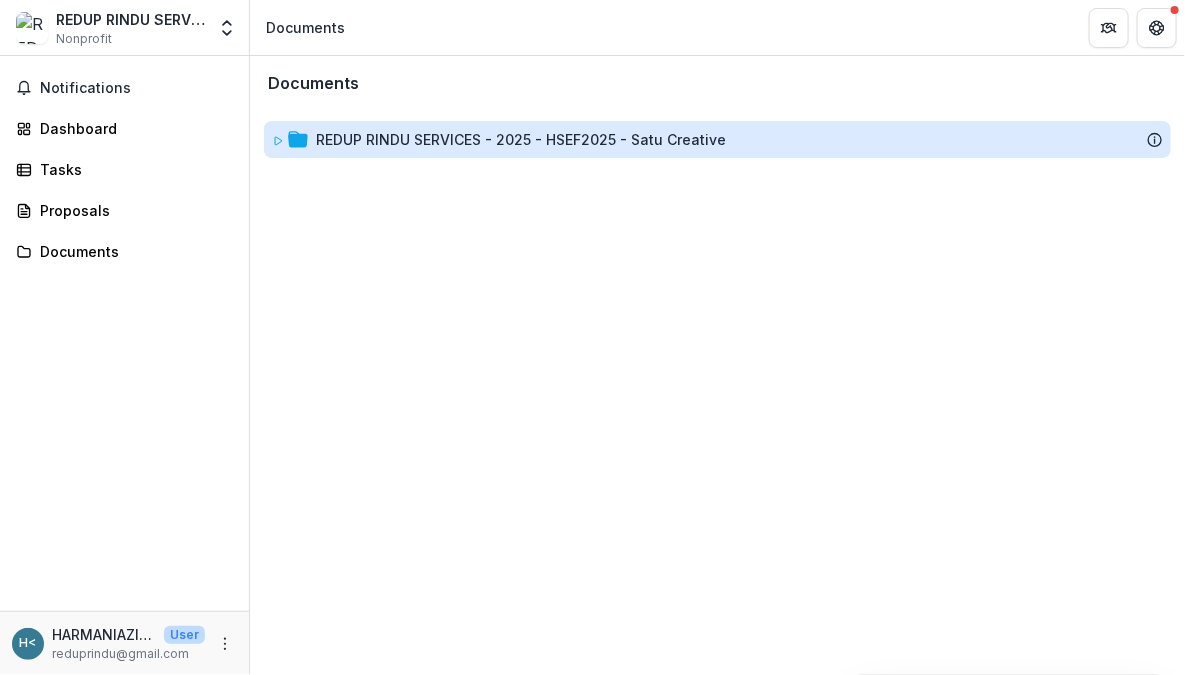 click on "REDUP RINDU SERVICES - 2025 - HSEF2025 - Satu Creative" at bounding box center [521, 139] 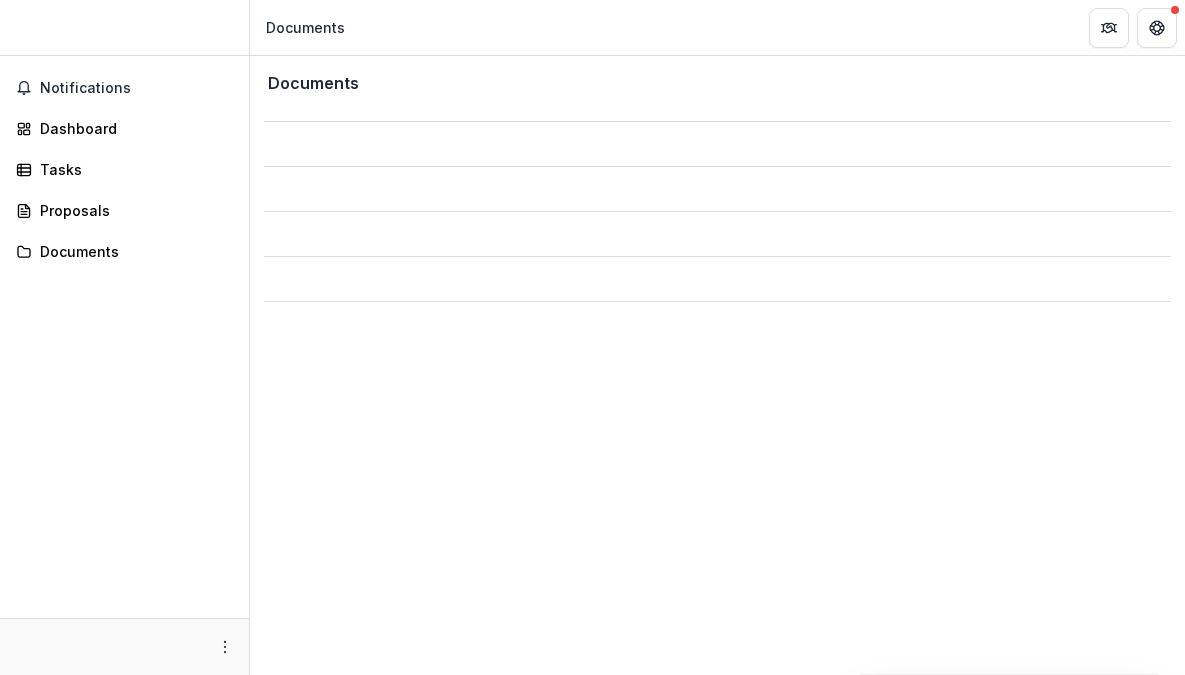 scroll, scrollTop: 0, scrollLeft: 0, axis: both 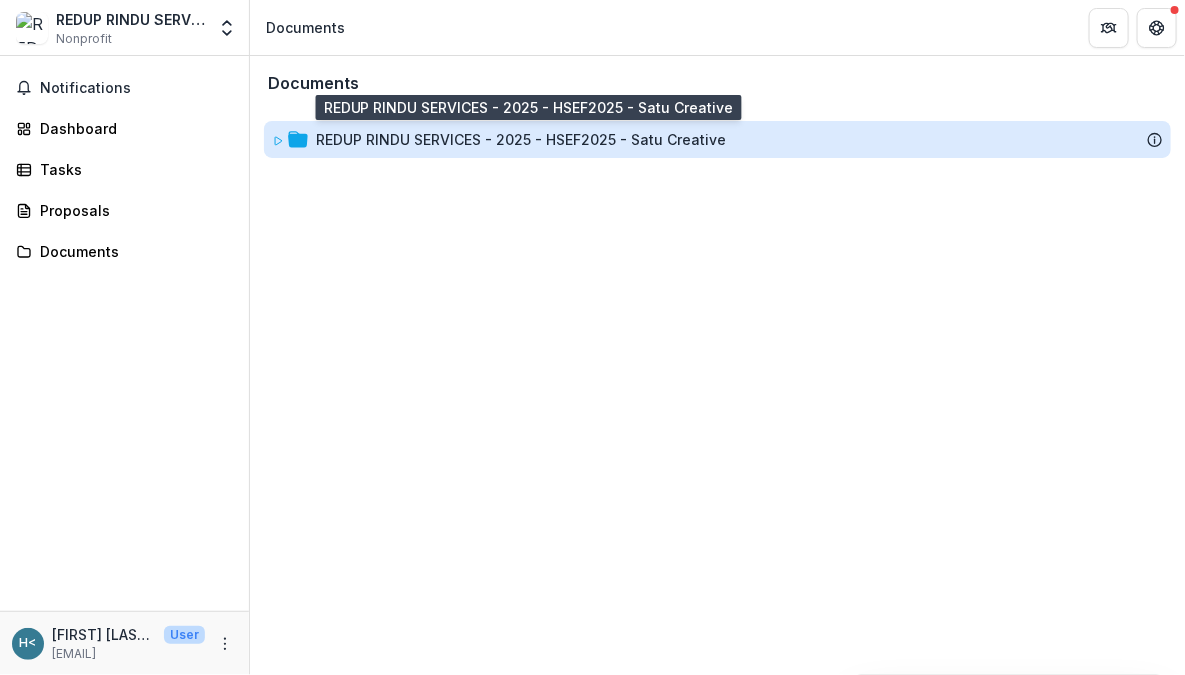 click on "REDUP RINDU SERVICES - 2025 - HSEF2025 - Satu Creative" at bounding box center [521, 139] 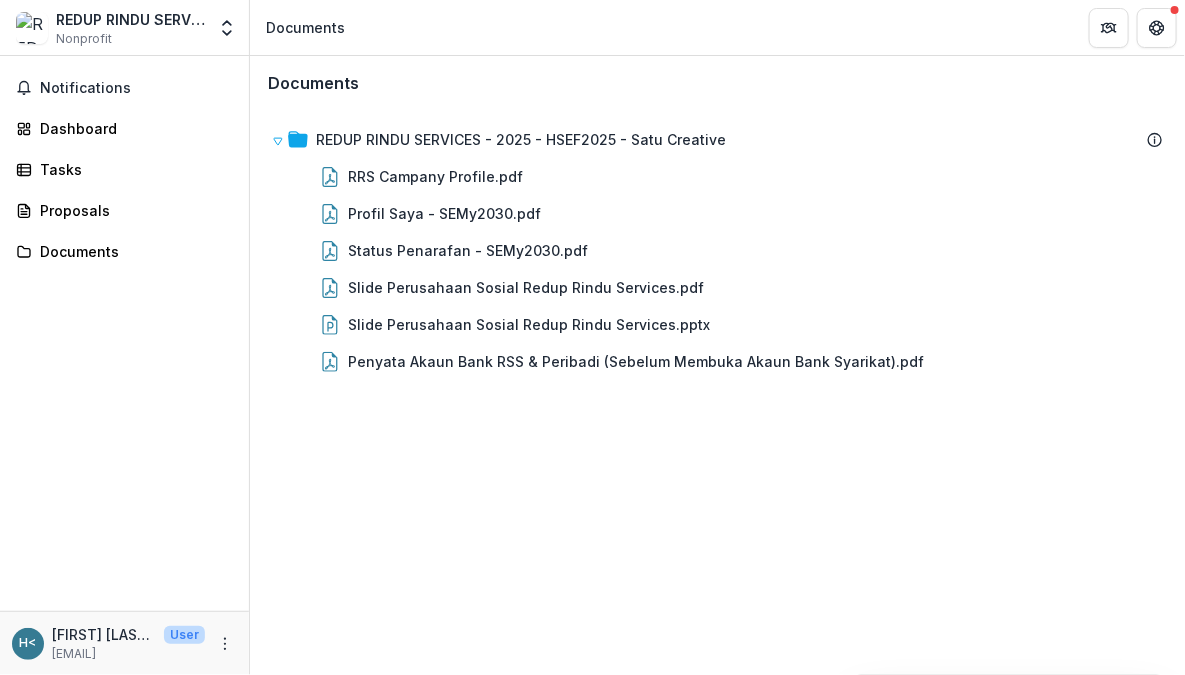 click on "REDUP RINDU SERVICES - 2025 - HSEF2025 - Satu Creative RRS Campany Profile.pdf Profil Saya - SEMy2030.pdf Status Penarafan - SEMy2030.pdf Slide Perusahaan Sosial Redup Rindu Services.pdf Slide Perusahaan Sosial Redup Rindu Services.pptx Penyata Akaun Bank RSS & Peribadi (Sebelum Membuka Akaun Bank Syarikat).pdf" at bounding box center [717, 391] 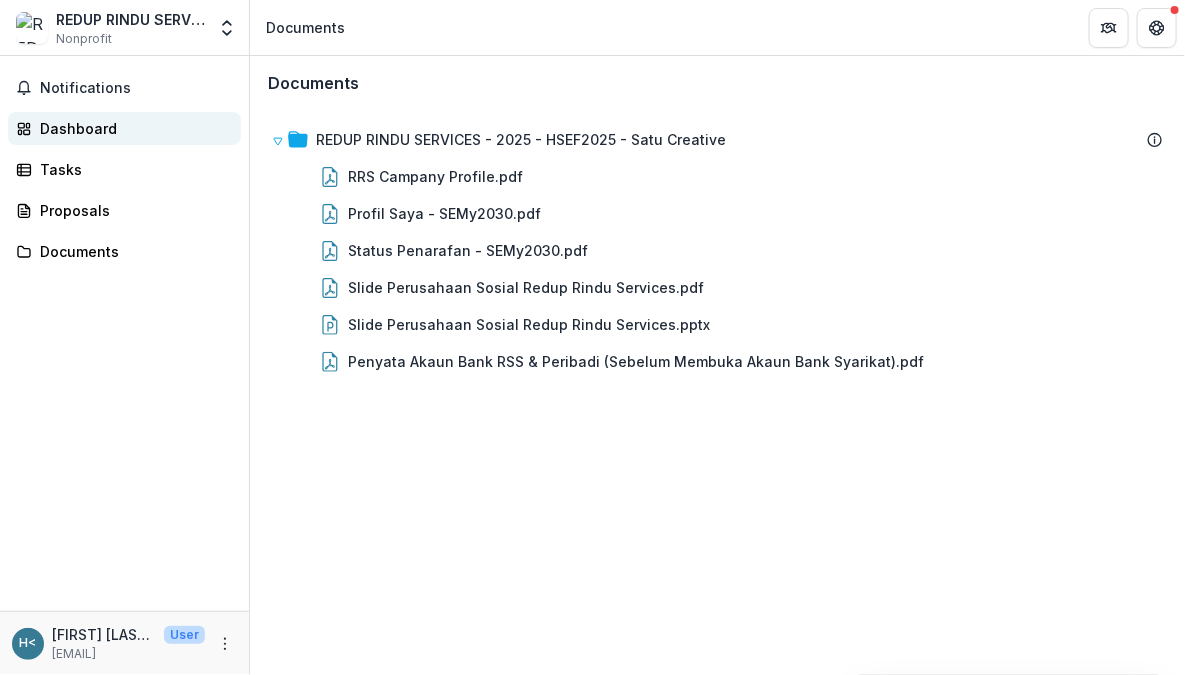 click on "Dashboard" at bounding box center [132, 128] 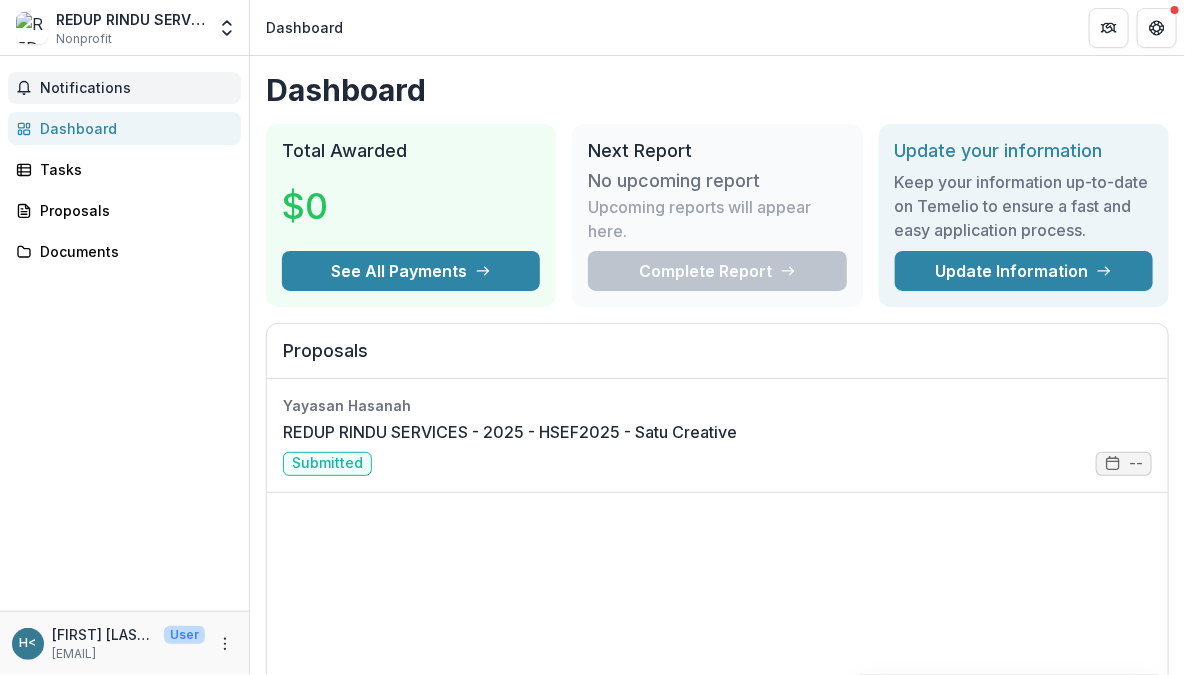 click on "Notifications" at bounding box center [136, 88] 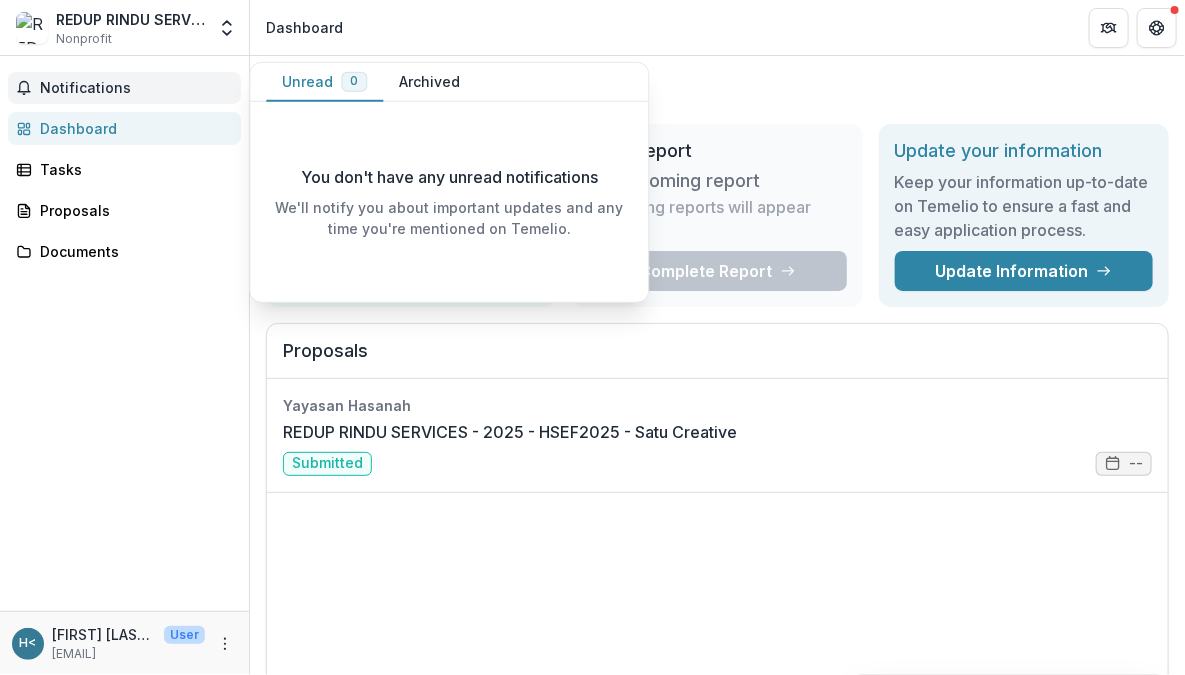 click on "Archived" at bounding box center (429, 82) 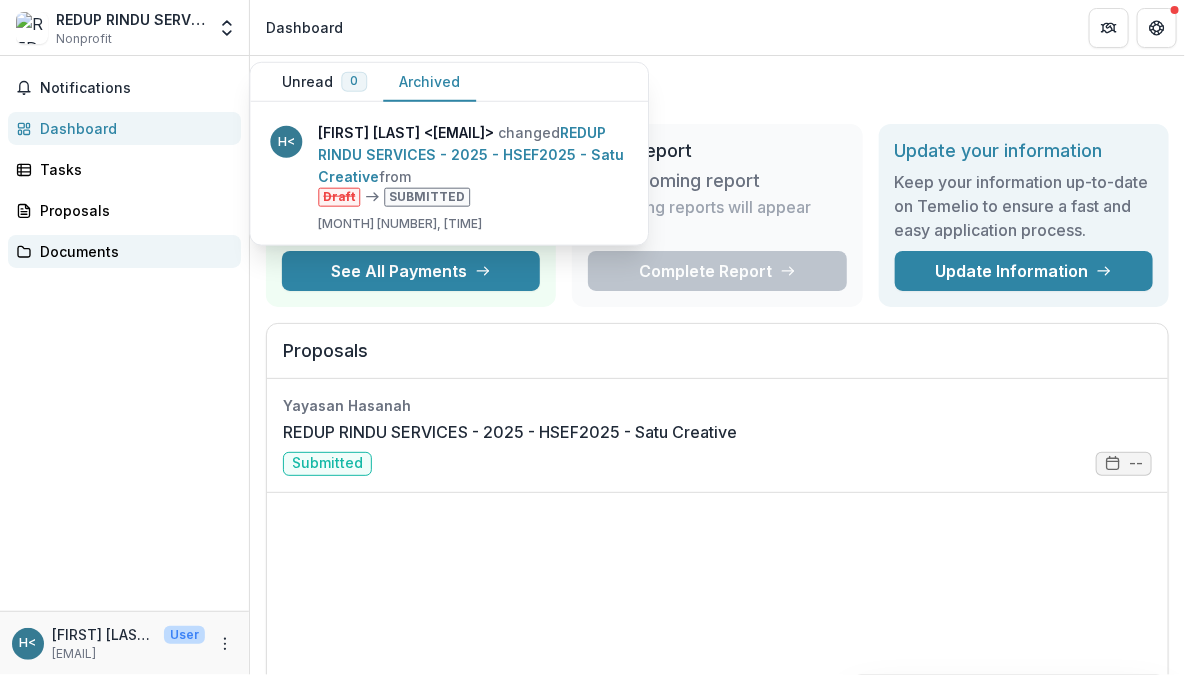 click on "Documents" at bounding box center (132, 251) 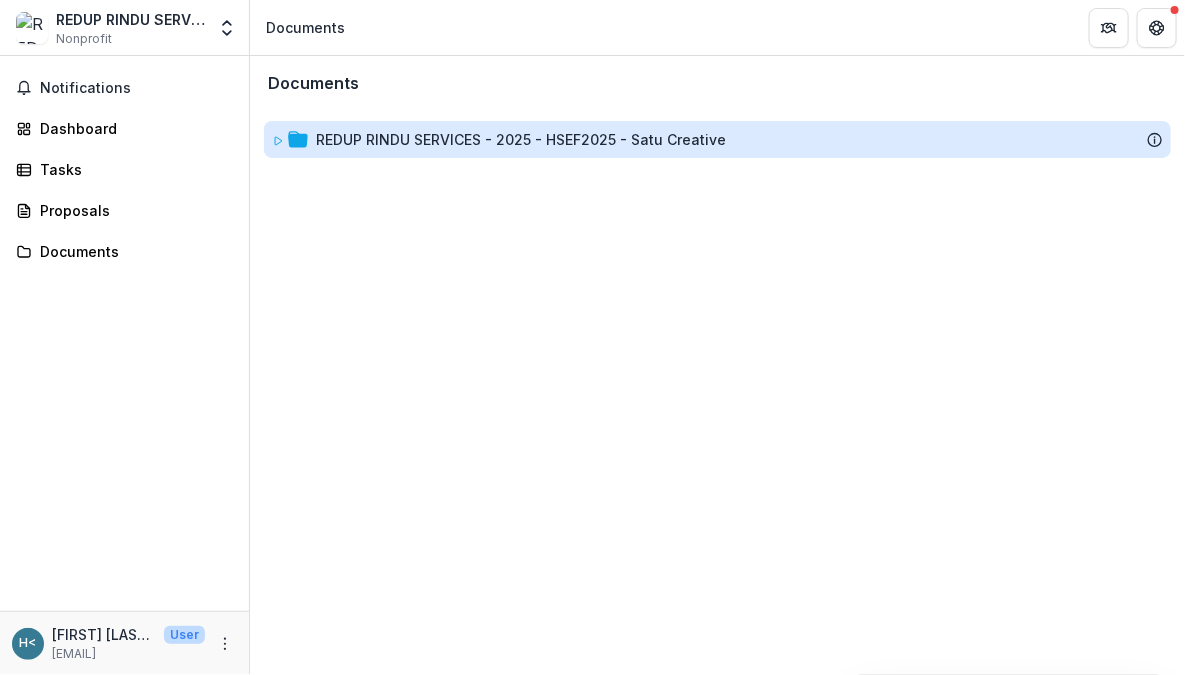 click on "REDUP RINDU SERVICES - 2025 - HSEF2025 - Satu Creative" at bounding box center (521, 139) 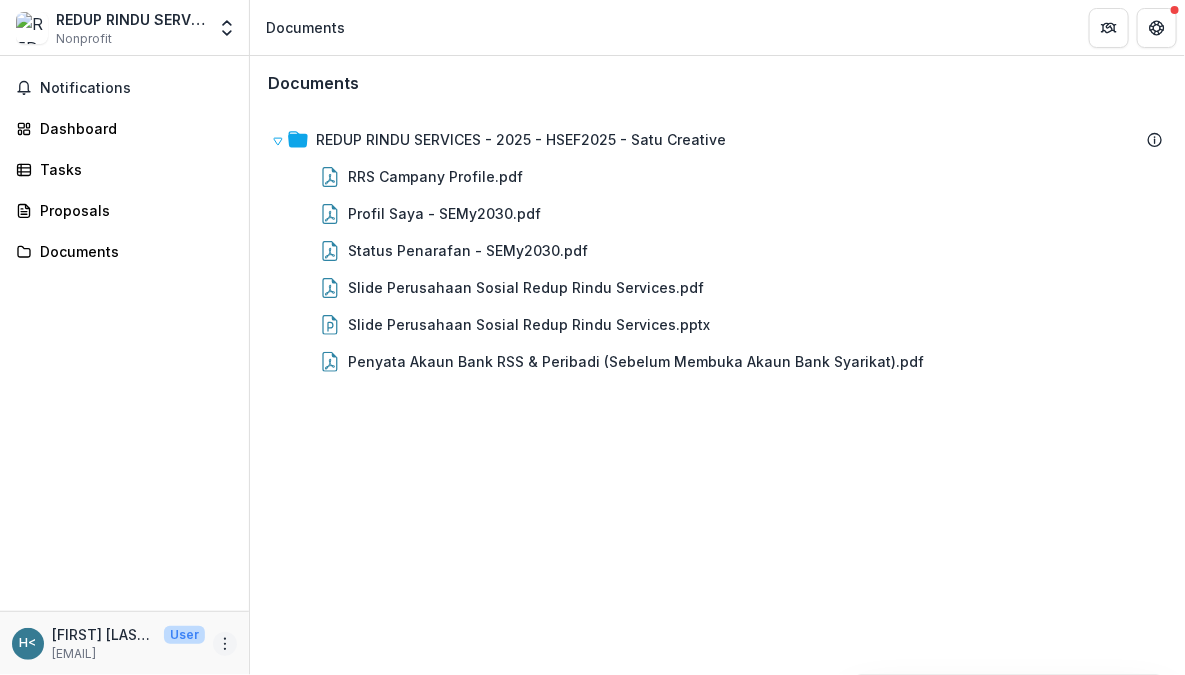 click 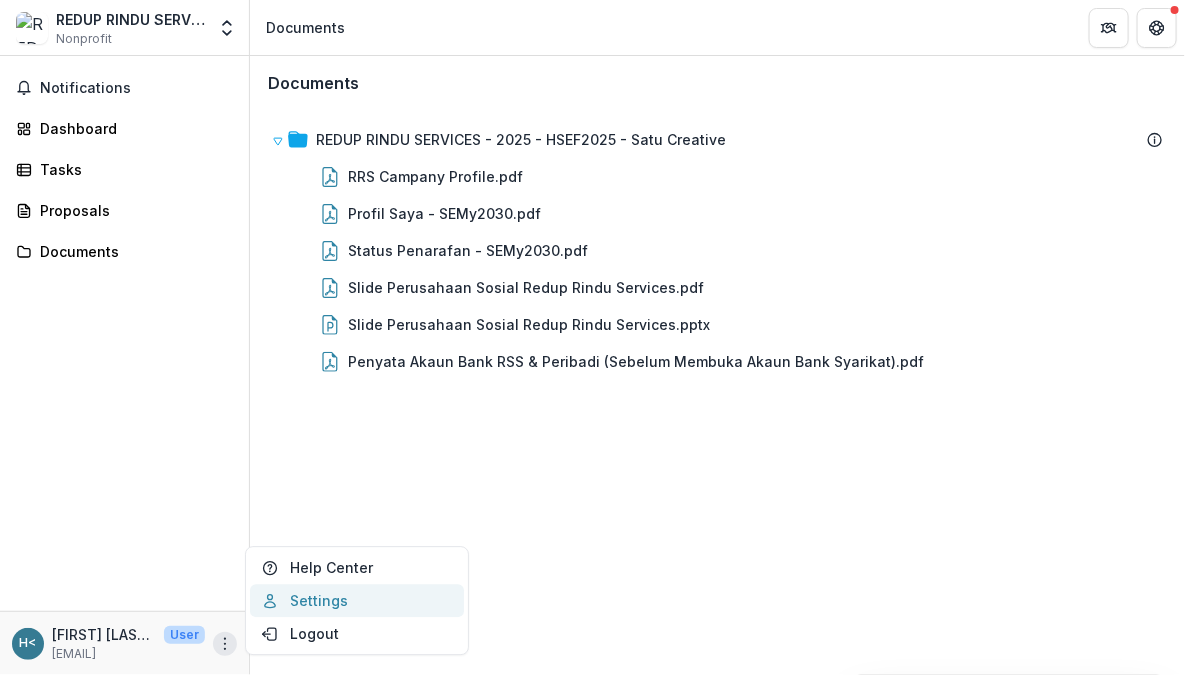 click on "Settings" at bounding box center [357, 600] 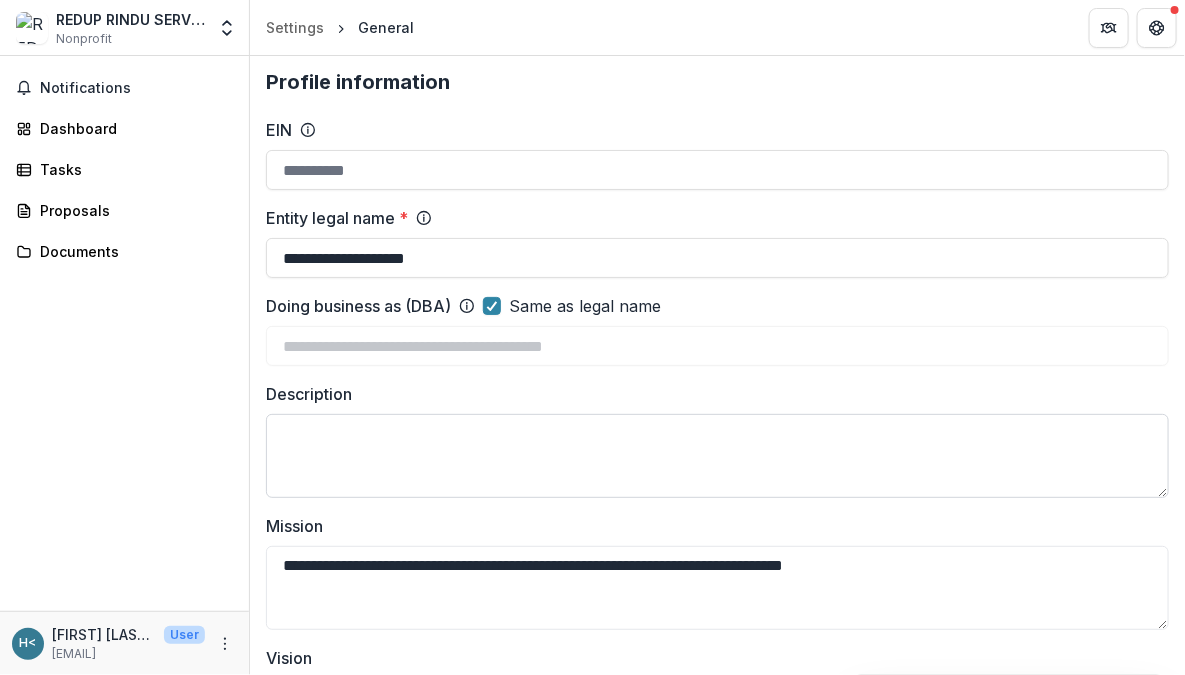 scroll, scrollTop: 0, scrollLeft: 0, axis: both 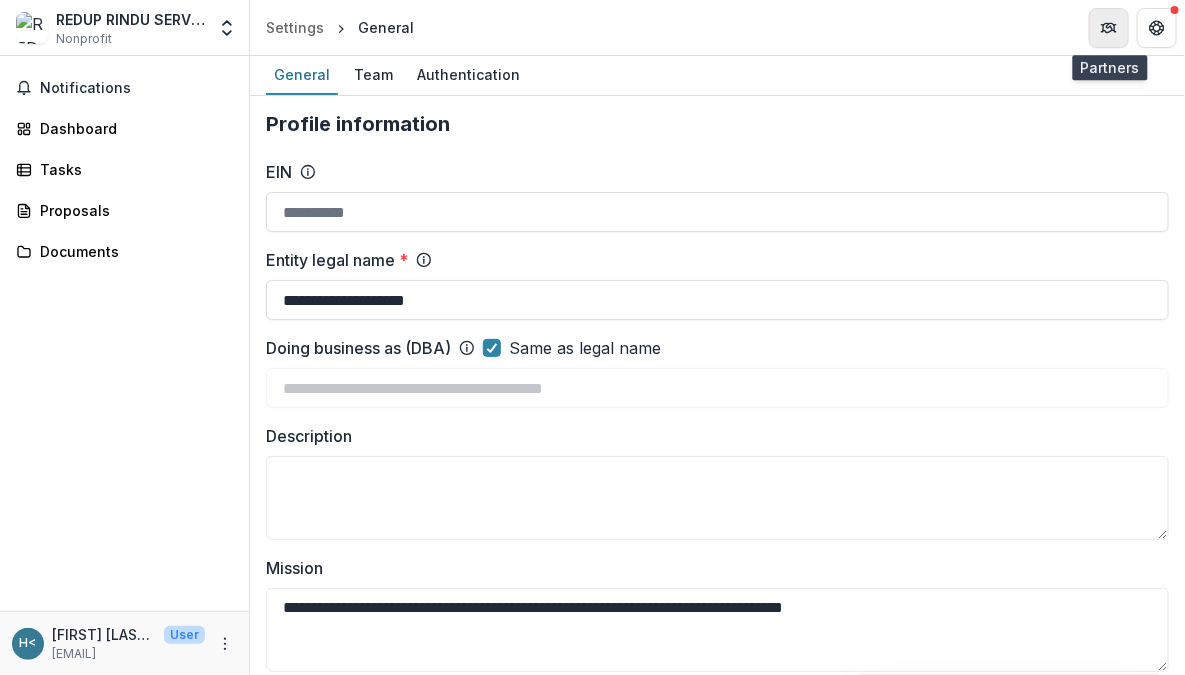 click 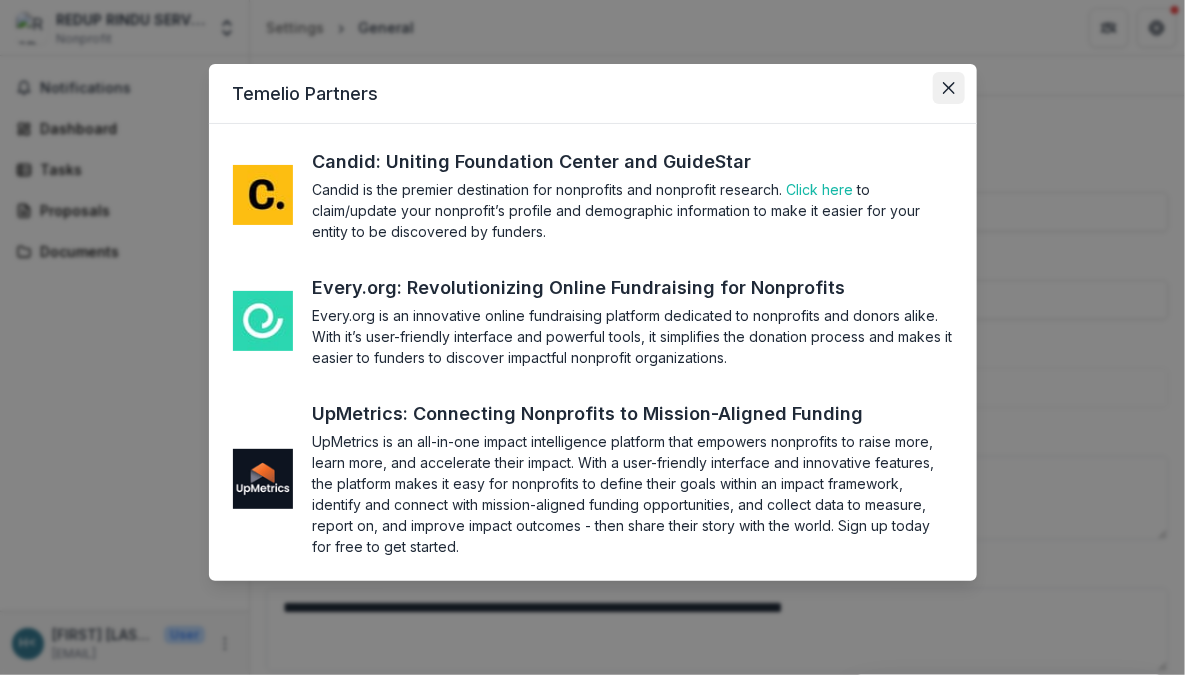 click at bounding box center (949, 88) 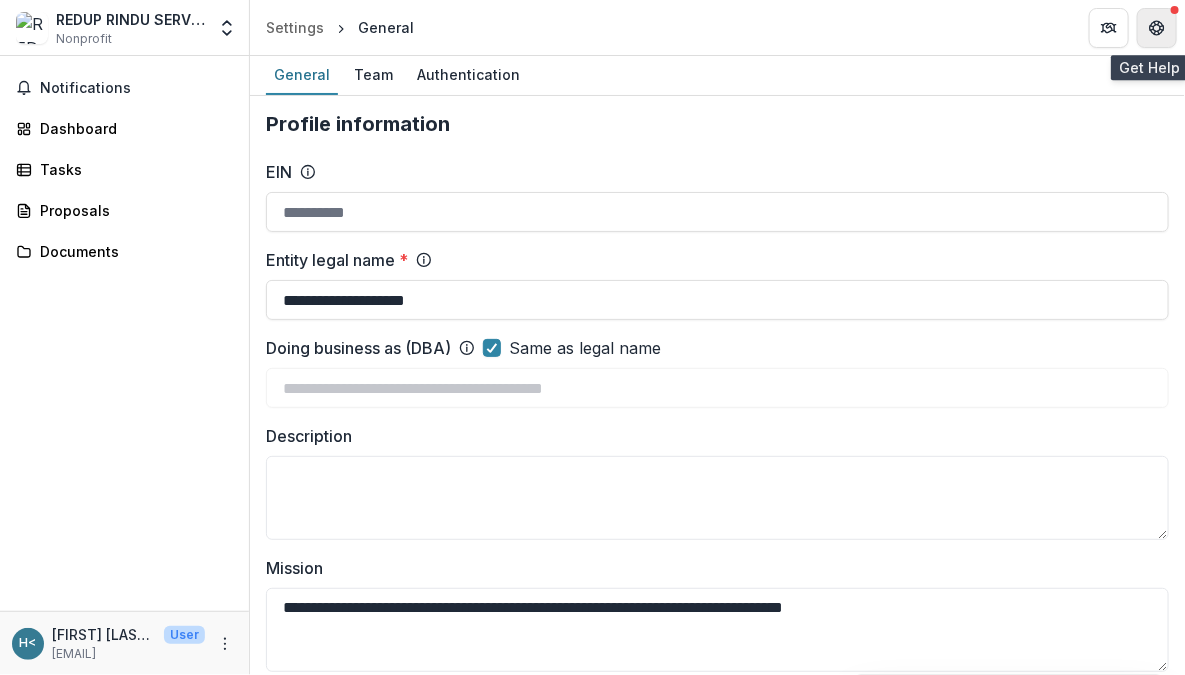 click 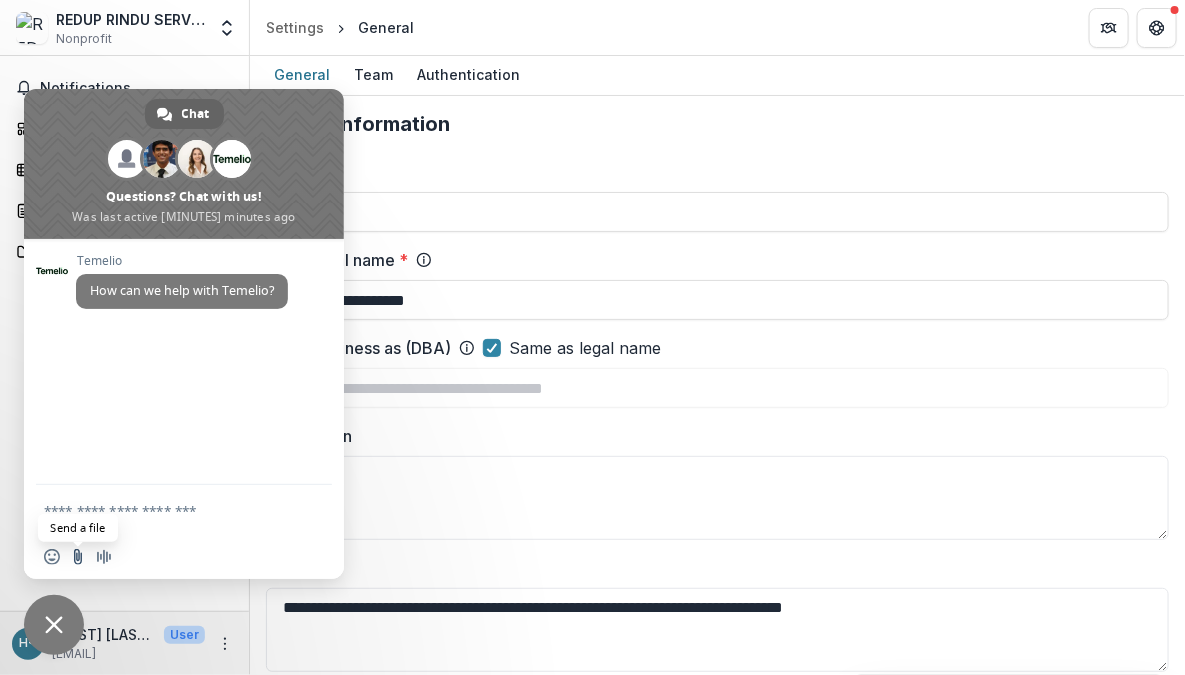 click at bounding box center (78, 557) 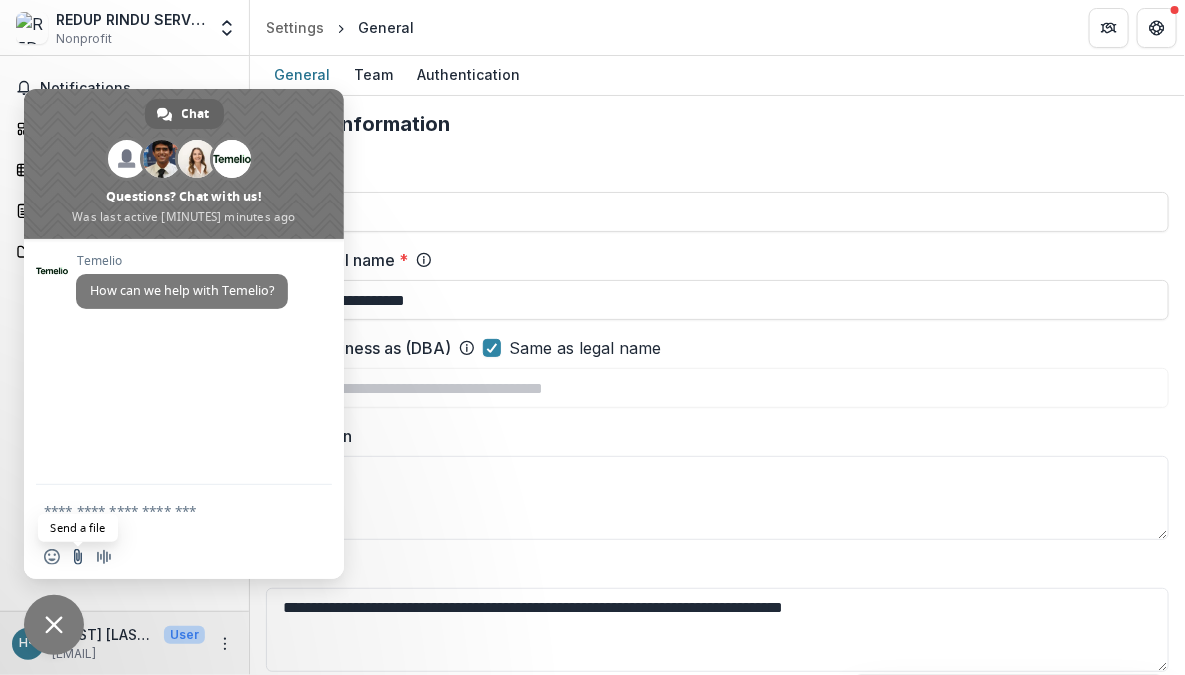 type on "**********" 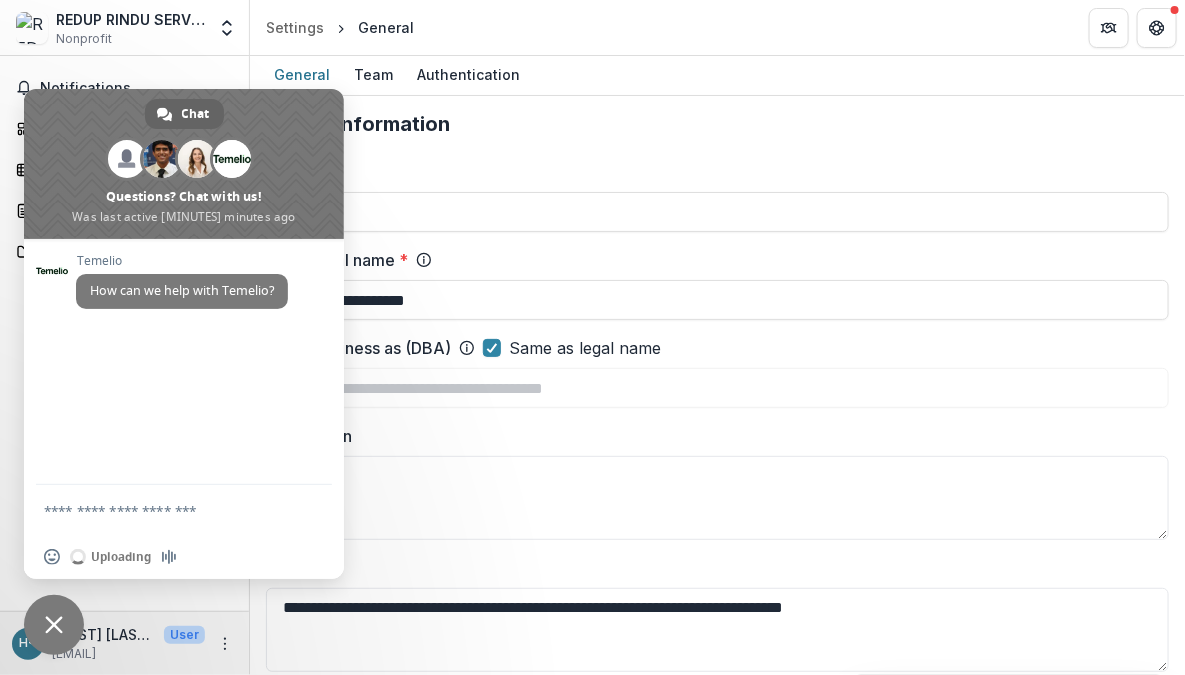 type 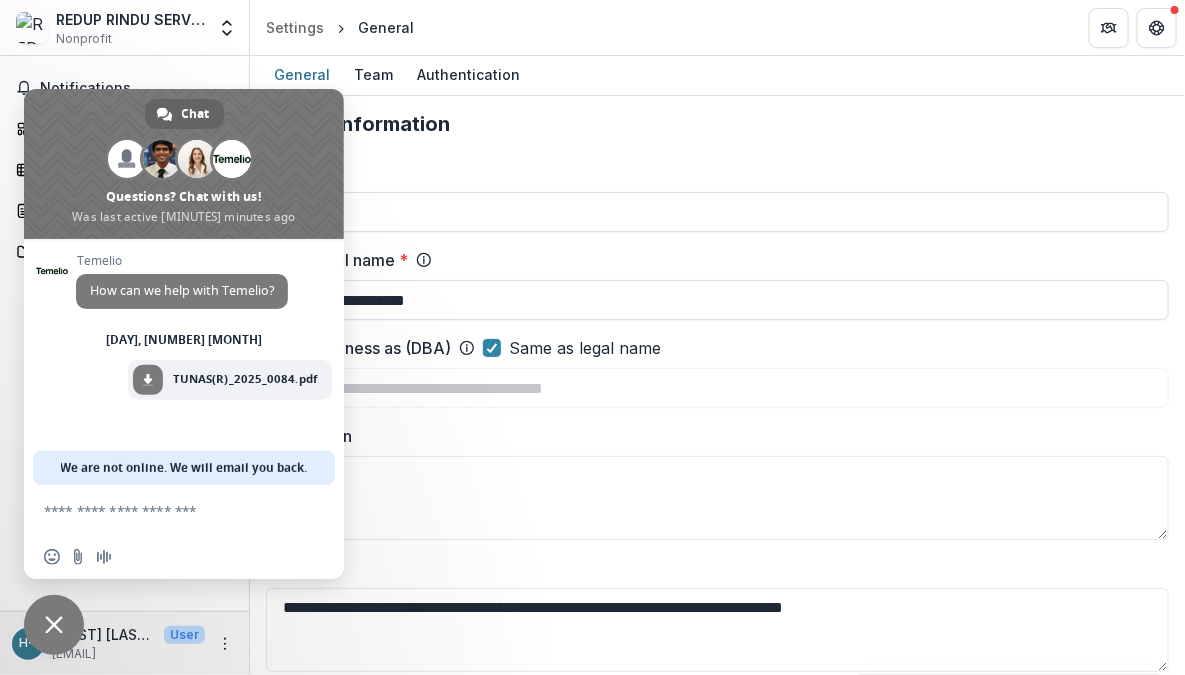 click at bounding box center (164, 510) 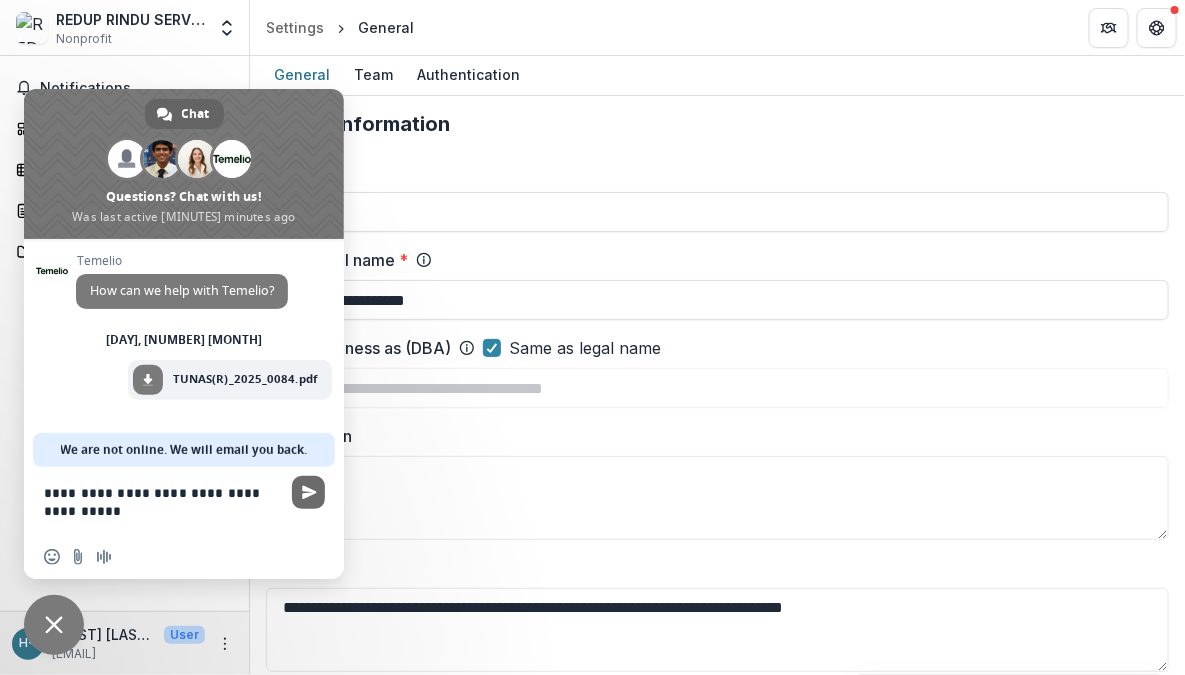 type on "**********" 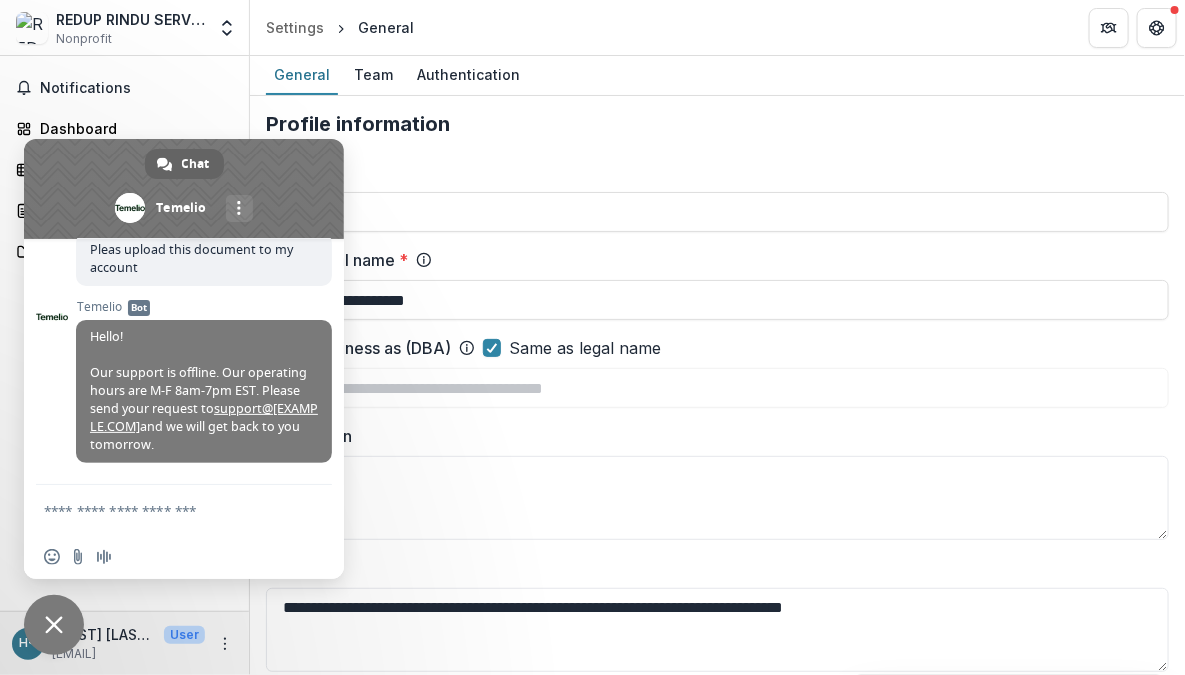 scroll, scrollTop: 64, scrollLeft: 0, axis: vertical 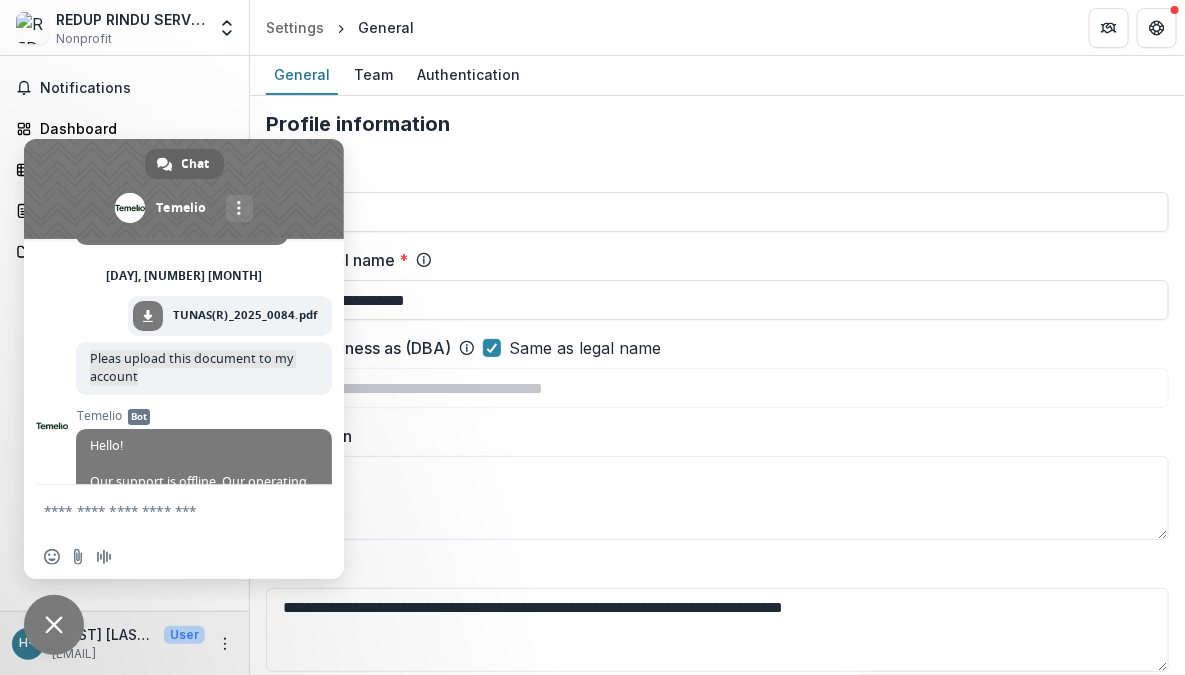 drag, startPoint x: 148, startPoint y: 380, endPoint x: 60, endPoint y: 350, distance: 92.973114 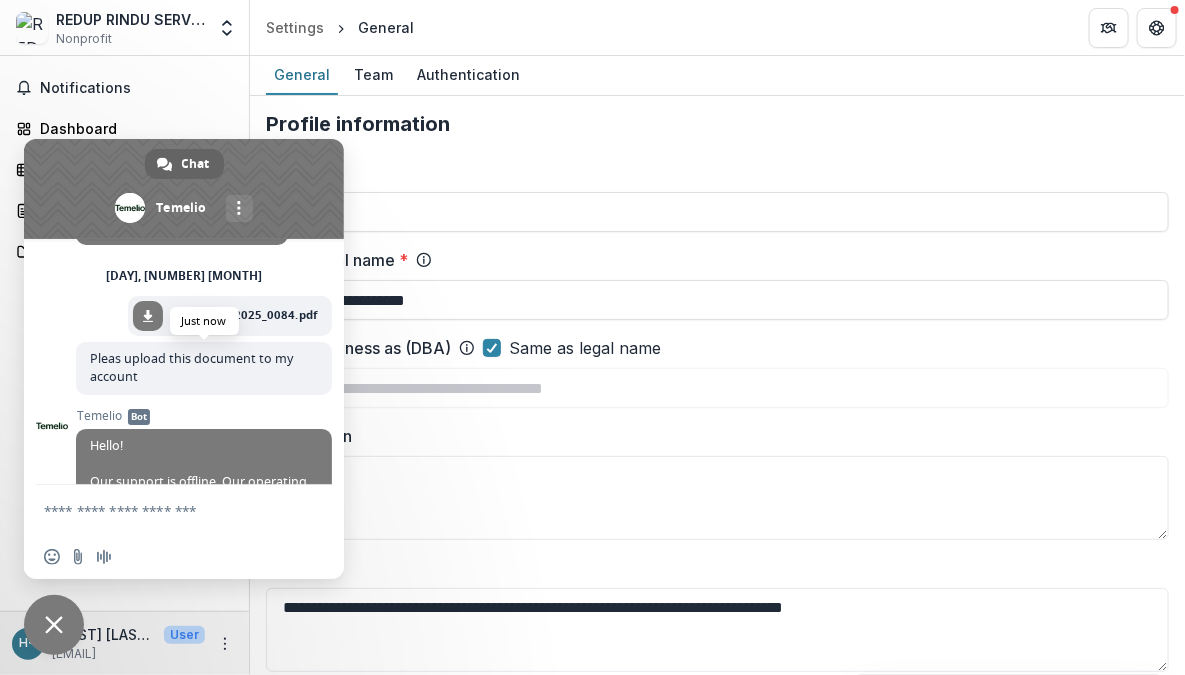 drag, startPoint x: 123, startPoint y: 364, endPoint x: 115, endPoint y: 375, distance: 13.601471 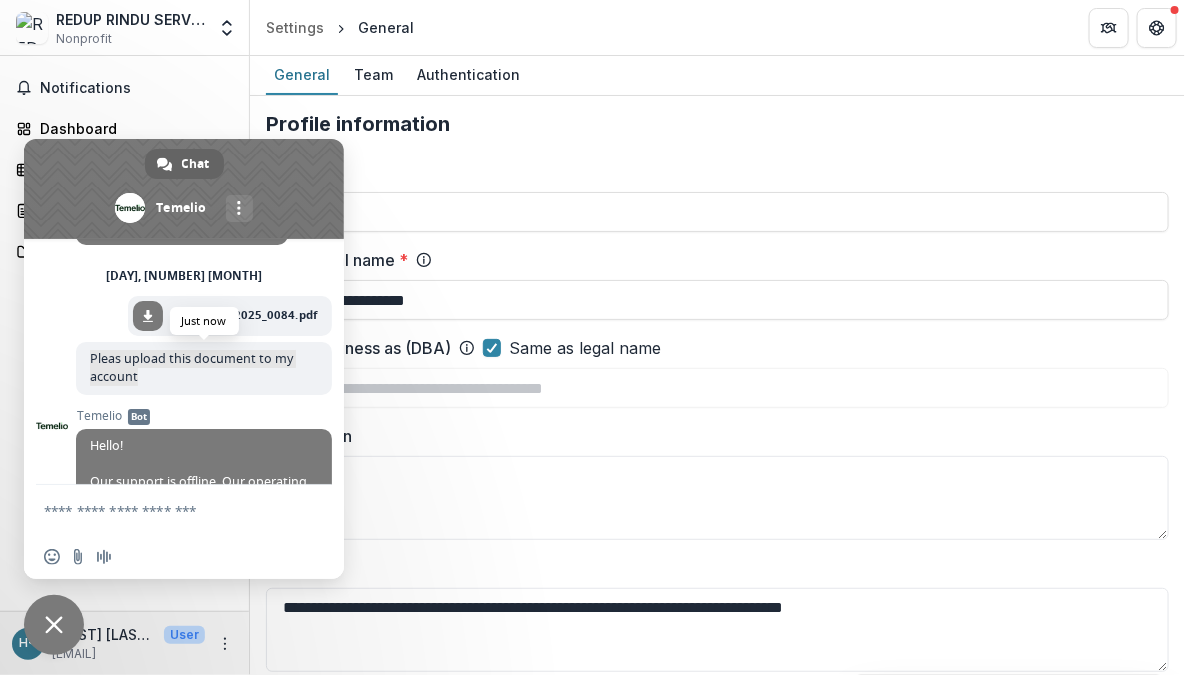 drag, startPoint x: 153, startPoint y: 379, endPoint x: 91, endPoint y: 356, distance: 66.12866 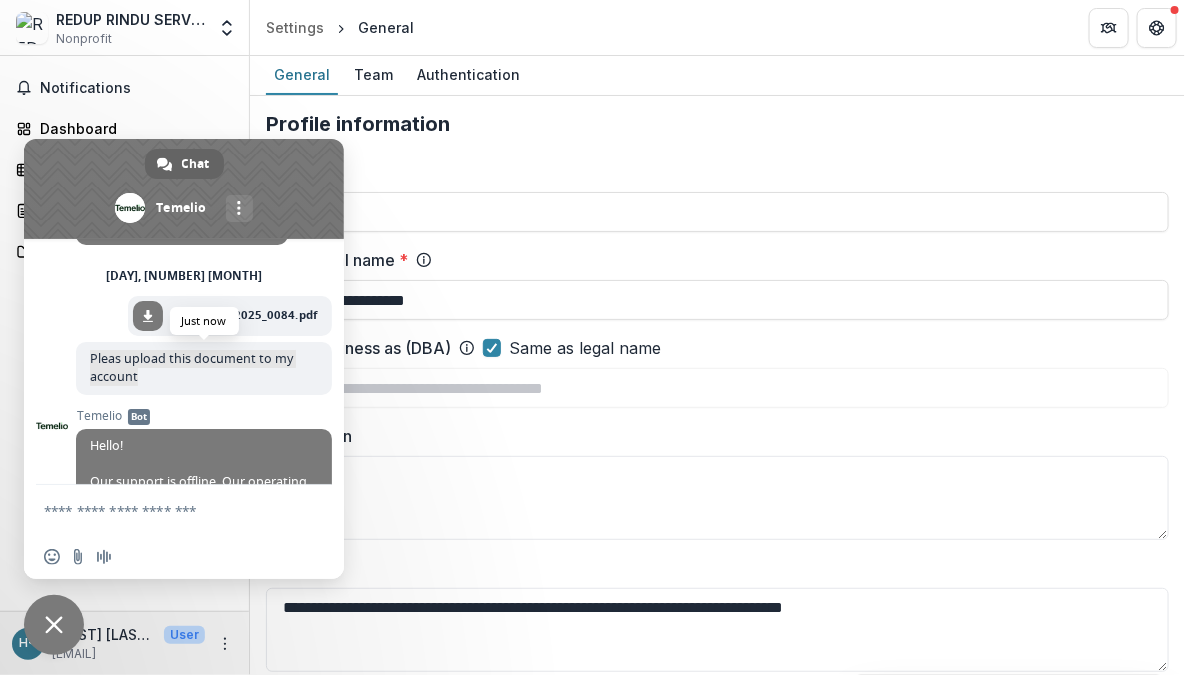 click on "Pleas upload this document to my account" at bounding box center (204, 368) 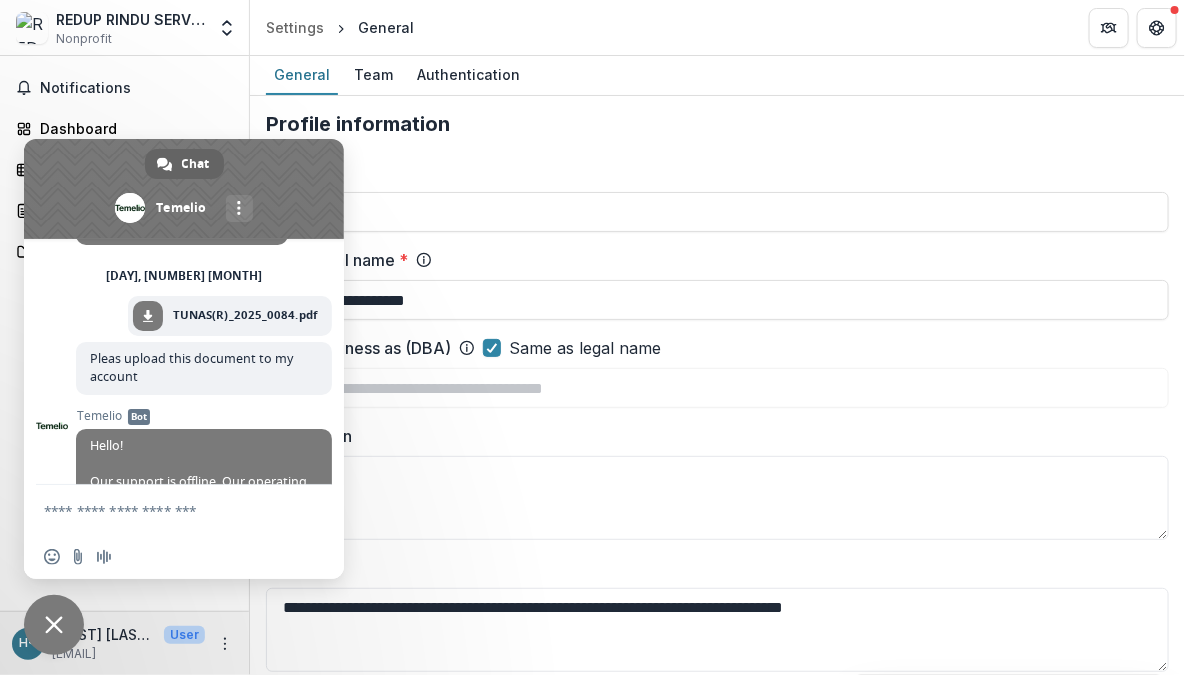 paste on "**********" 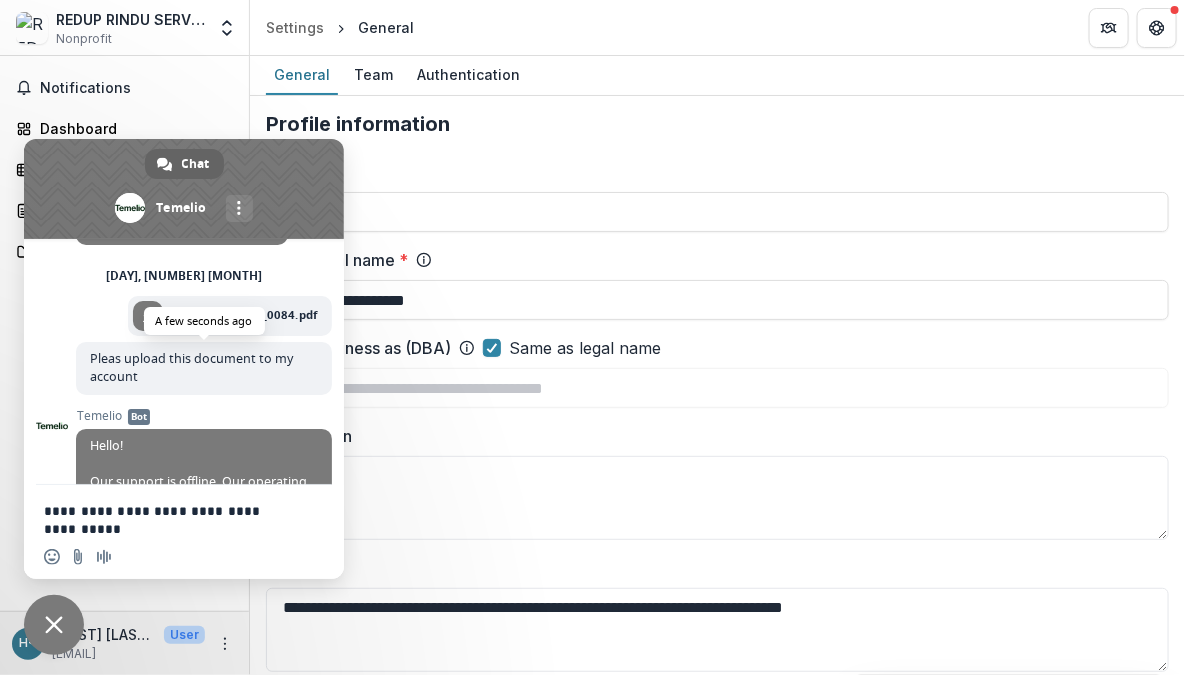 scroll, scrollTop: 2, scrollLeft: 0, axis: vertical 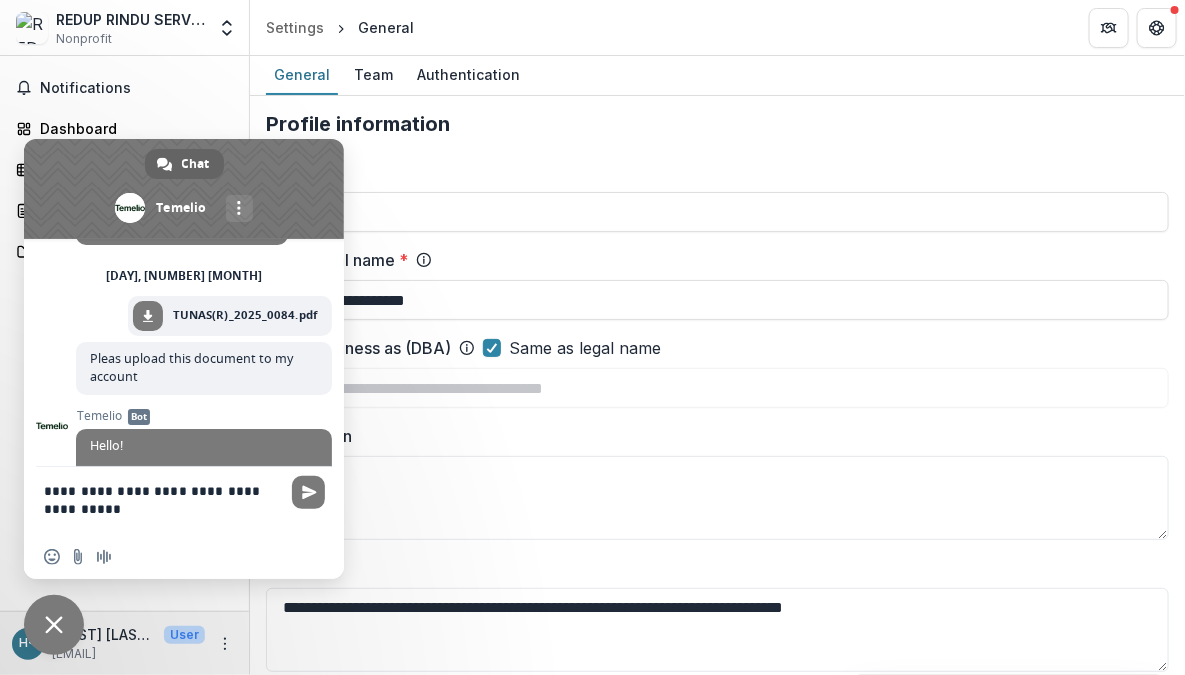 click on "**********" at bounding box center (164, 501) 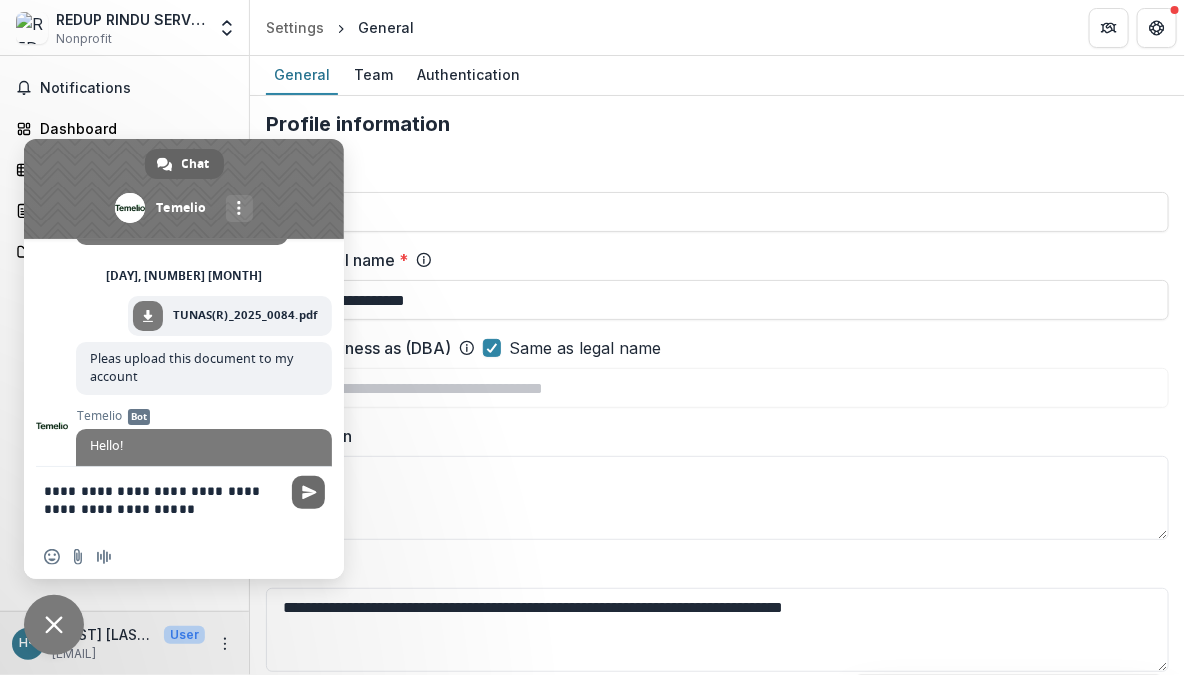 type on "**********" 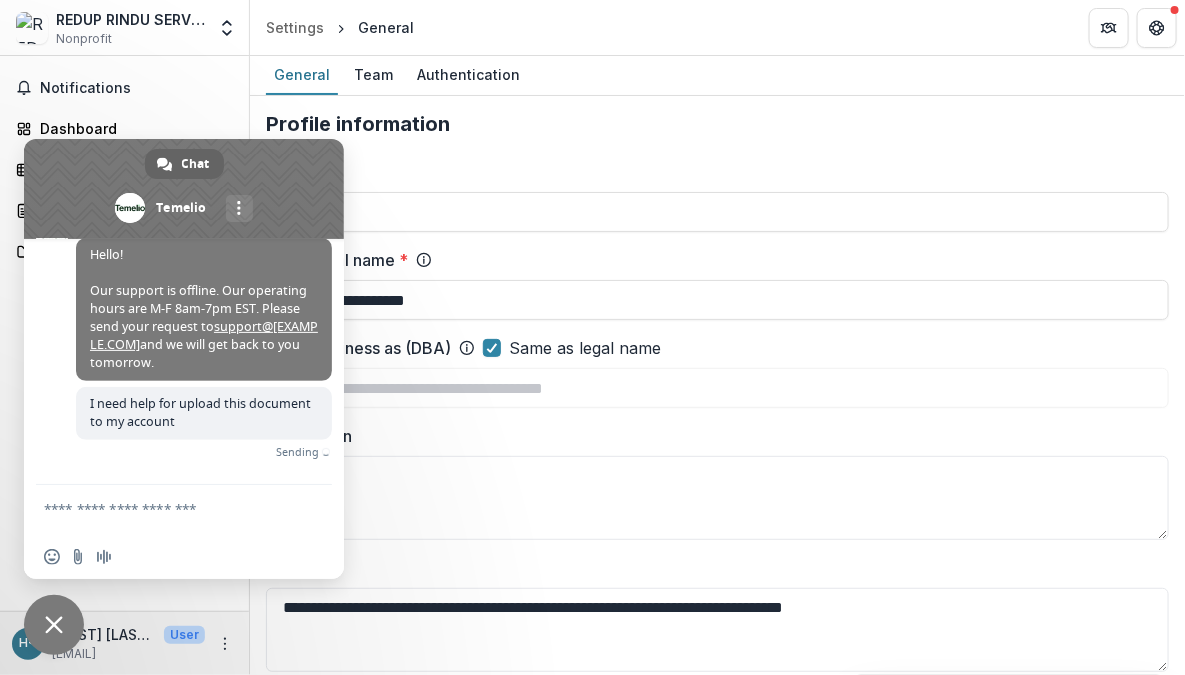 scroll, scrollTop: 240, scrollLeft: 0, axis: vertical 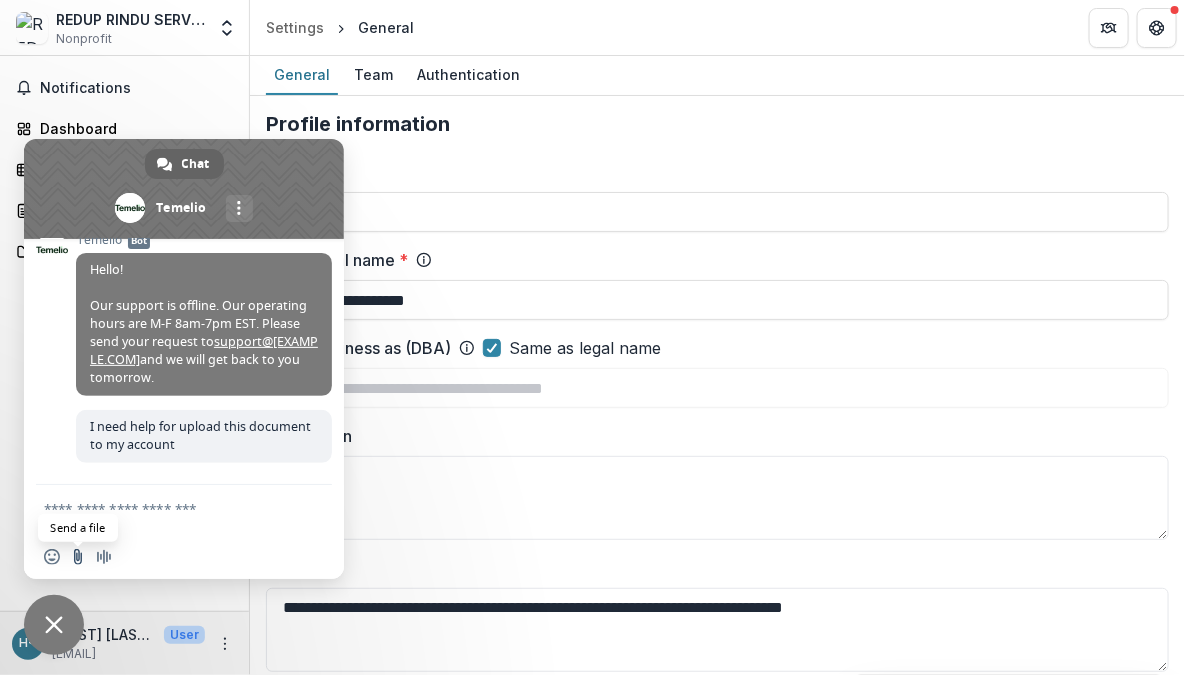 click at bounding box center [78, 557] 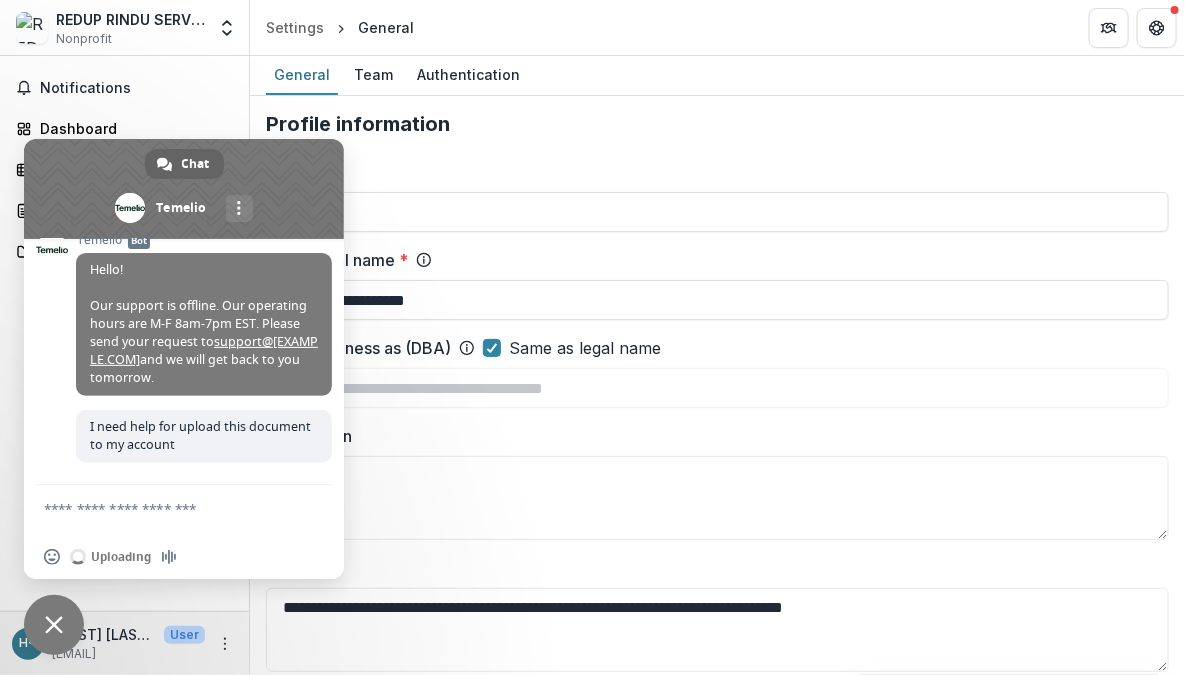 type 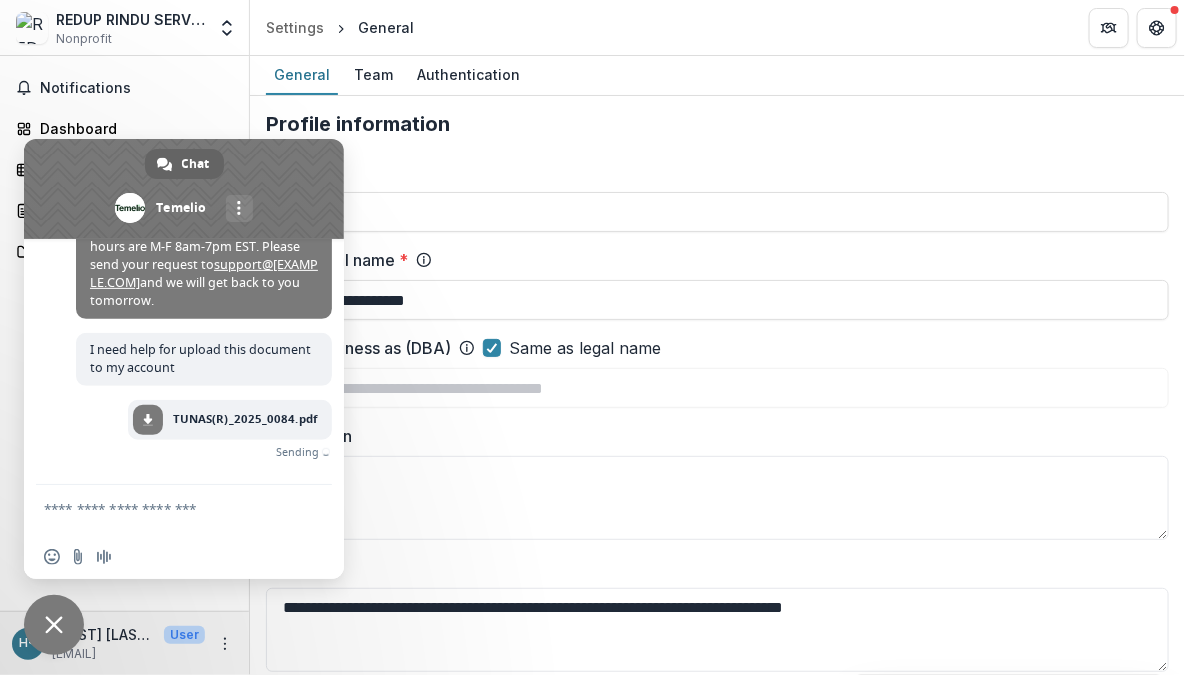 scroll, scrollTop: 285, scrollLeft: 0, axis: vertical 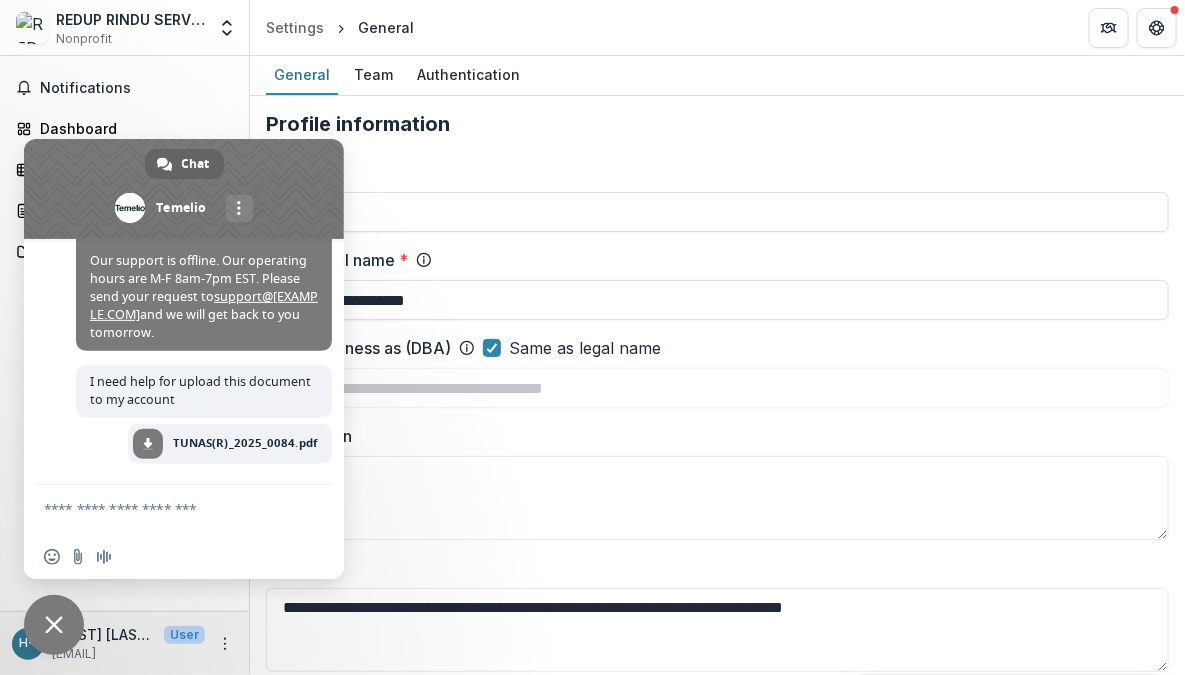 click on "EIN" at bounding box center [717, 172] 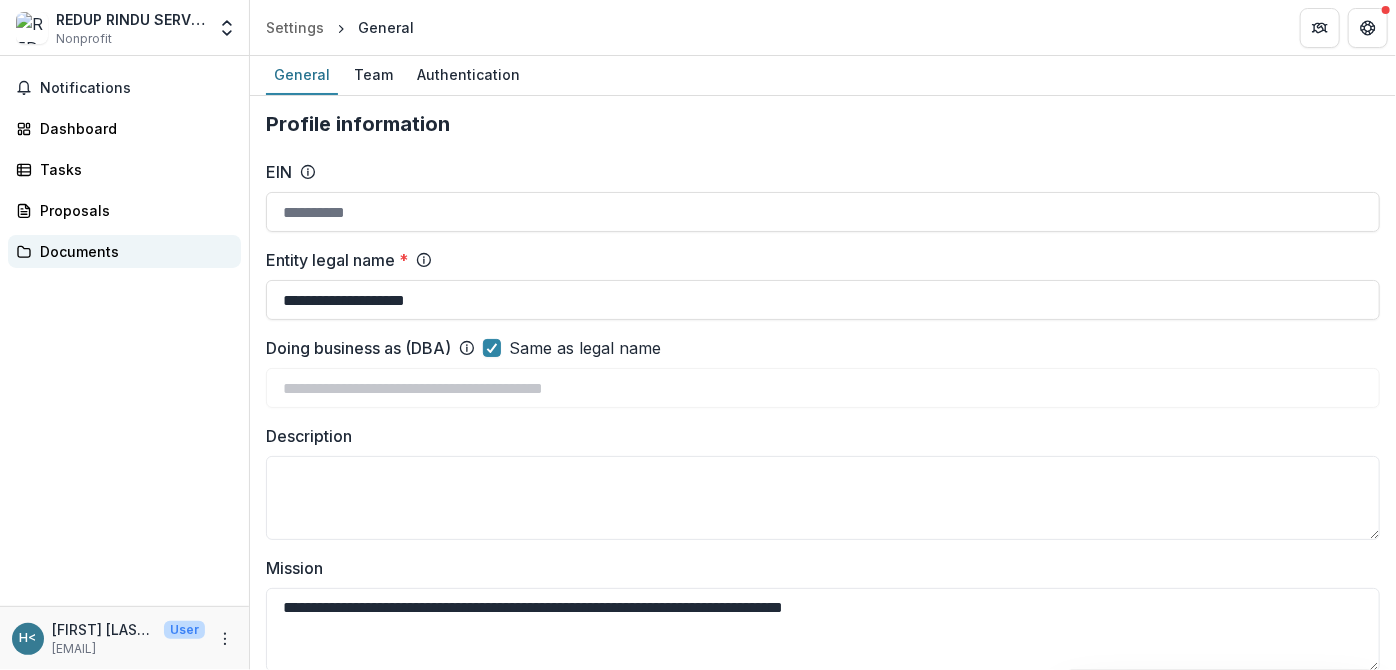click on "Documents" at bounding box center (132, 251) 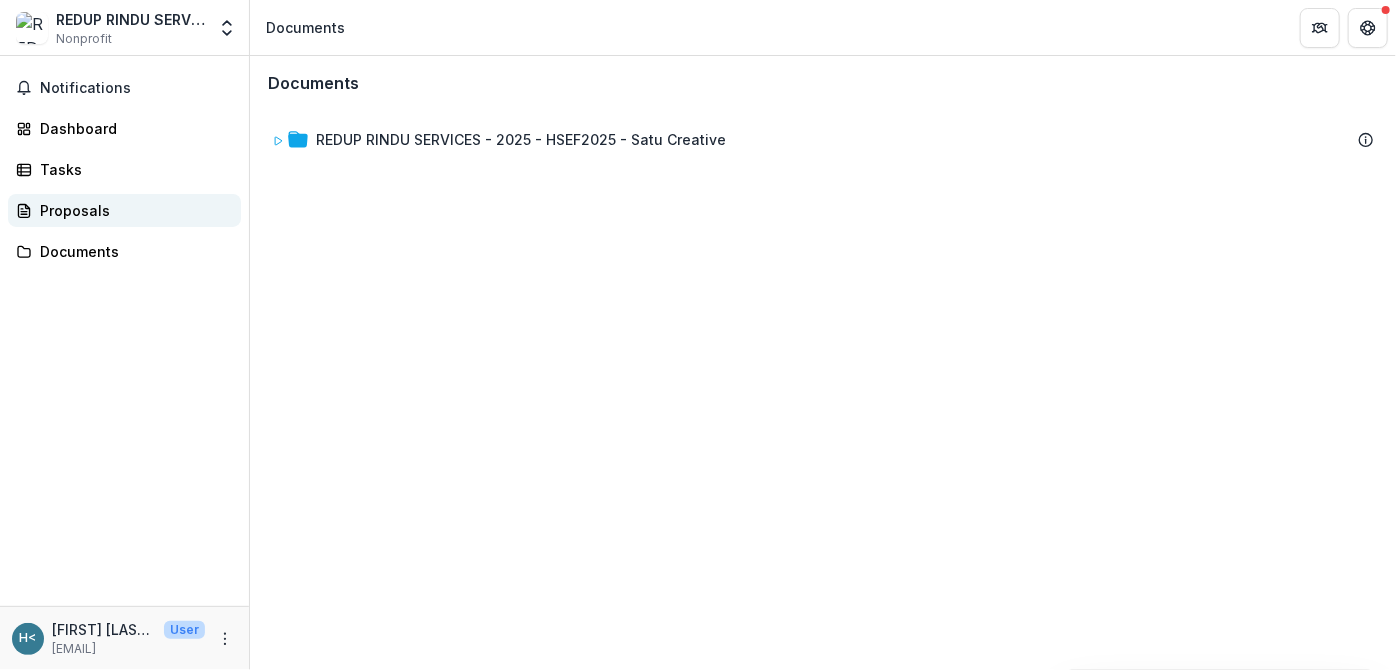 click on "Proposals" at bounding box center [132, 210] 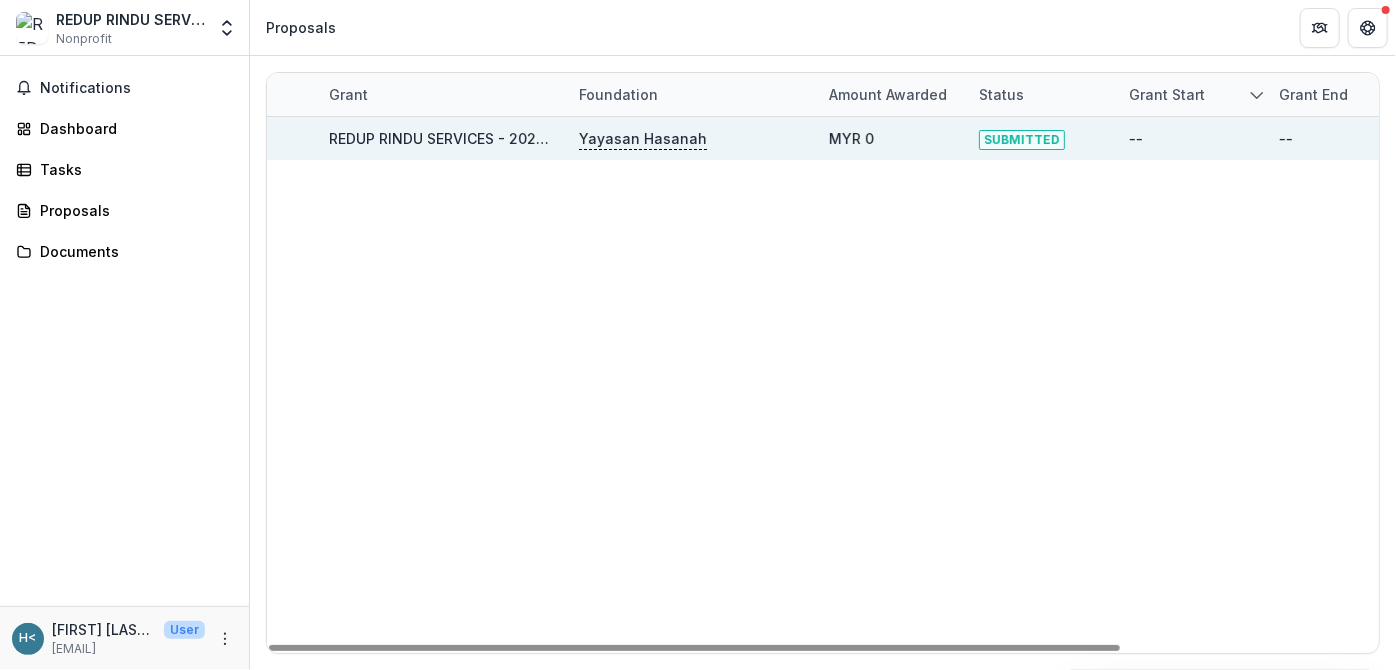 click on "REDUP RINDU SERVICES - 2025 - HSEF2025 - Satu Creative" at bounding box center [534, 138] 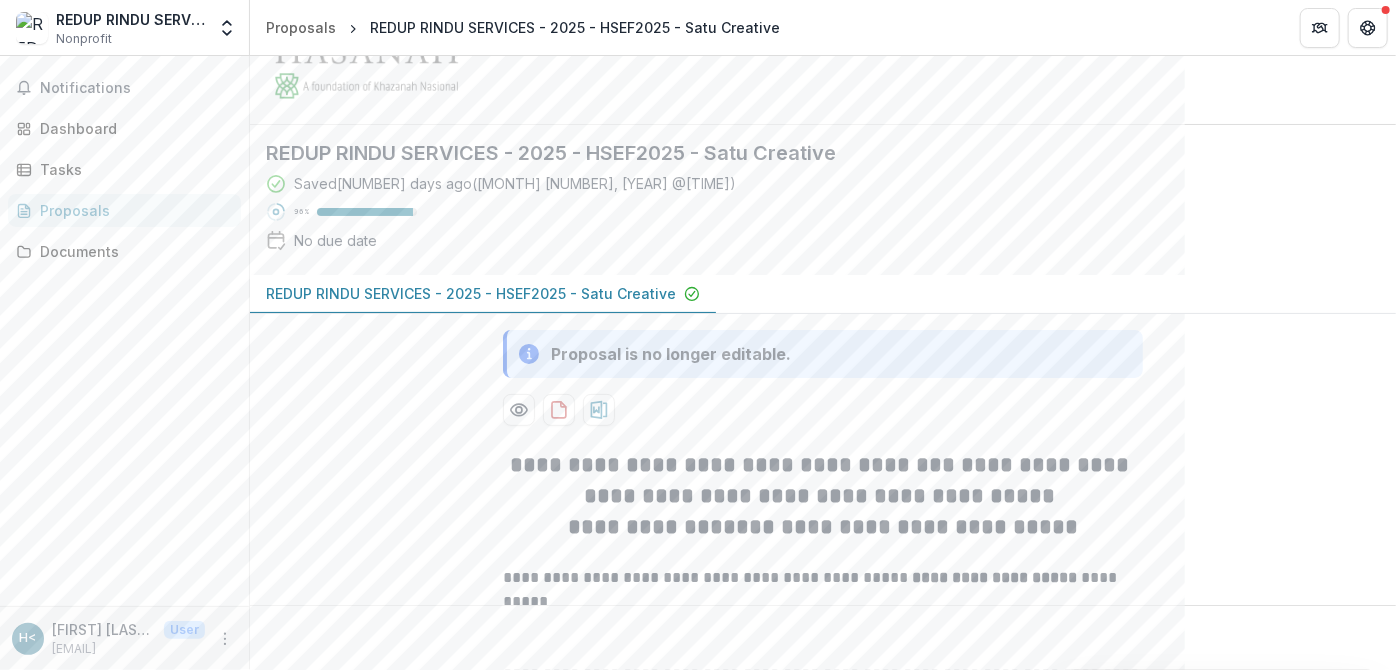 scroll, scrollTop: 0, scrollLeft: 0, axis: both 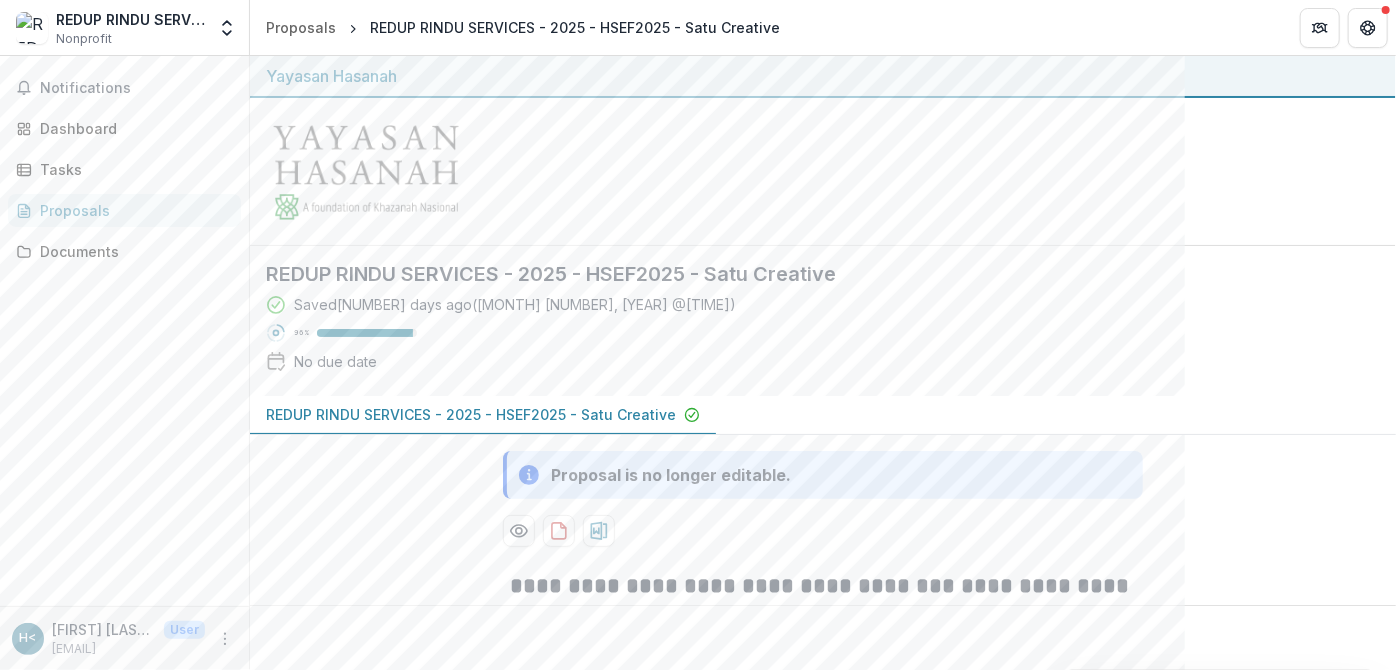 click on "REDUP RINDU SERVICES - 2025 - HSEF2025 - Satu Creative" at bounding box center (807, 274) 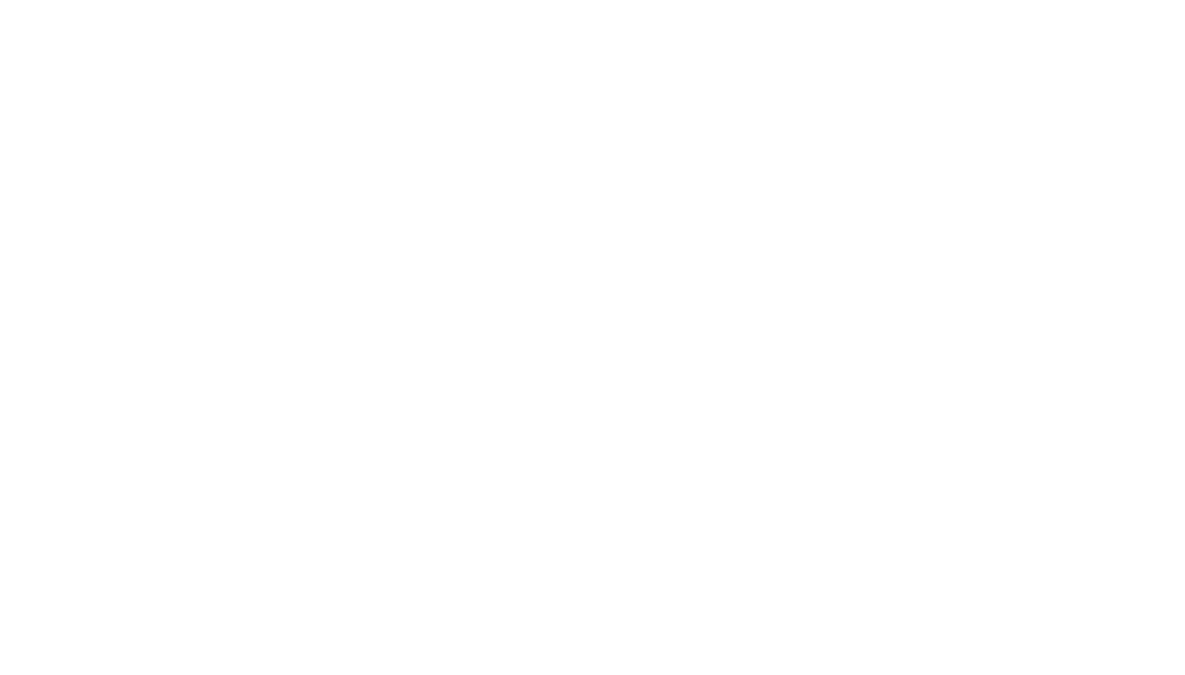 scroll, scrollTop: 0, scrollLeft: 0, axis: both 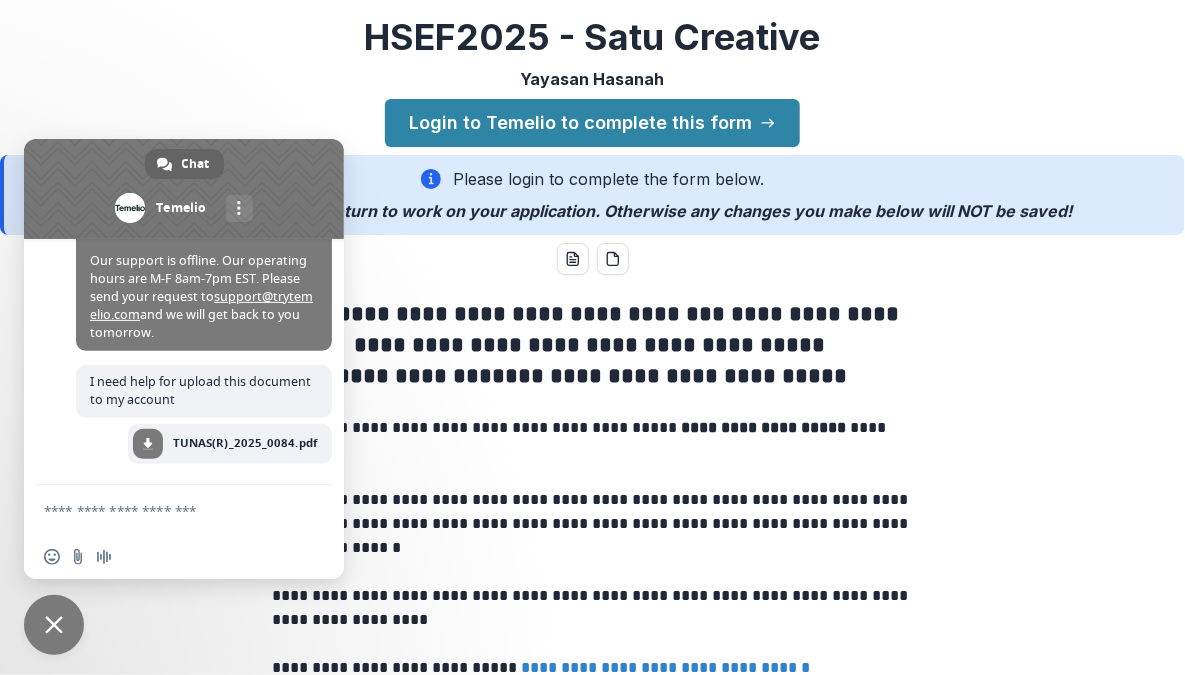click at bounding box center [54, 625] 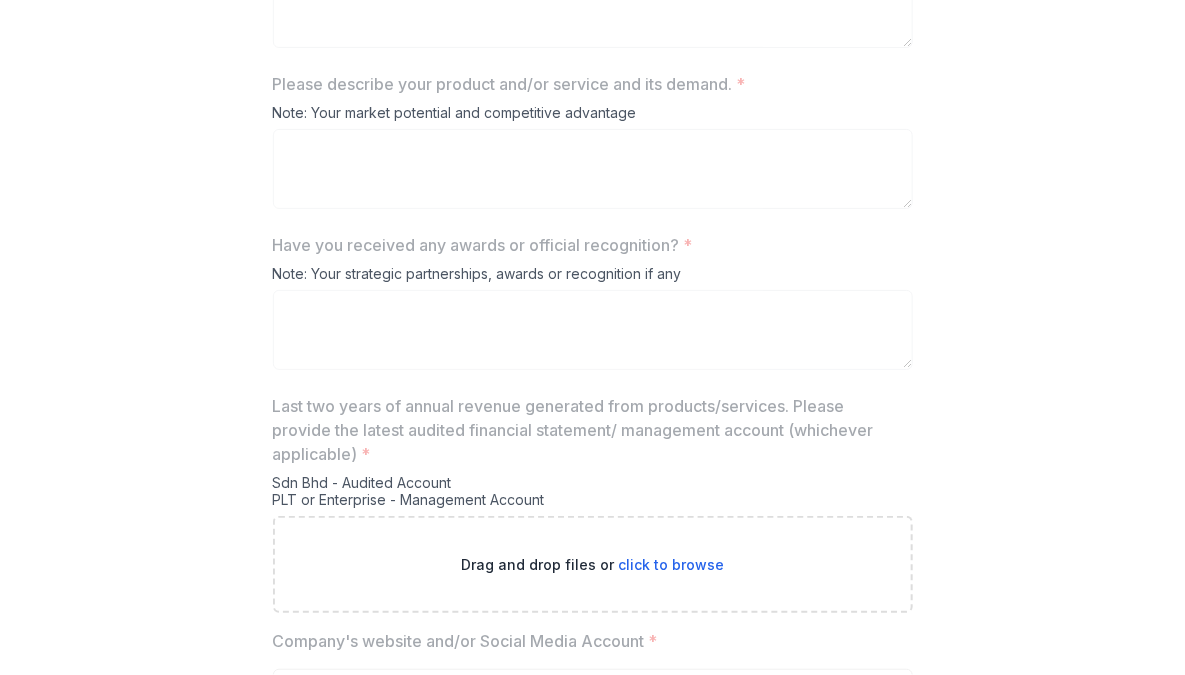 scroll, scrollTop: 3677, scrollLeft: 0, axis: vertical 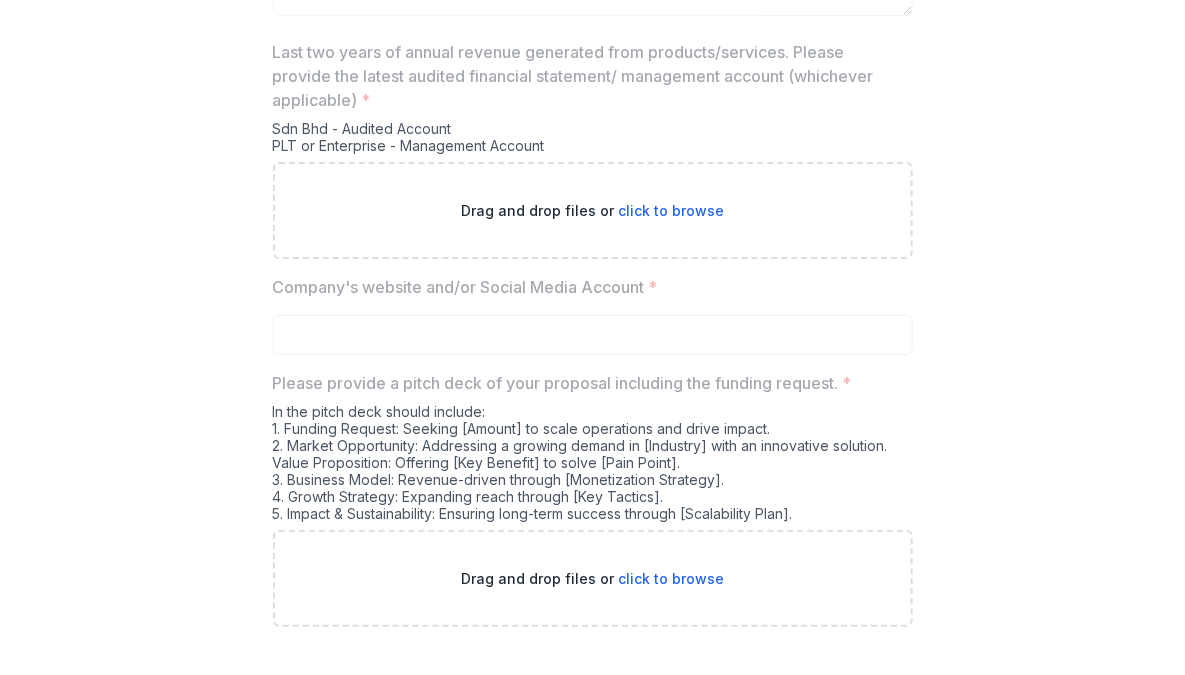 click on "Drag and drop files or   click to browse" at bounding box center [592, 578] 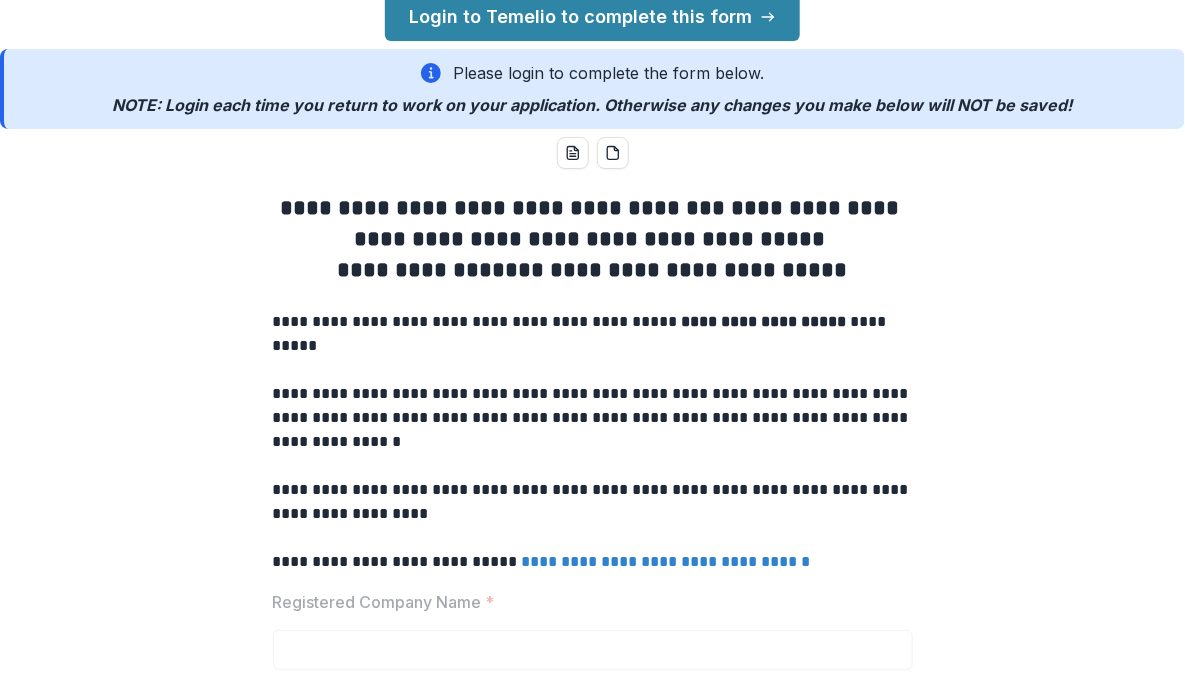 scroll, scrollTop: 0, scrollLeft: 0, axis: both 